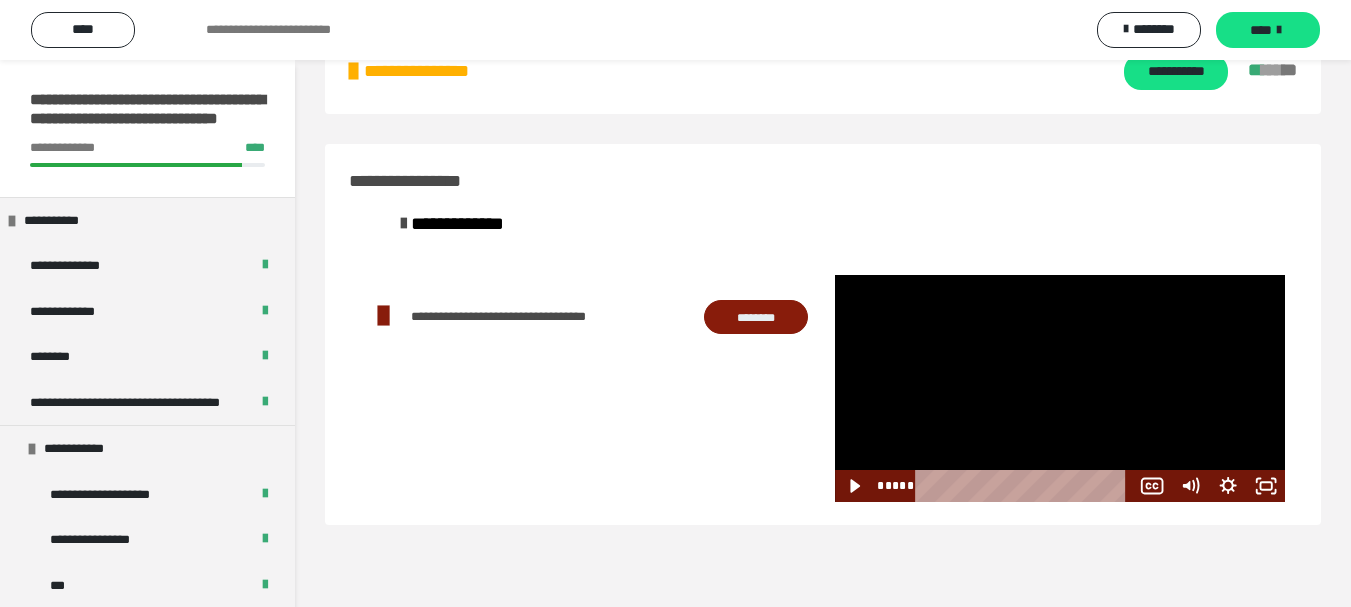 scroll, scrollTop: 0, scrollLeft: 0, axis: both 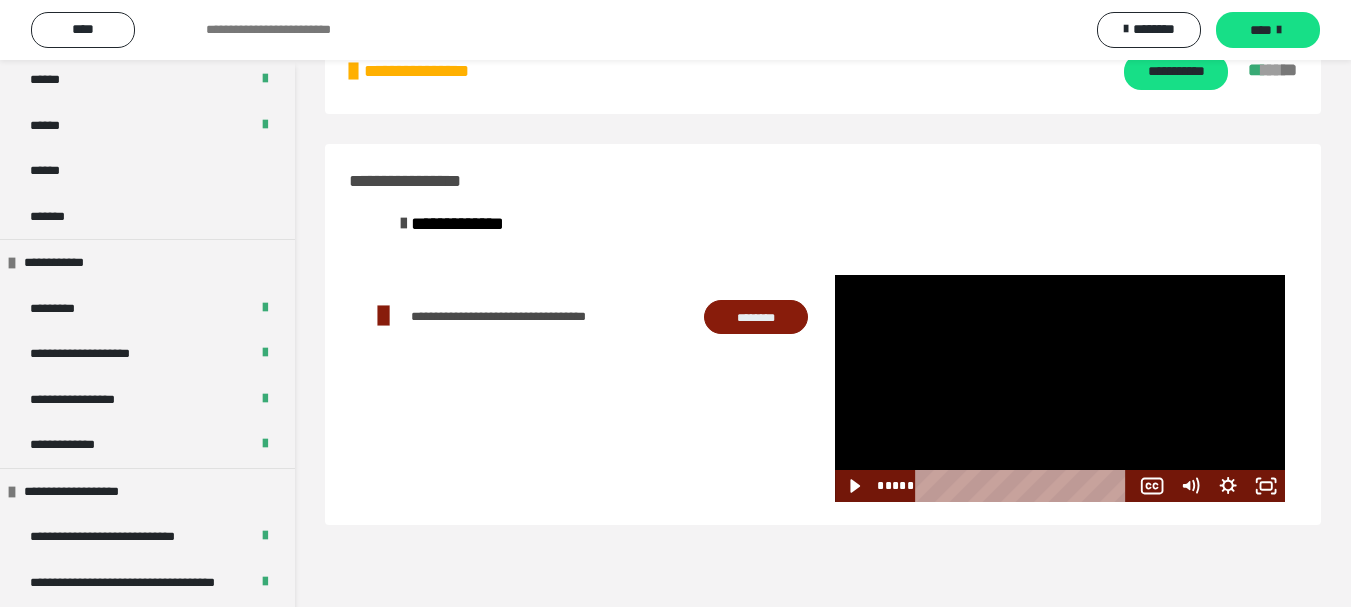 click at bounding box center (586, 388) 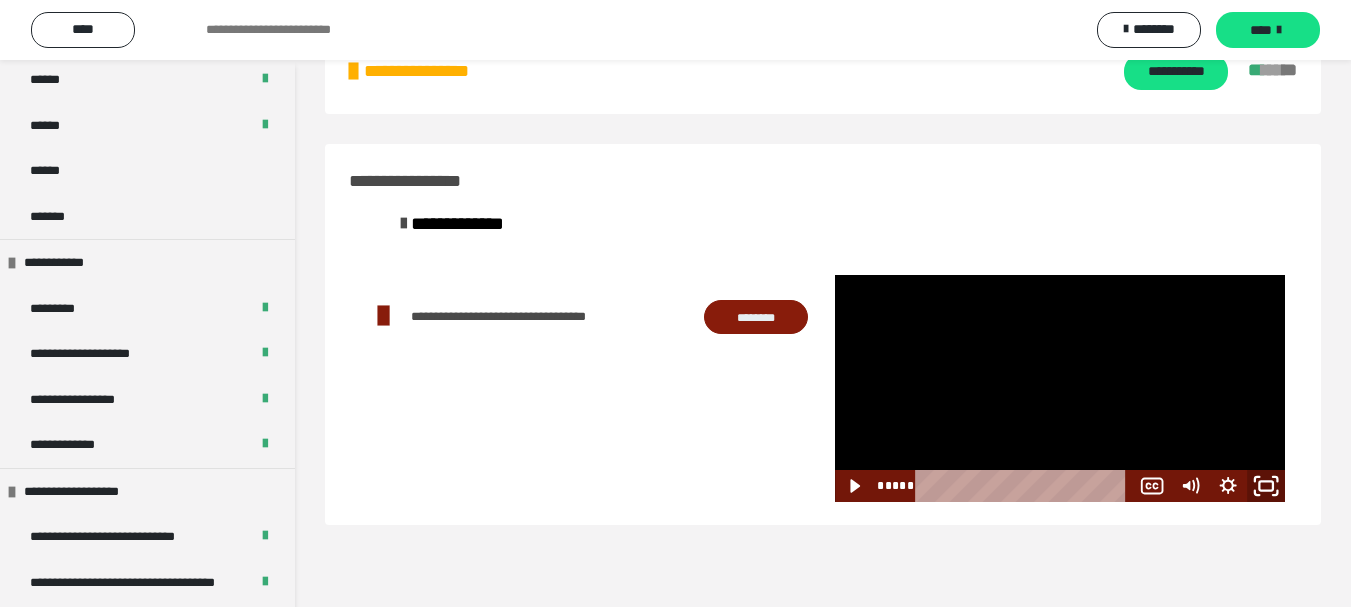 drag, startPoint x: 1273, startPoint y: 480, endPoint x: 1247, endPoint y: 600, distance: 122.78436 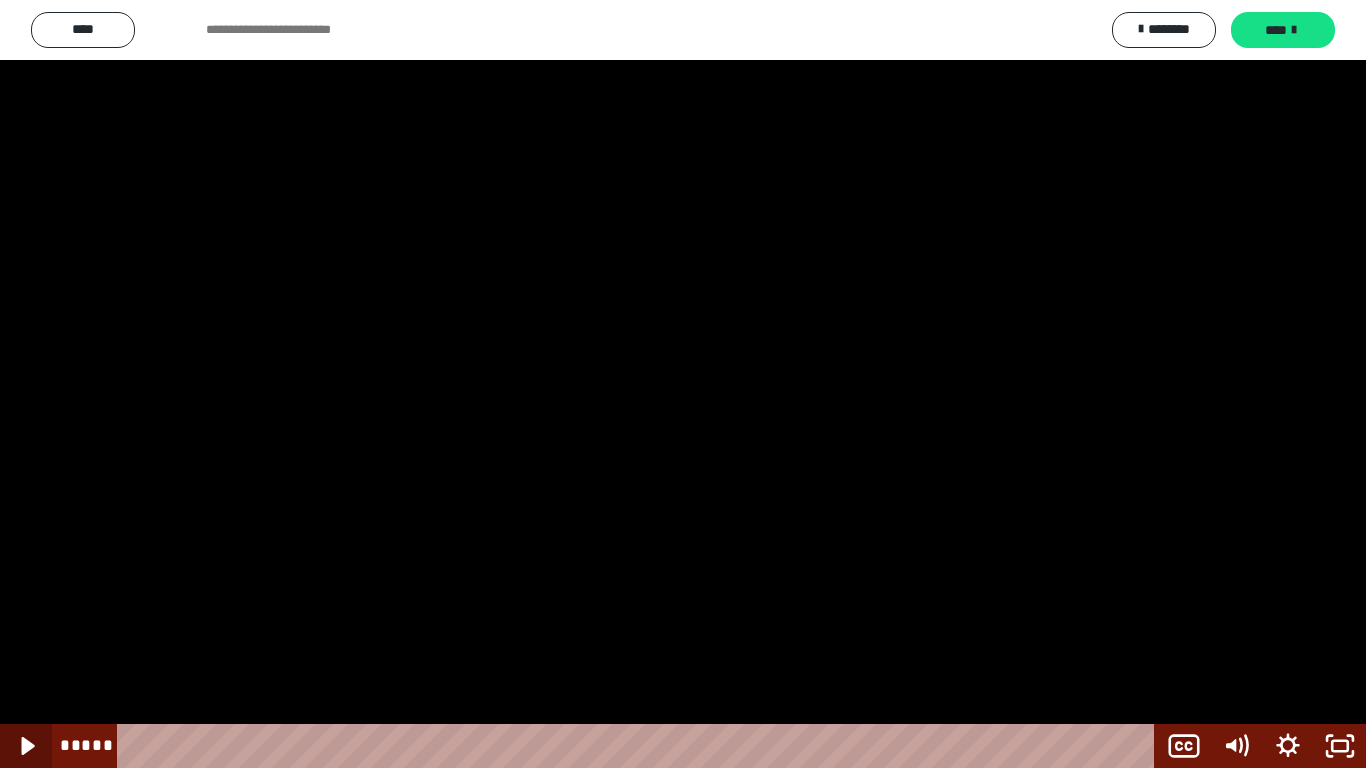 click 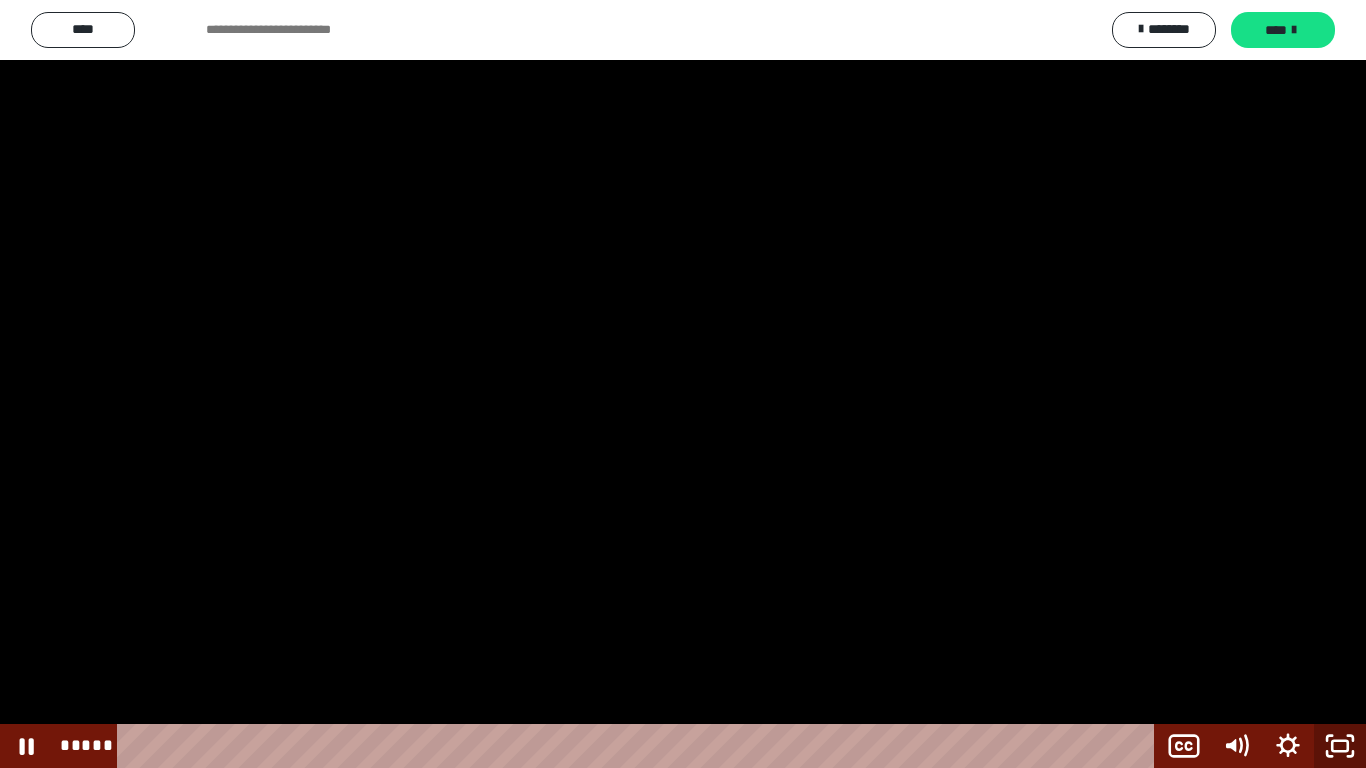 click 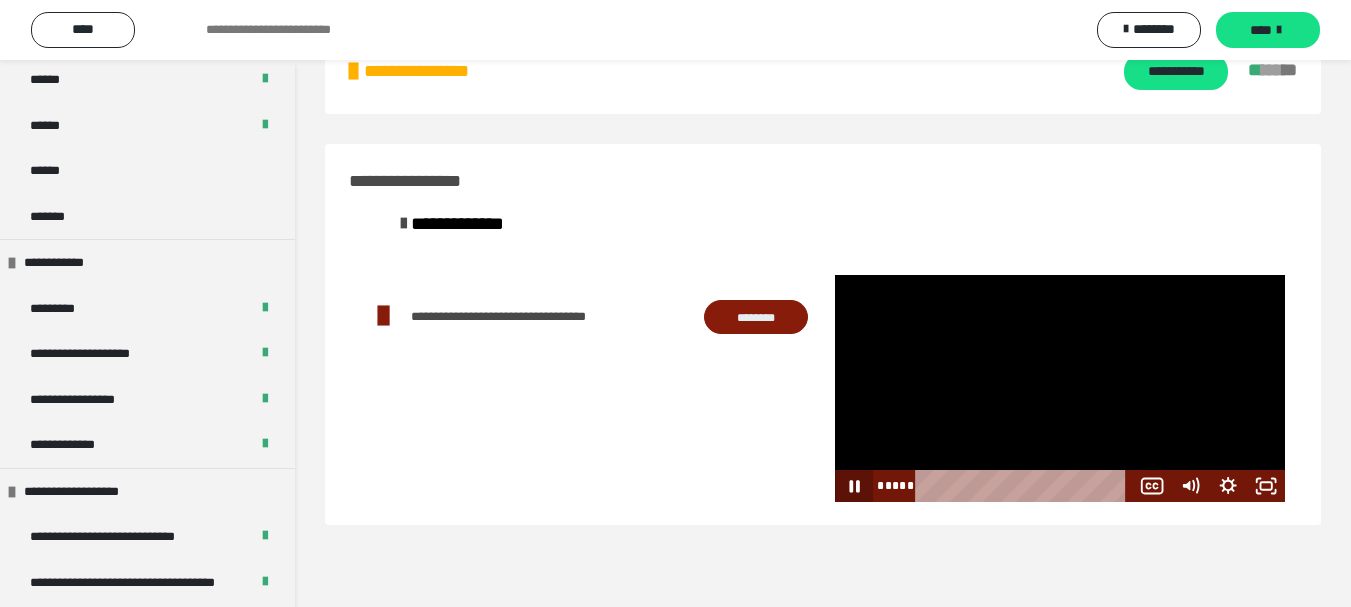 click 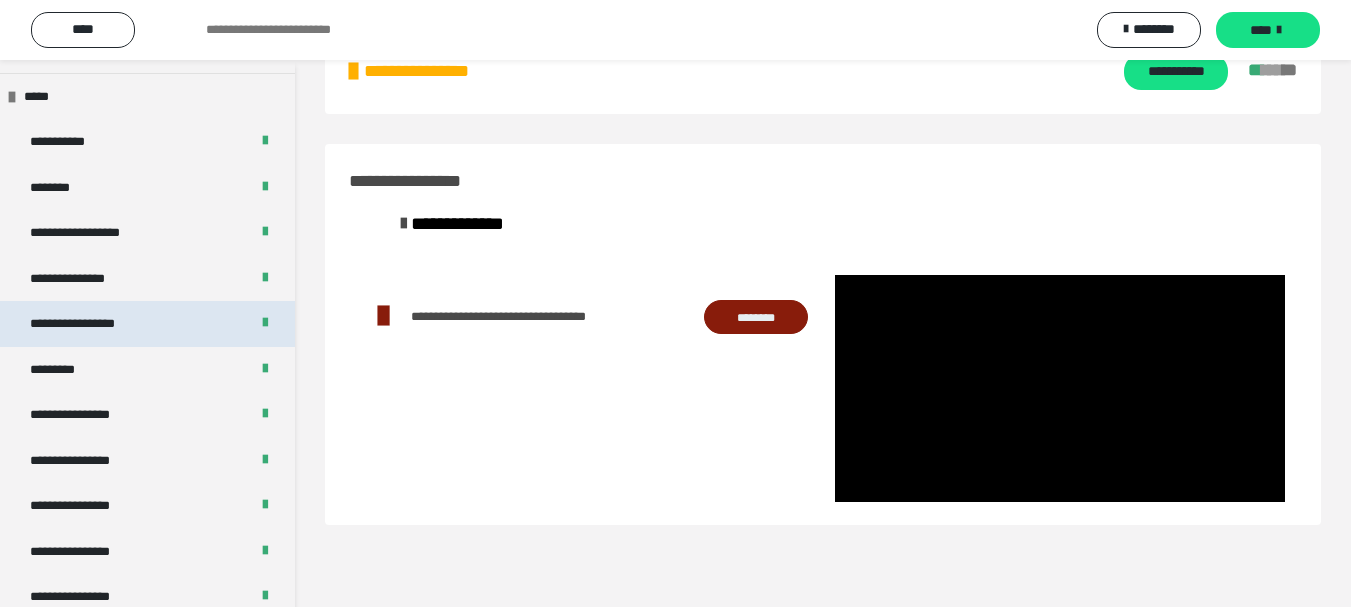 scroll, scrollTop: 2538, scrollLeft: 0, axis: vertical 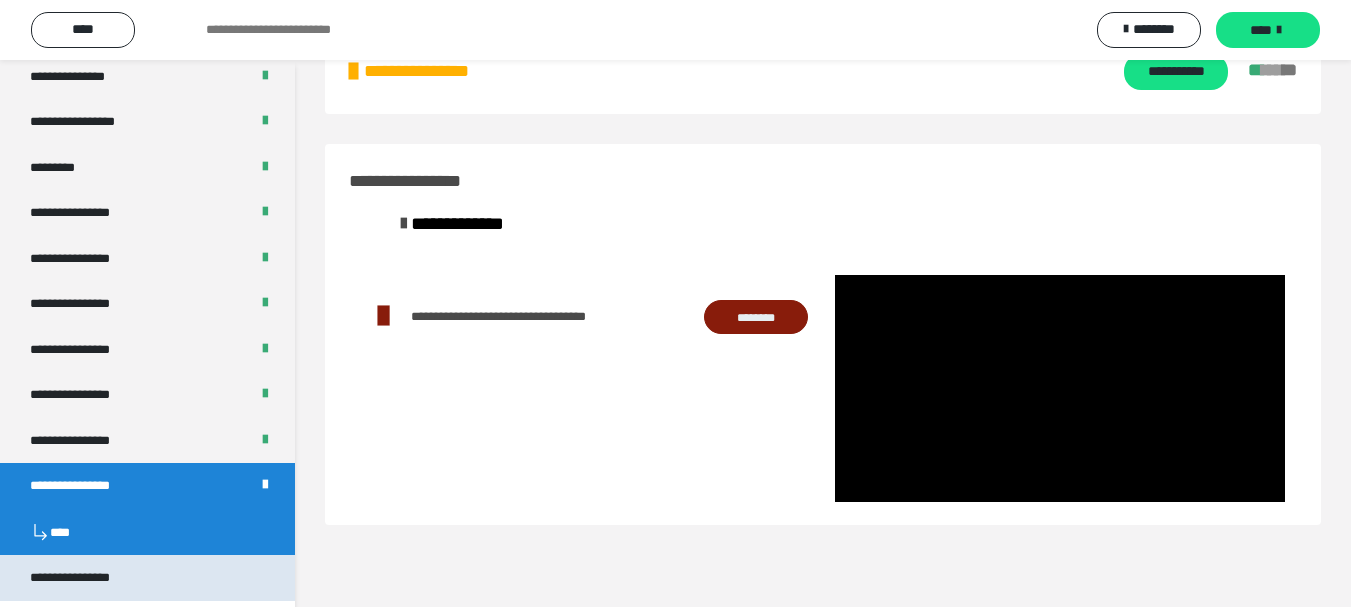 click on "**********" at bounding box center (70, 578) 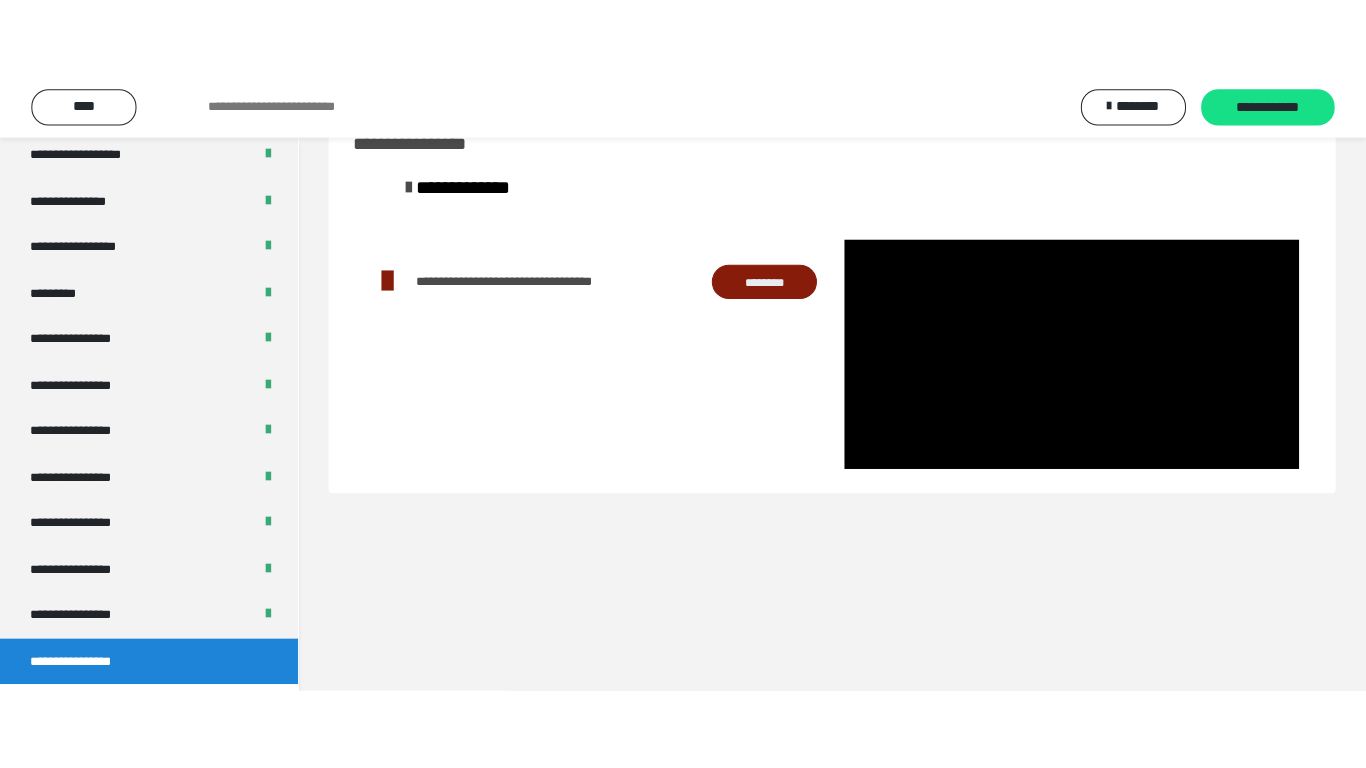 scroll, scrollTop: 2491, scrollLeft: 0, axis: vertical 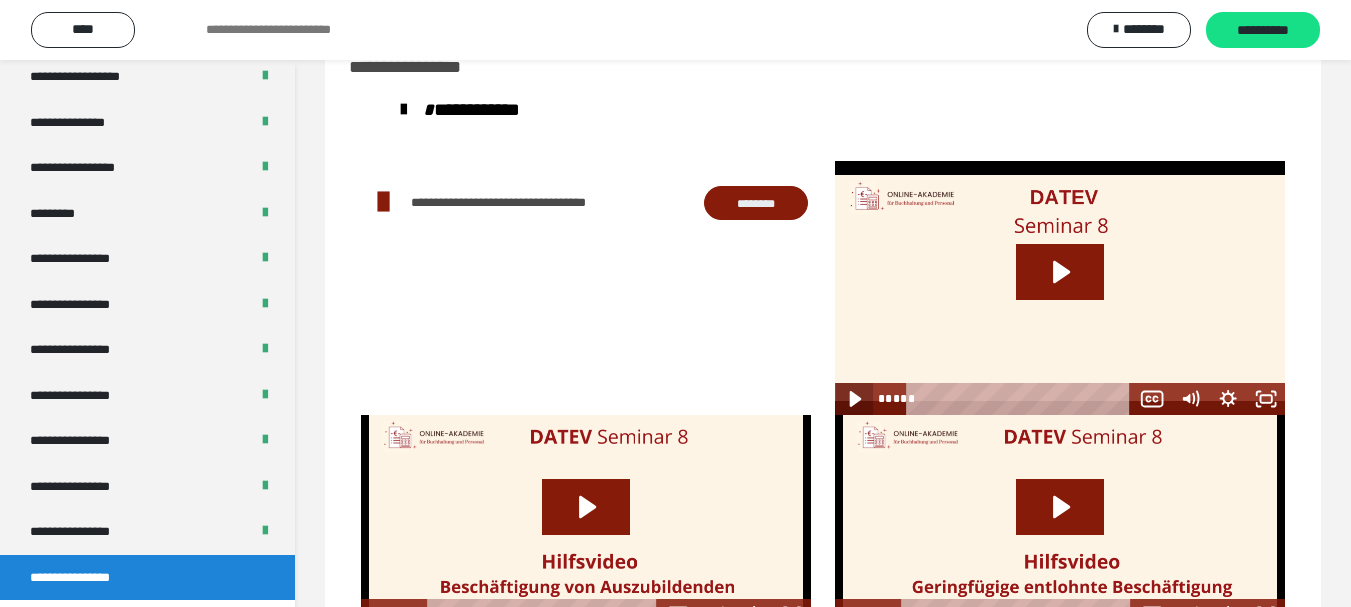 click 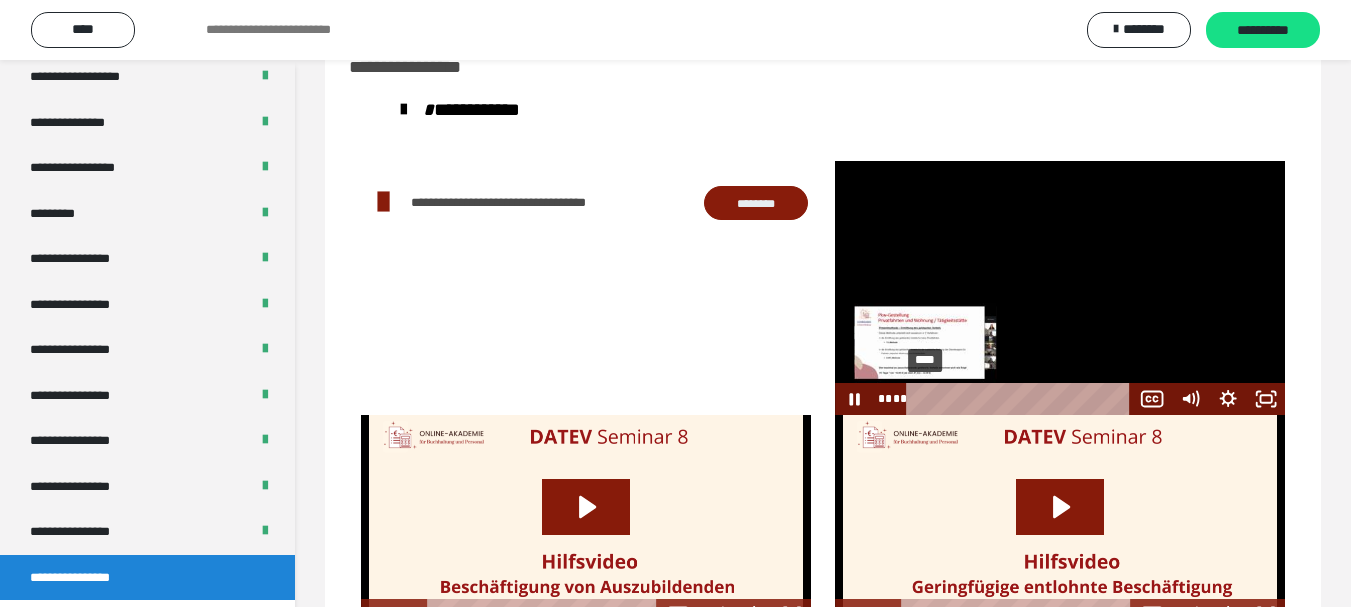 click on "****" at bounding box center [1022, 399] 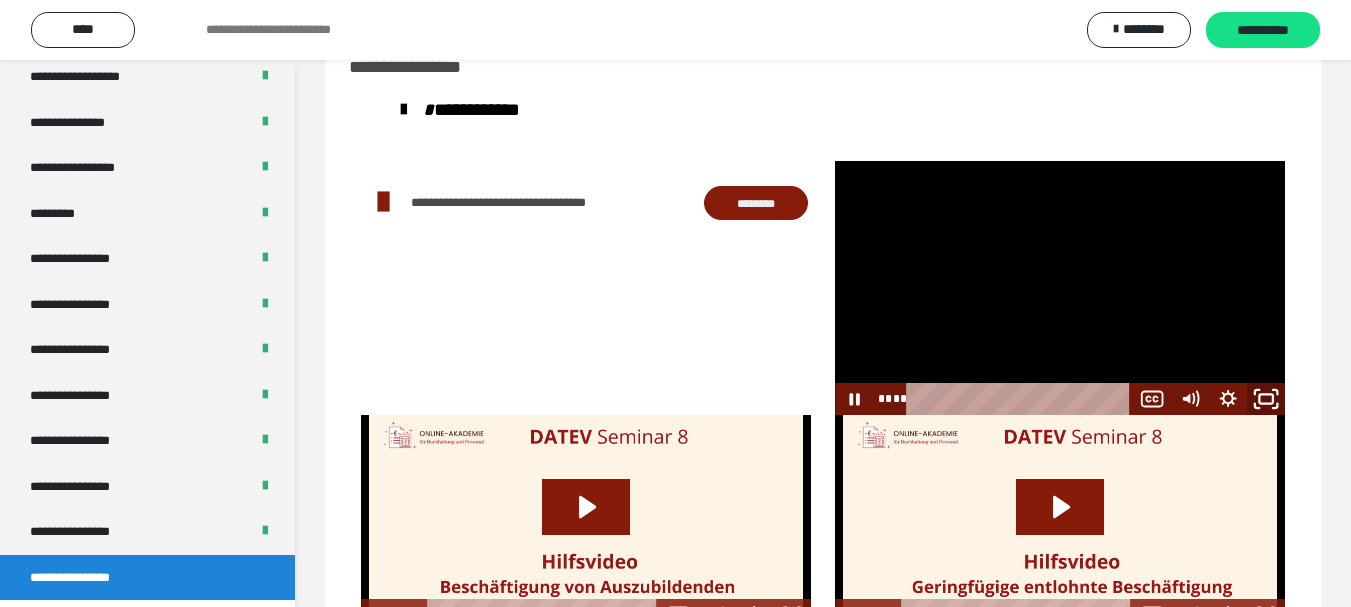 click 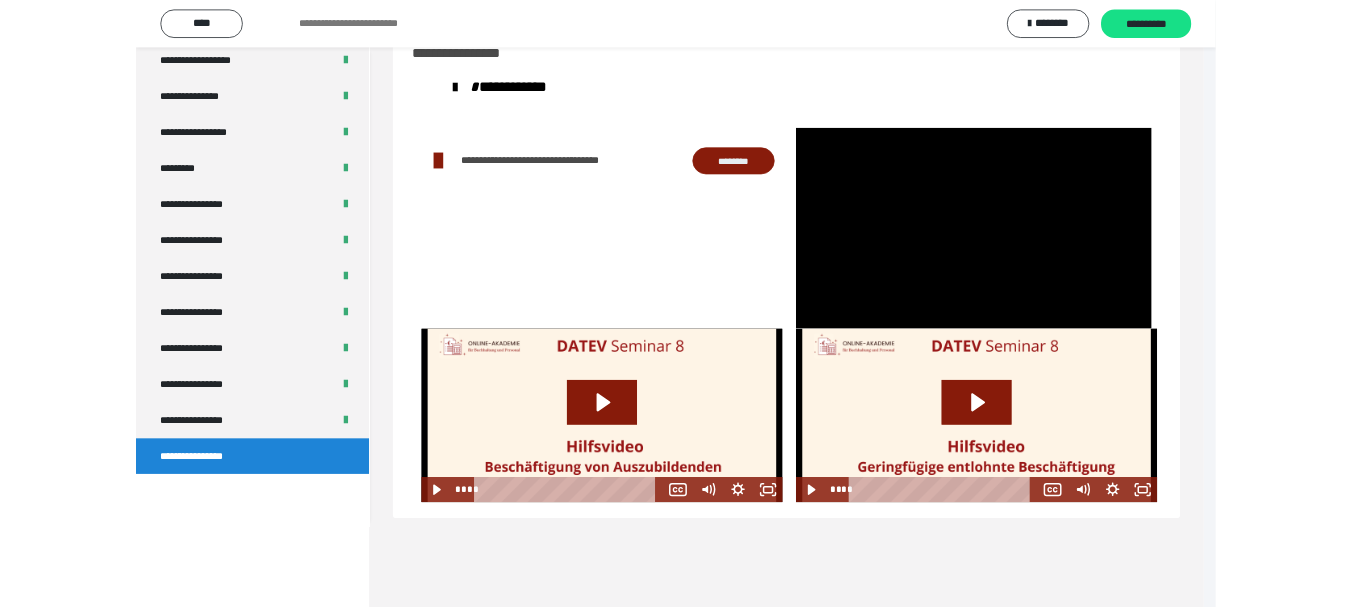 scroll, scrollTop: 2330, scrollLeft: 0, axis: vertical 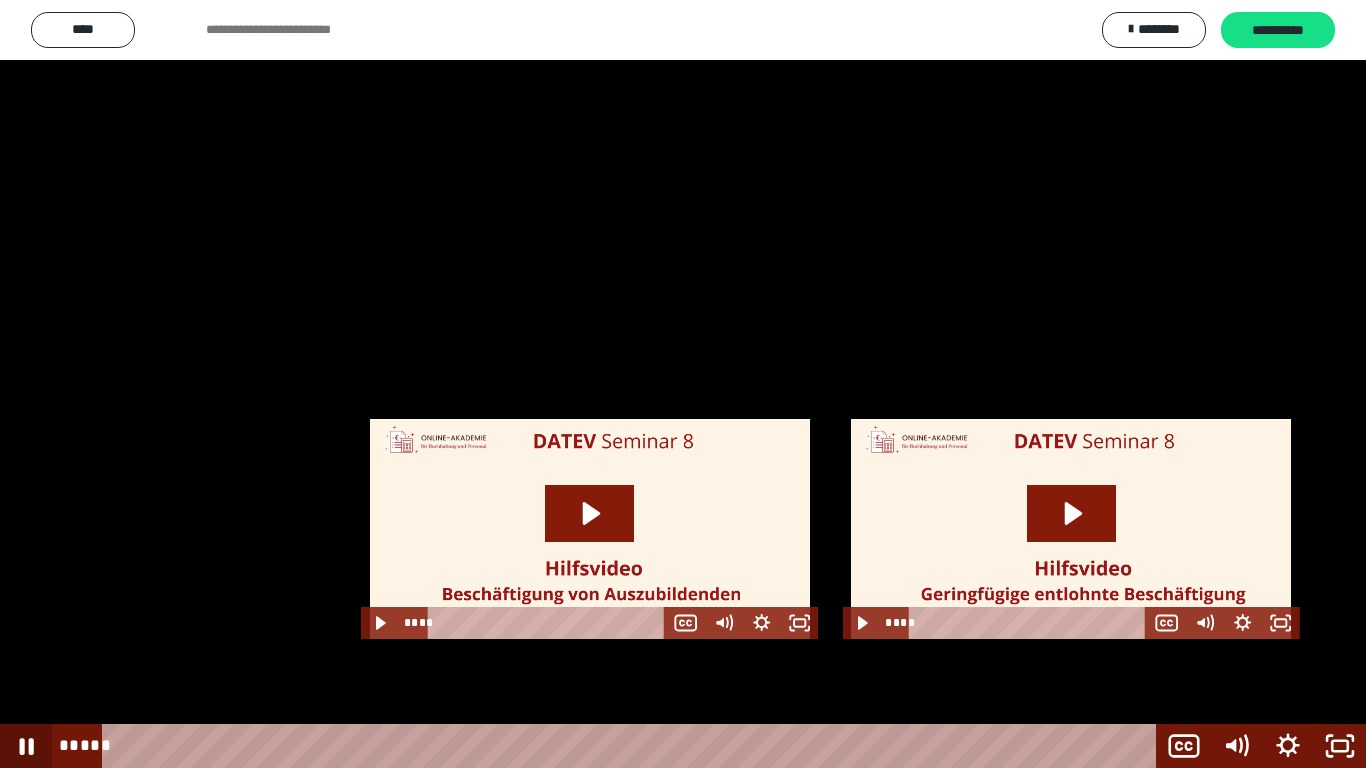 click 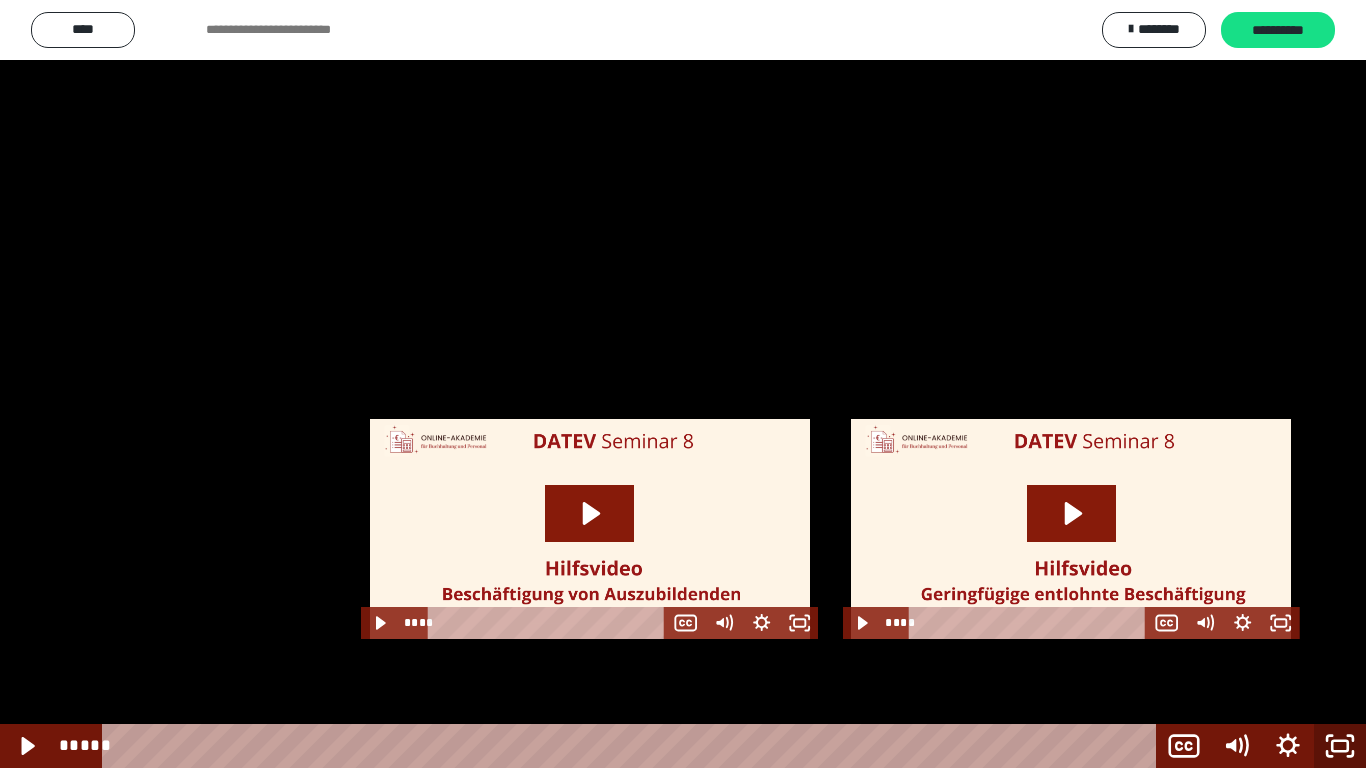 click 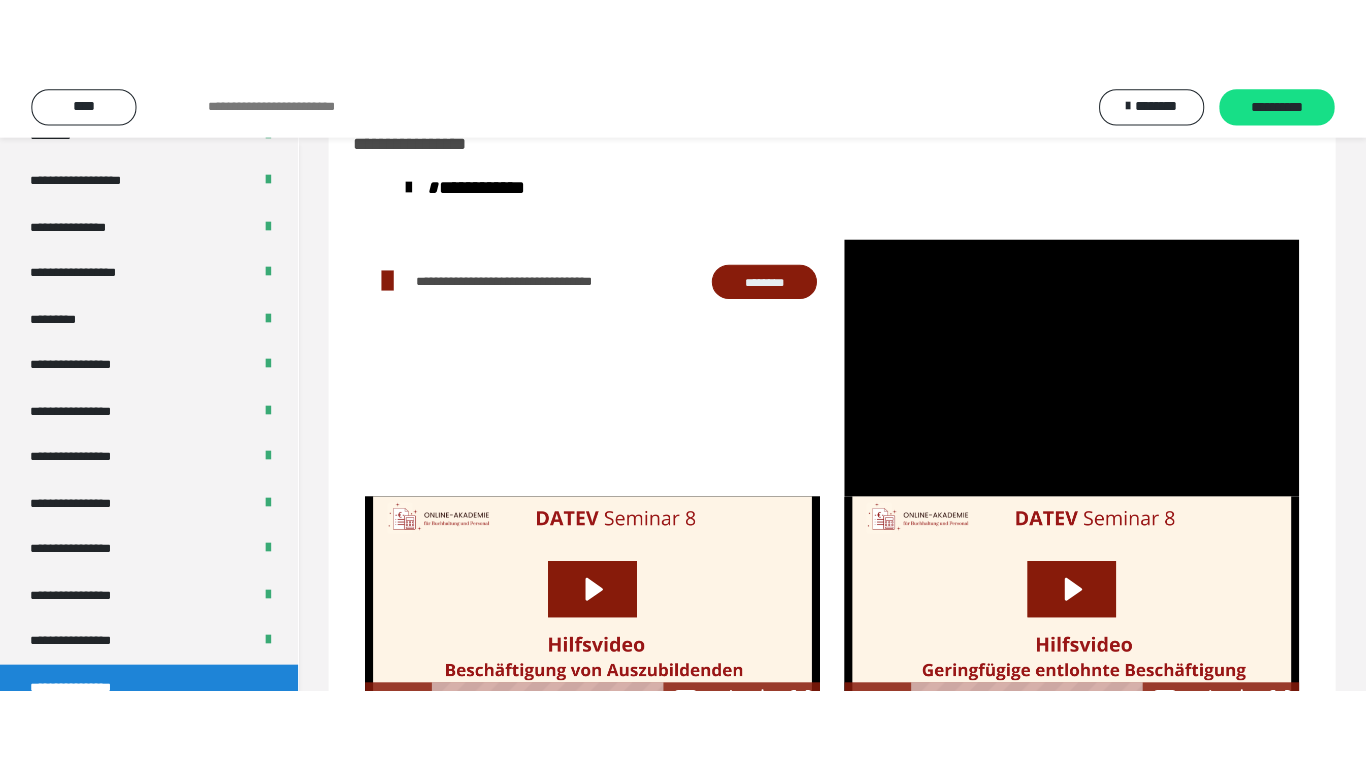 scroll, scrollTop: 2491, scrollLeft: 0, axis: vertical 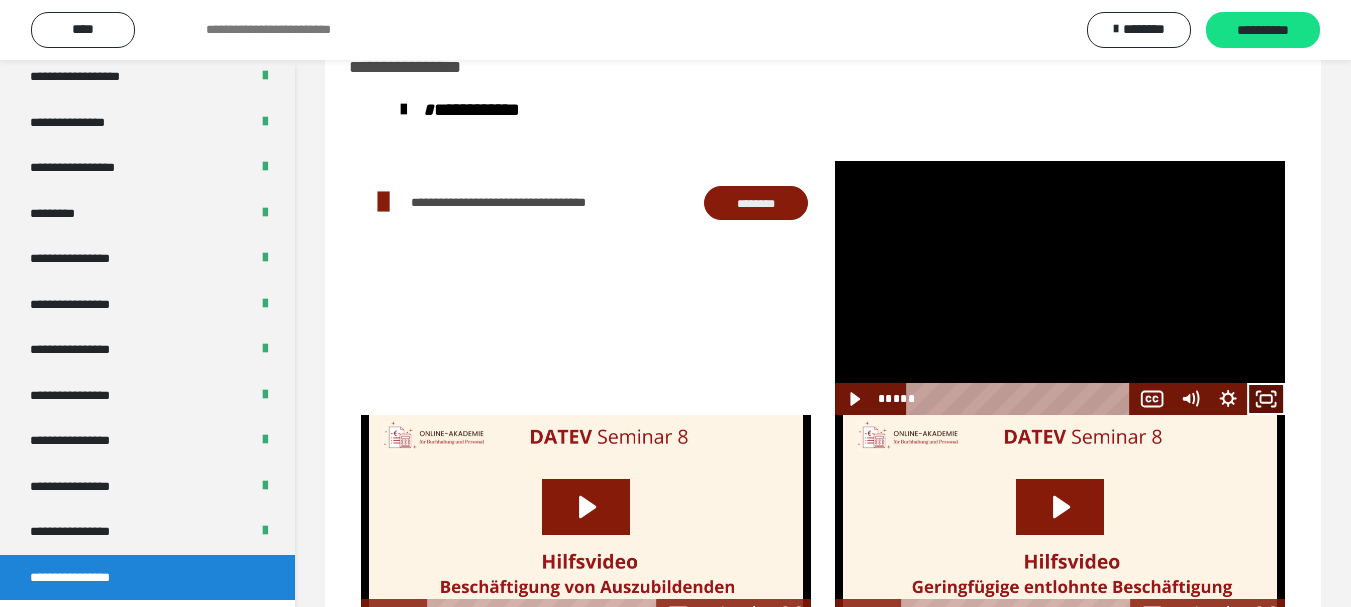 click 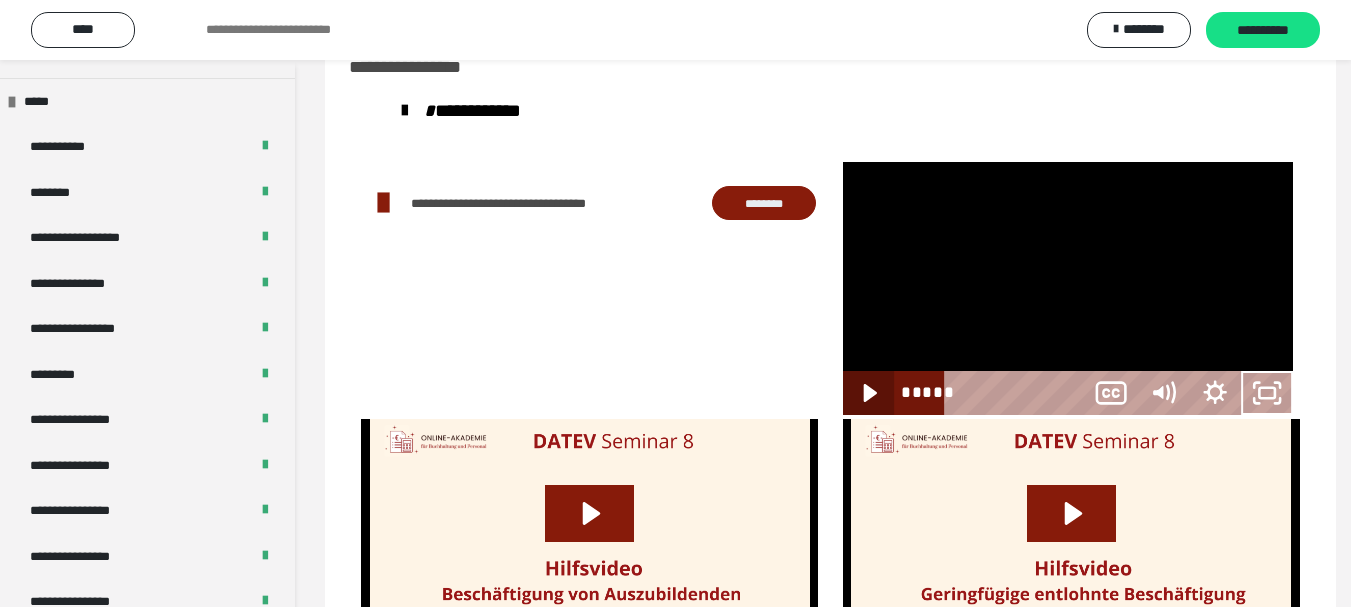 scroll, scrollTop: 2330, scrollLeft: 0, axis: vertical 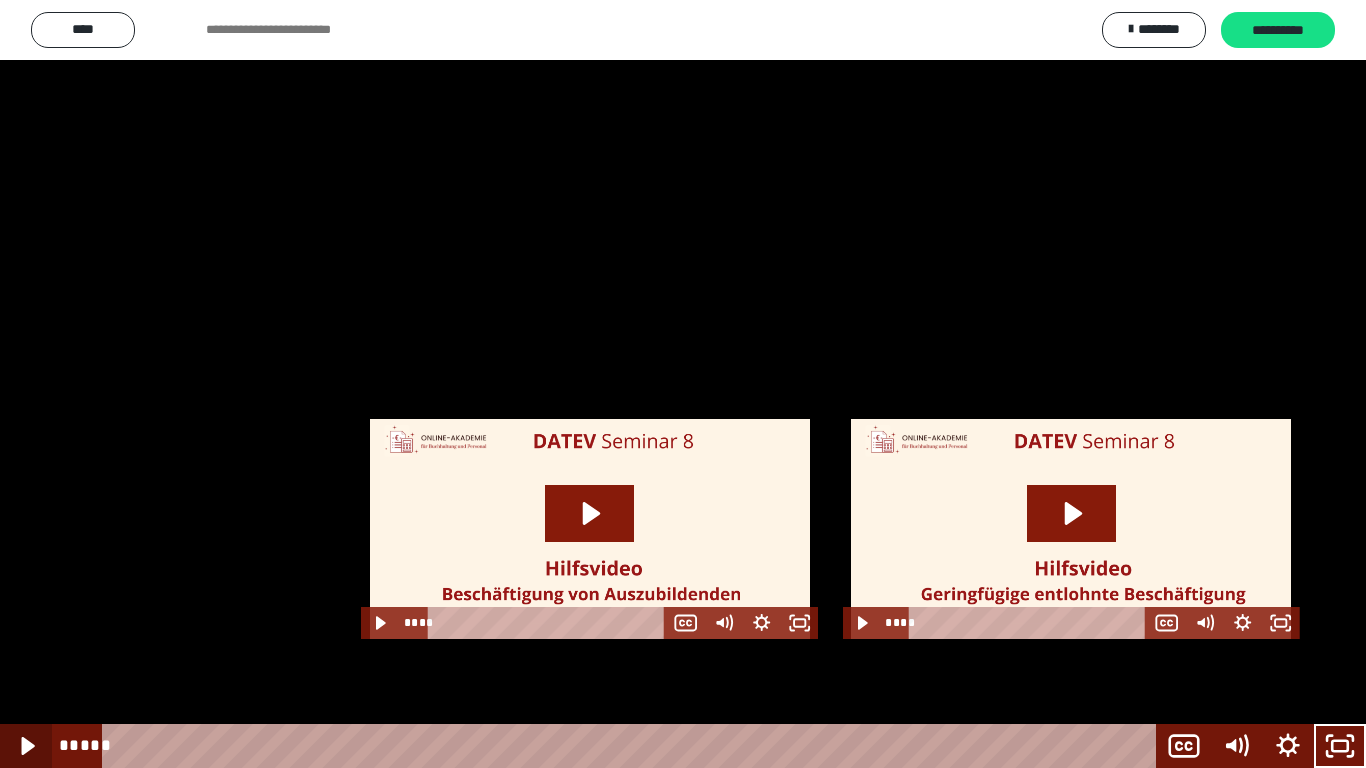 click 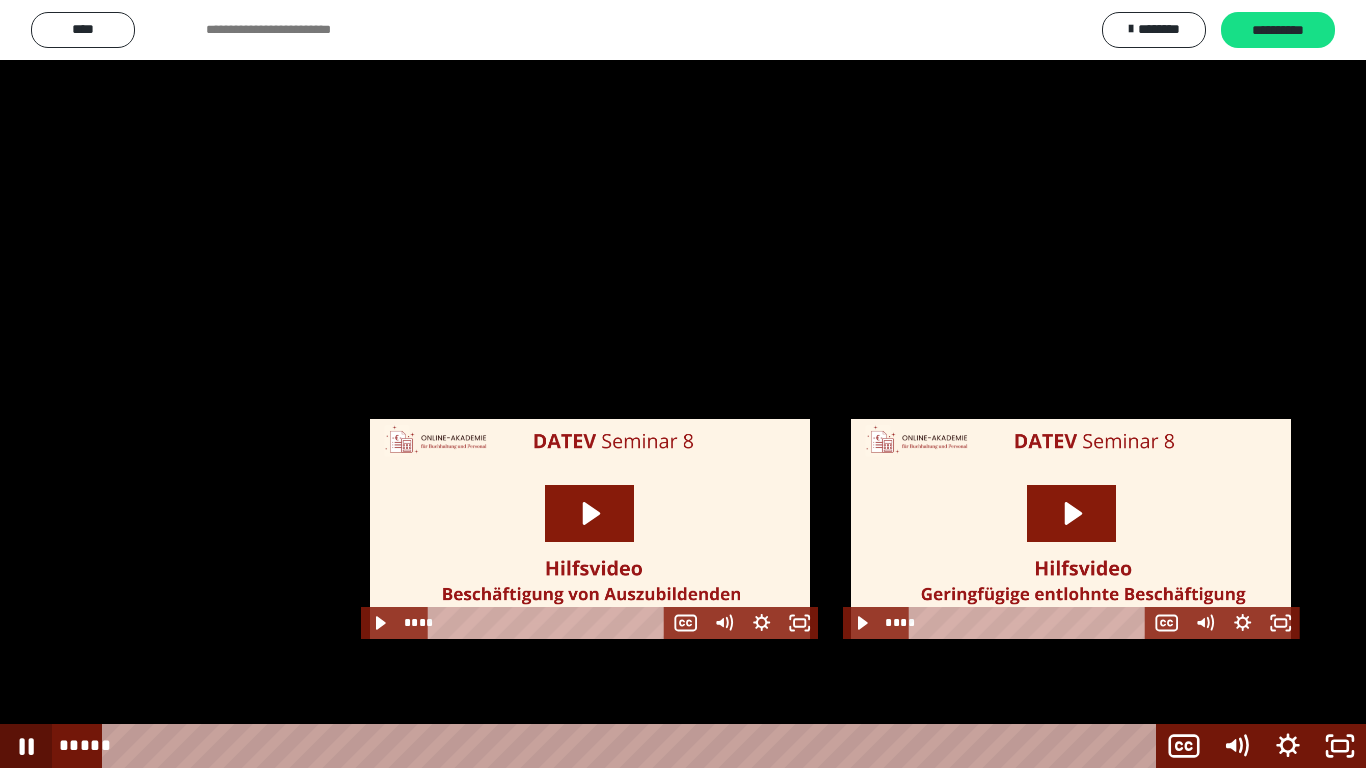 click 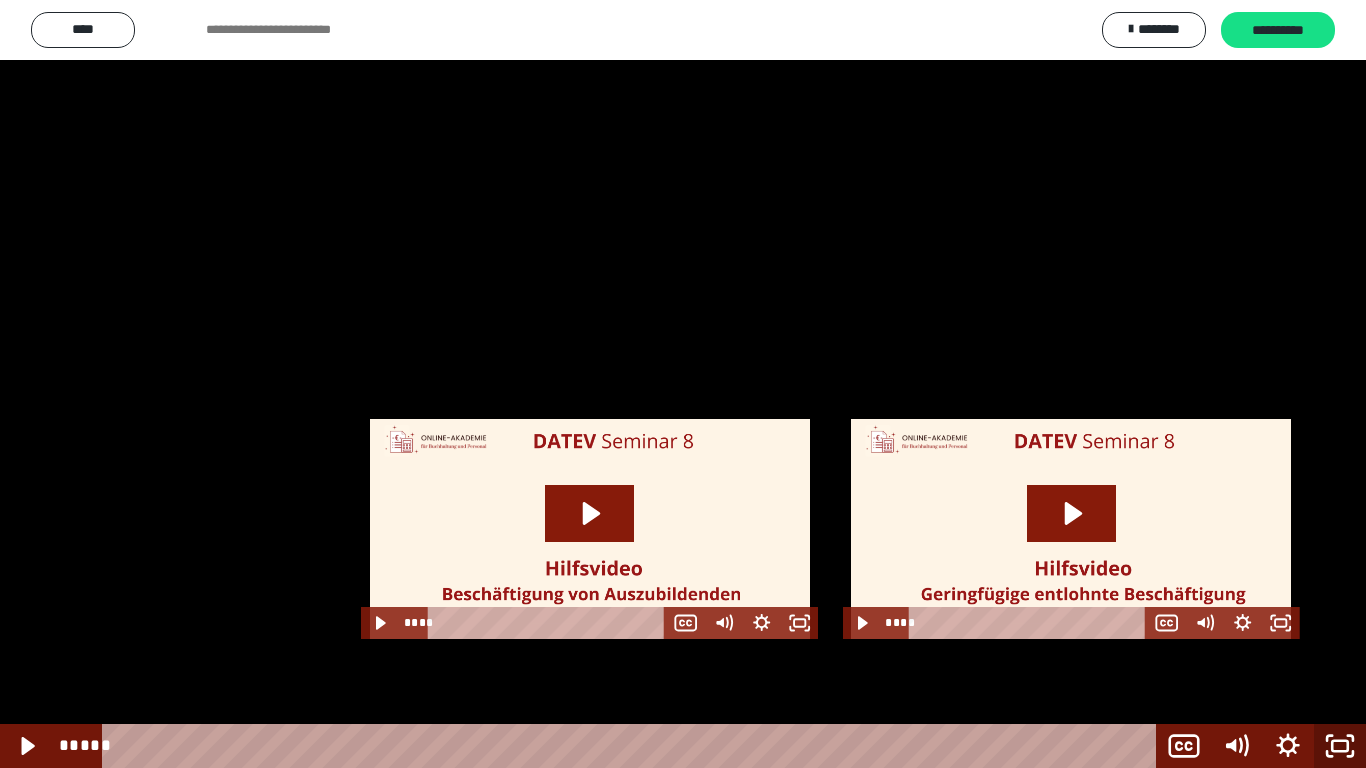 click 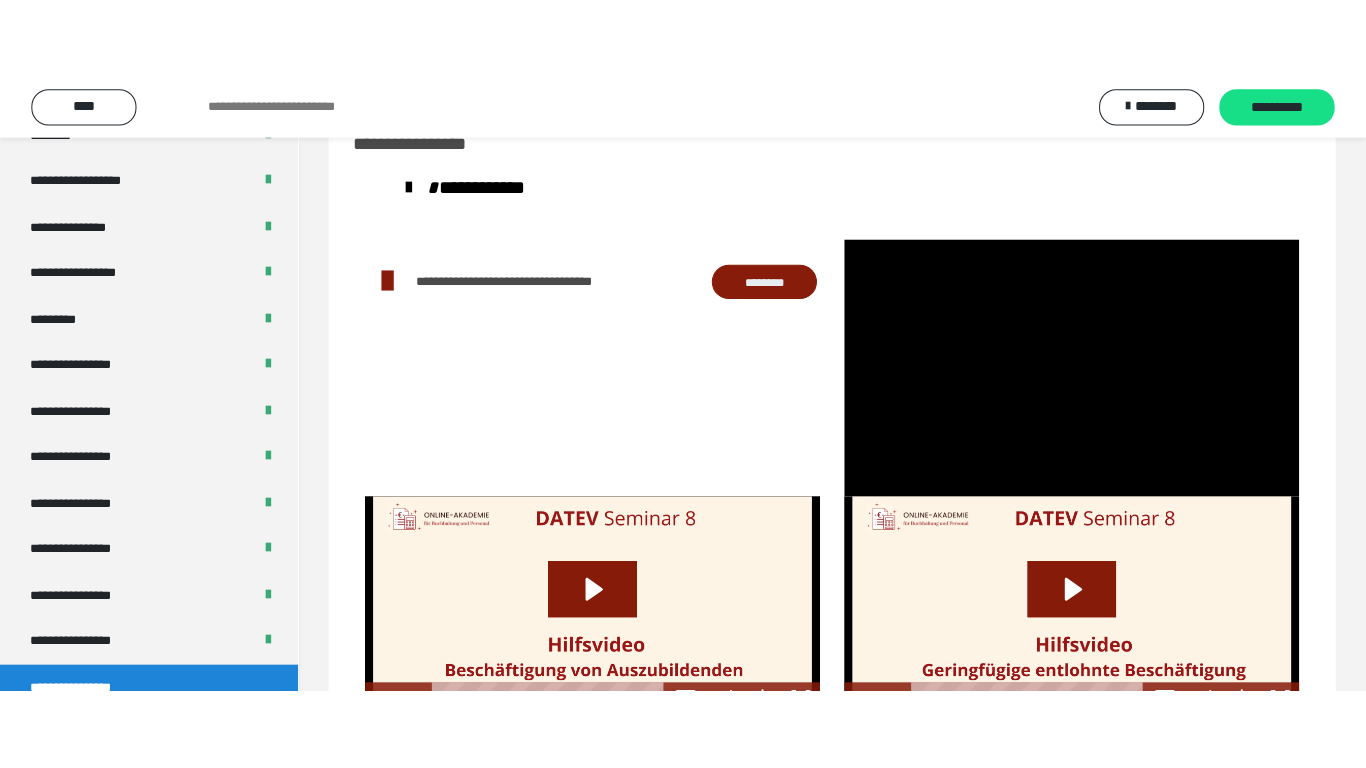 scroll, scrollTop: 2491, scrollLeft: 0, axis: vertical 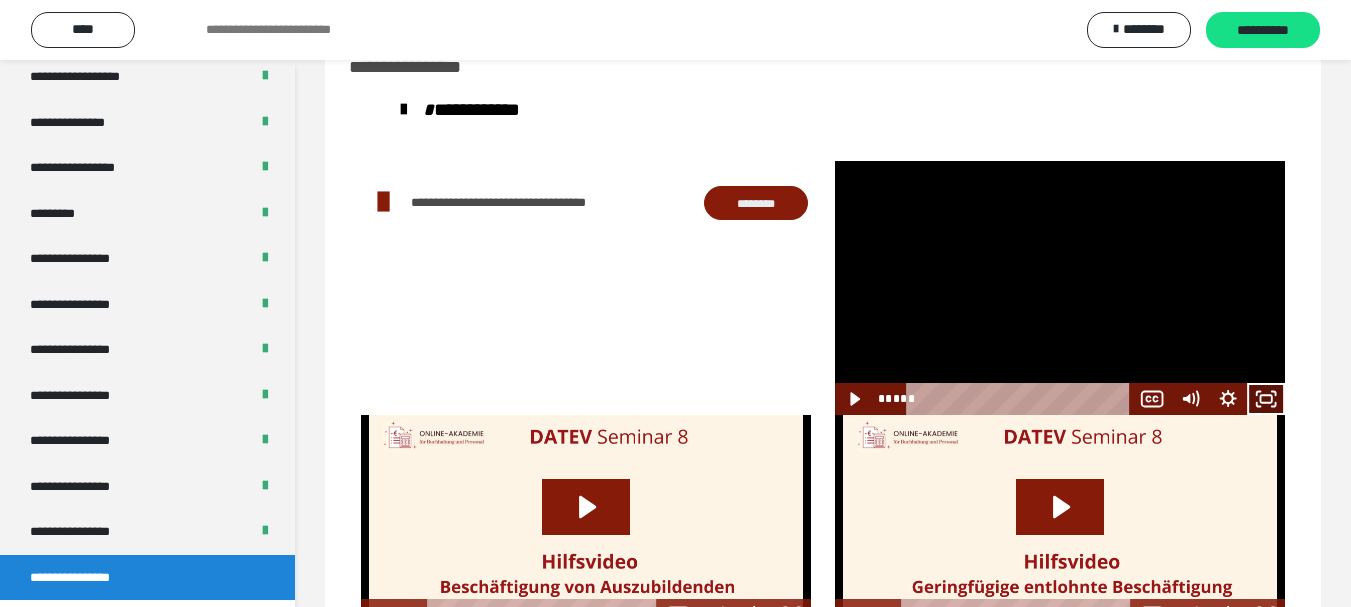 click 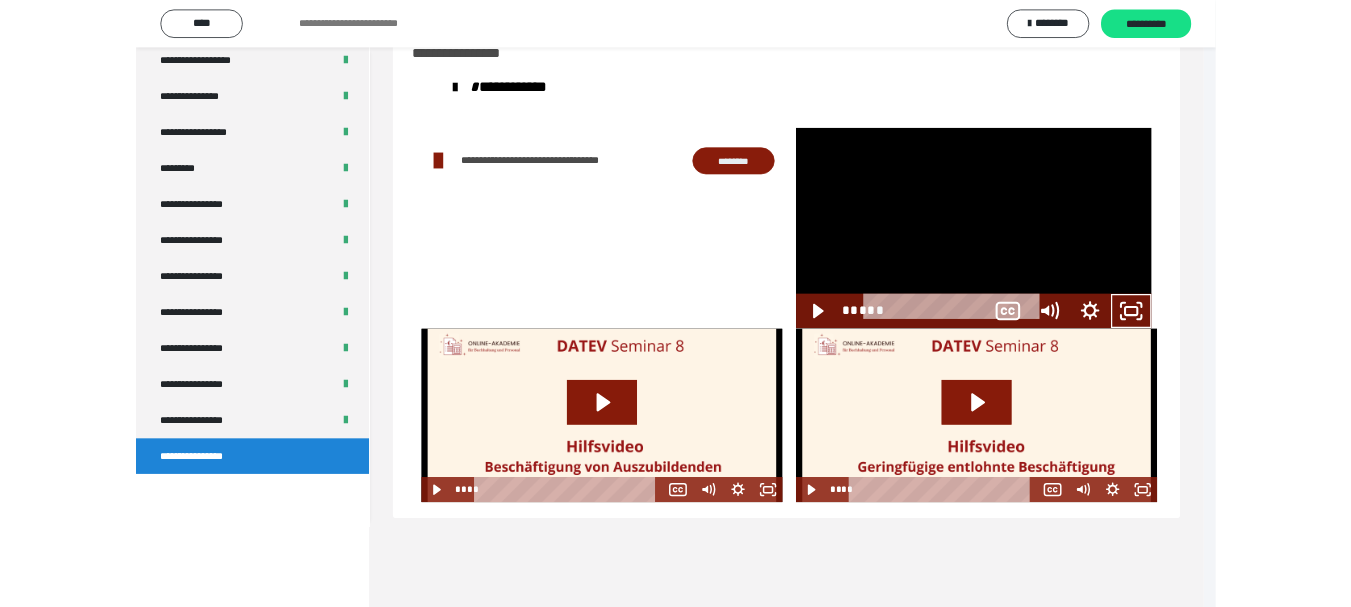 scroll, scrollTop: 2330, scrollLeft: 0, axis: vertical 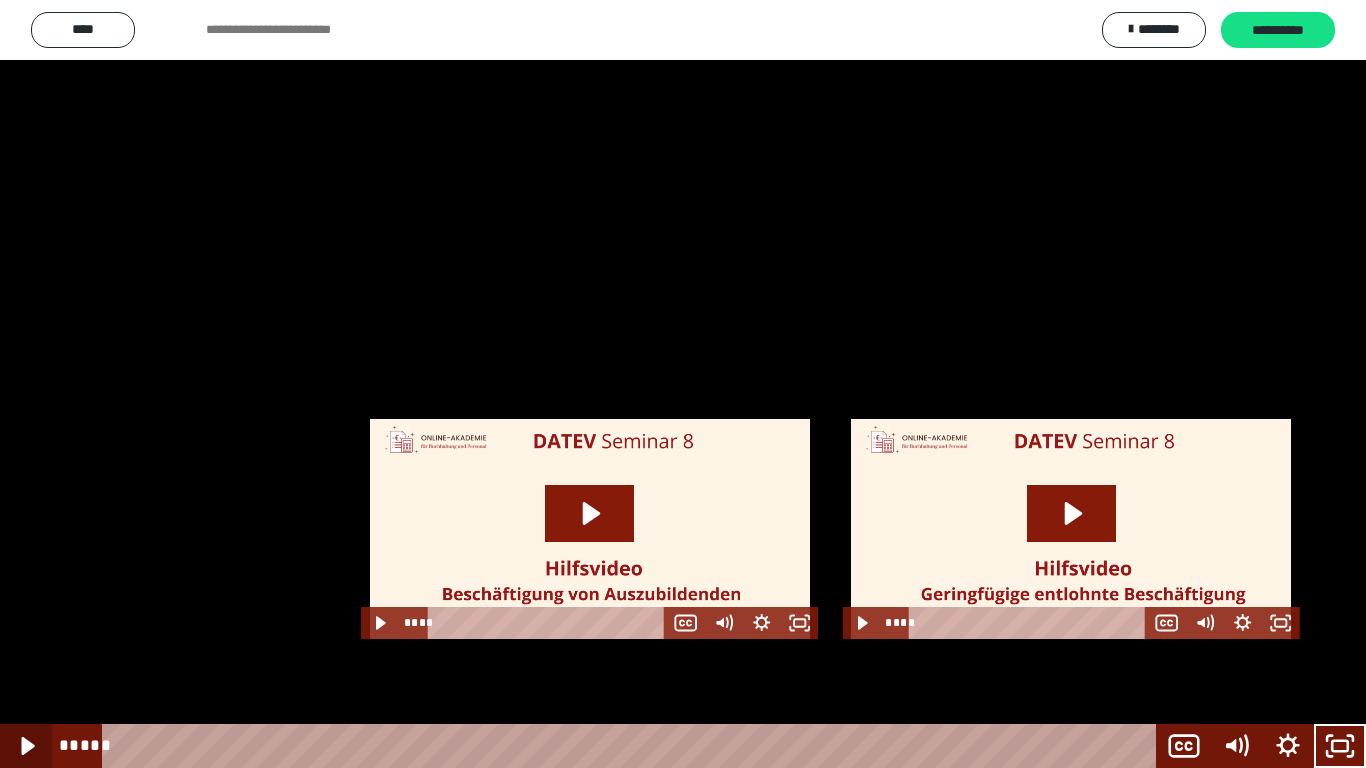click 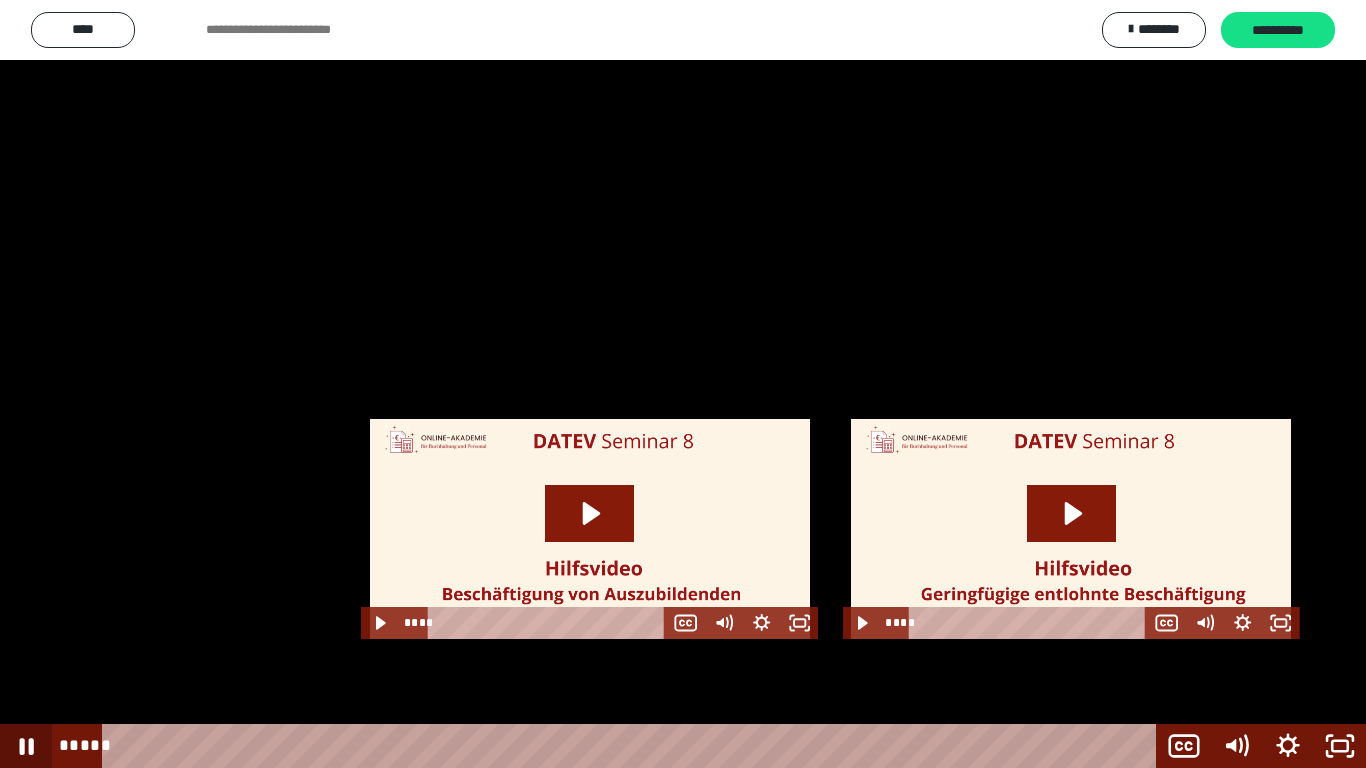click 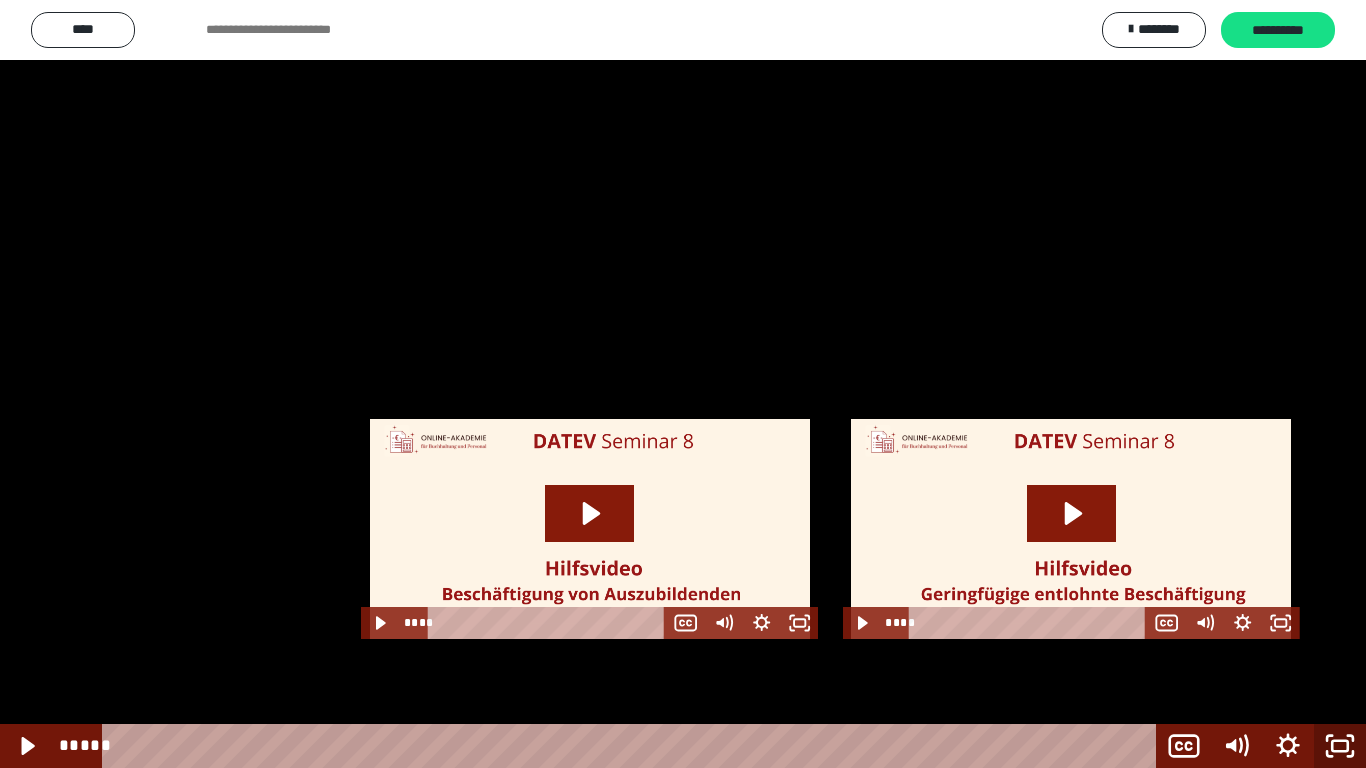 click 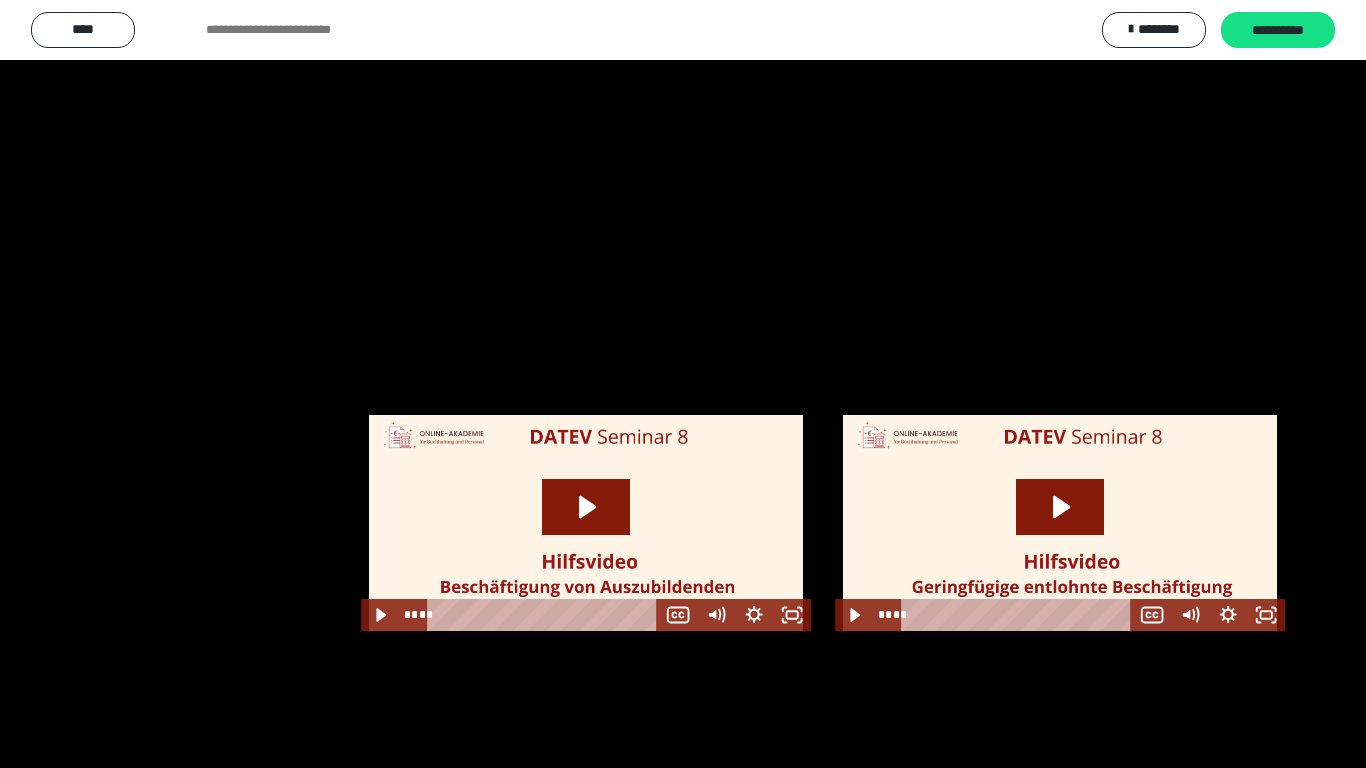 scroll, scrollTop: 2491, scrollLeft: 0, axis: vertical 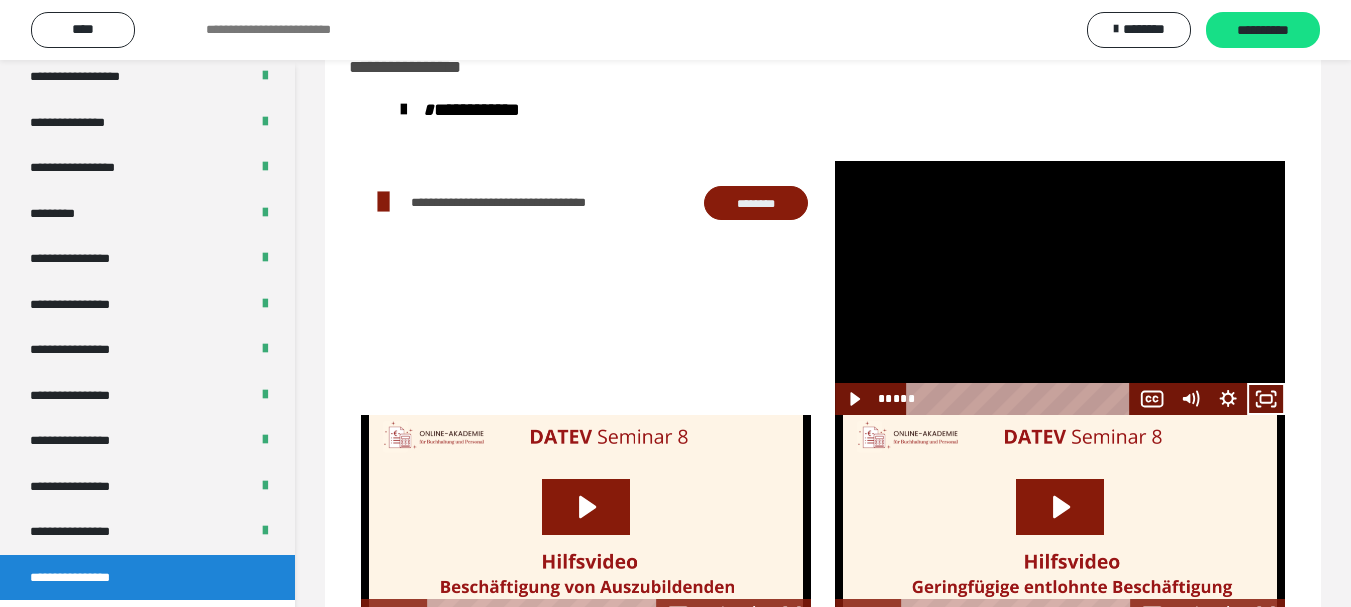 click 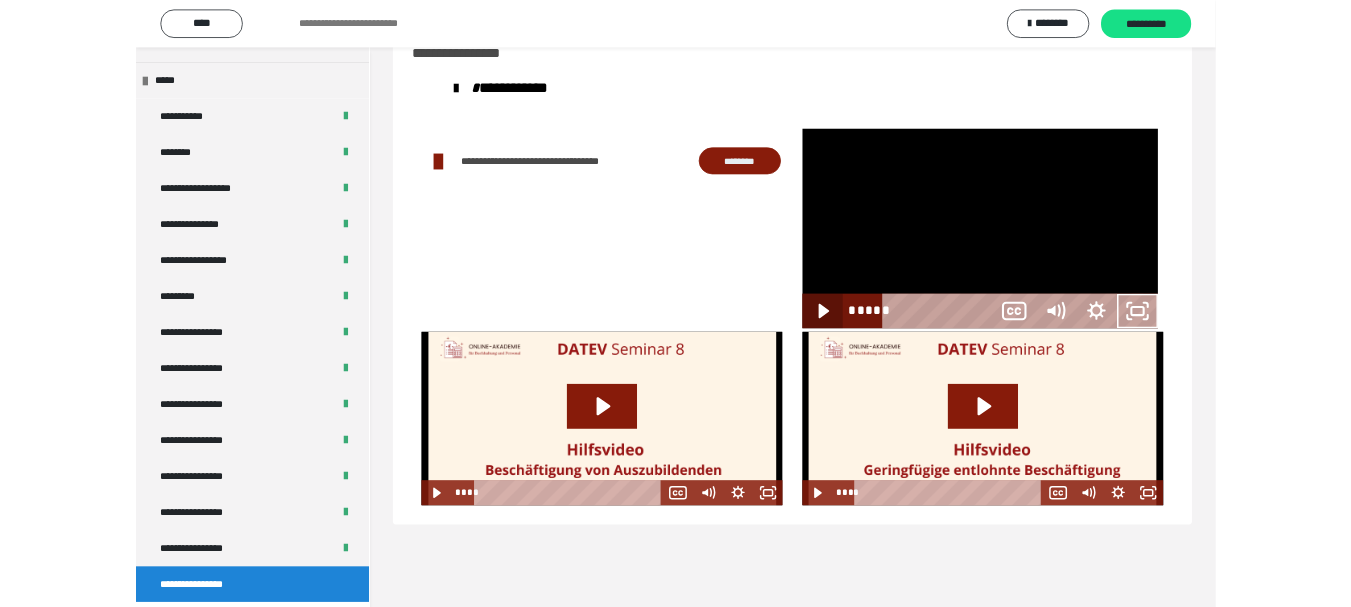 scroll, scrollTop: 2330, scrollLeft: 0, axis: vertical 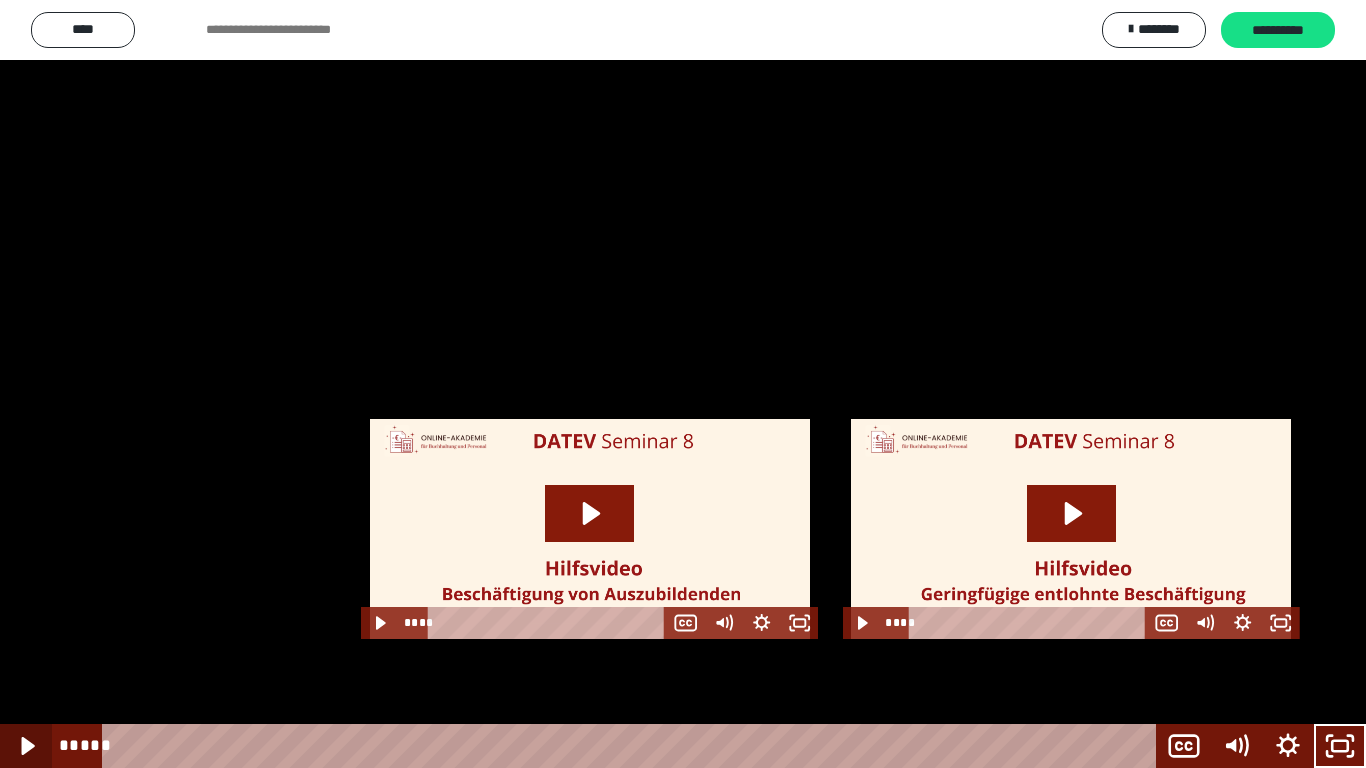 click 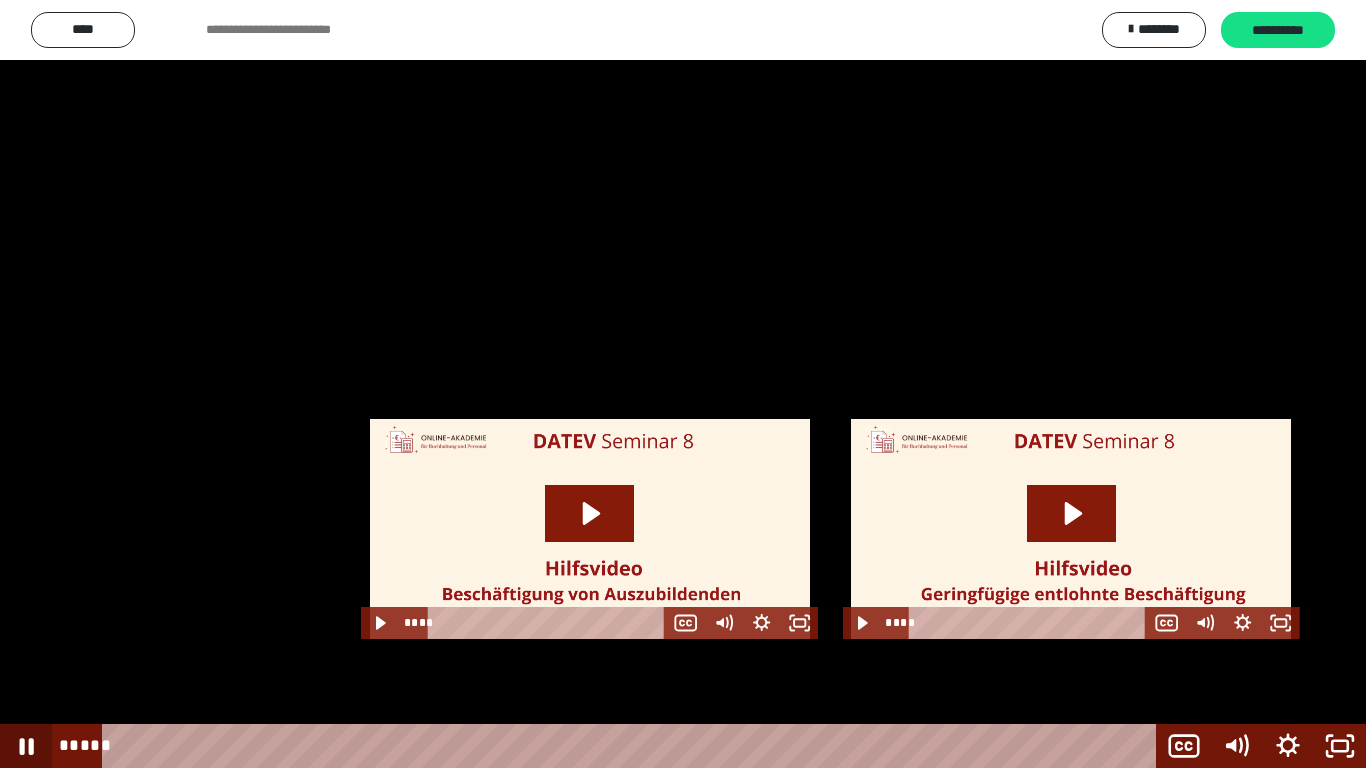 click 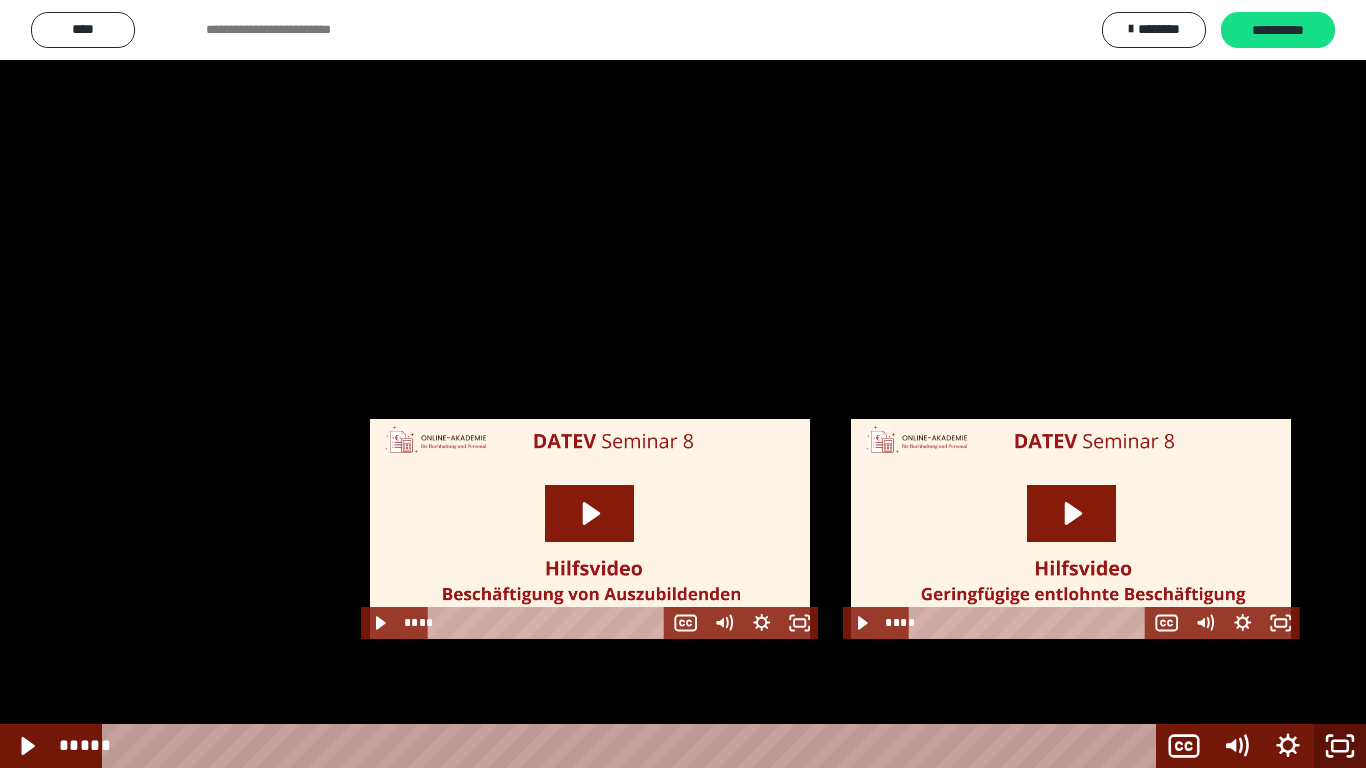 click 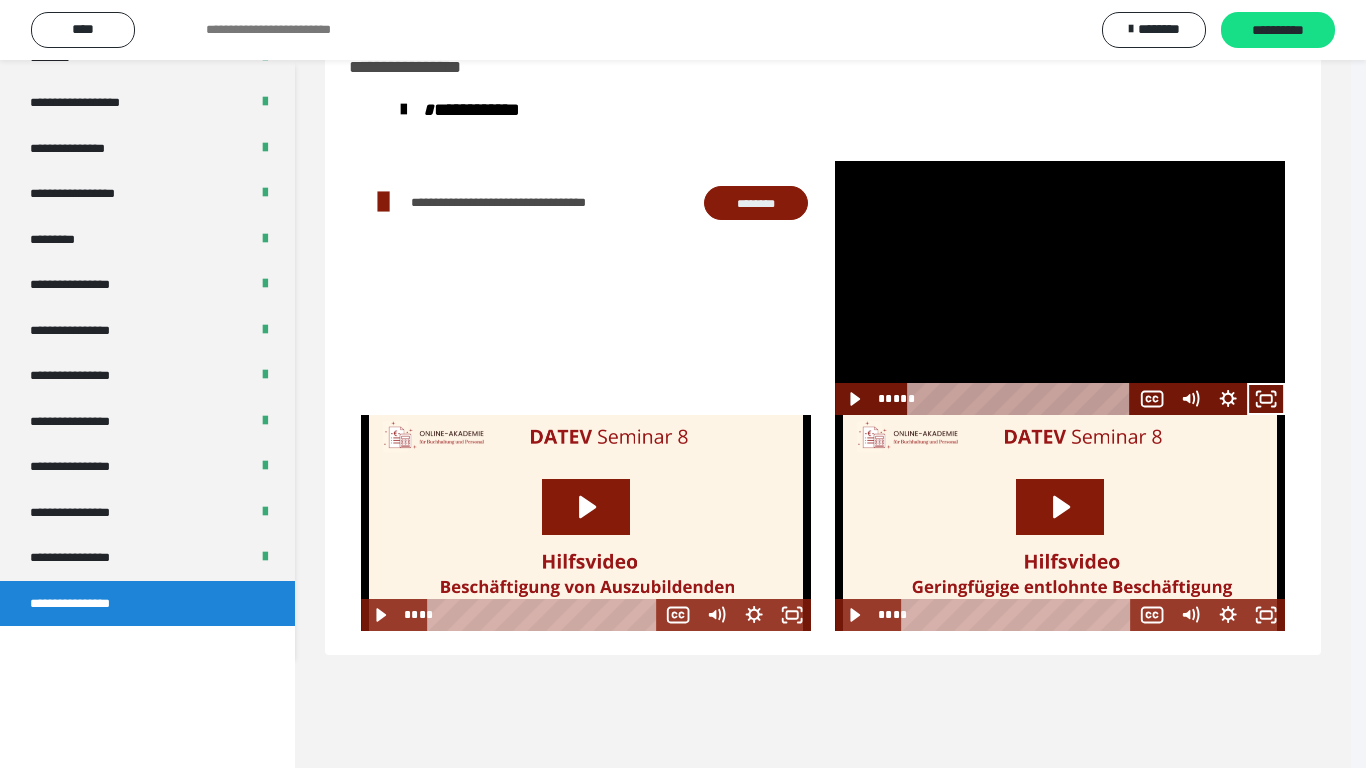 scroll, scrollTop: 2491, scrollLeft: 0, axis: vertical 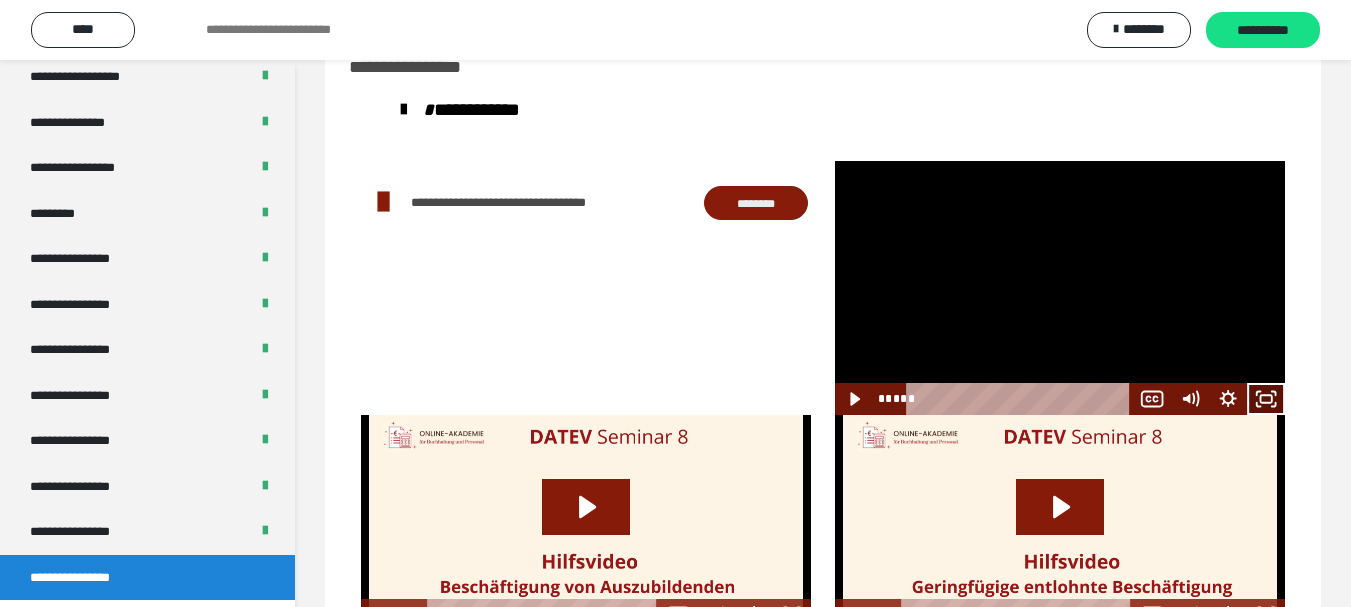 click 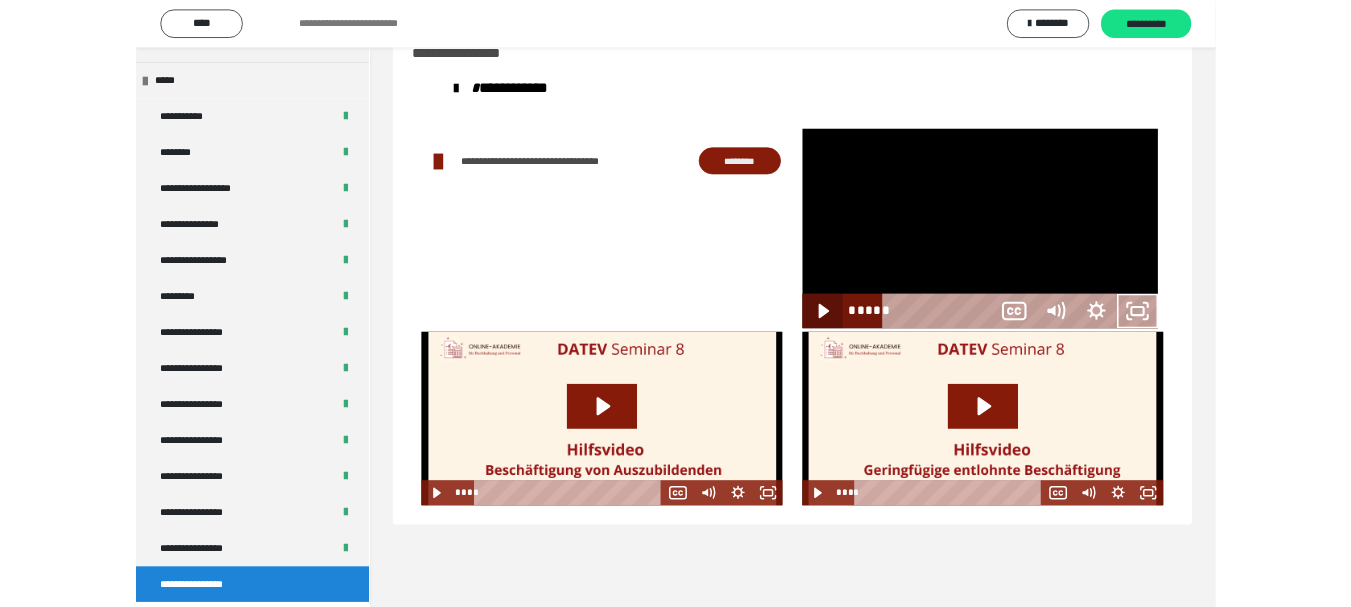 scroll, scrollTop: 2330, scrollLeft: 0, axis: vertical 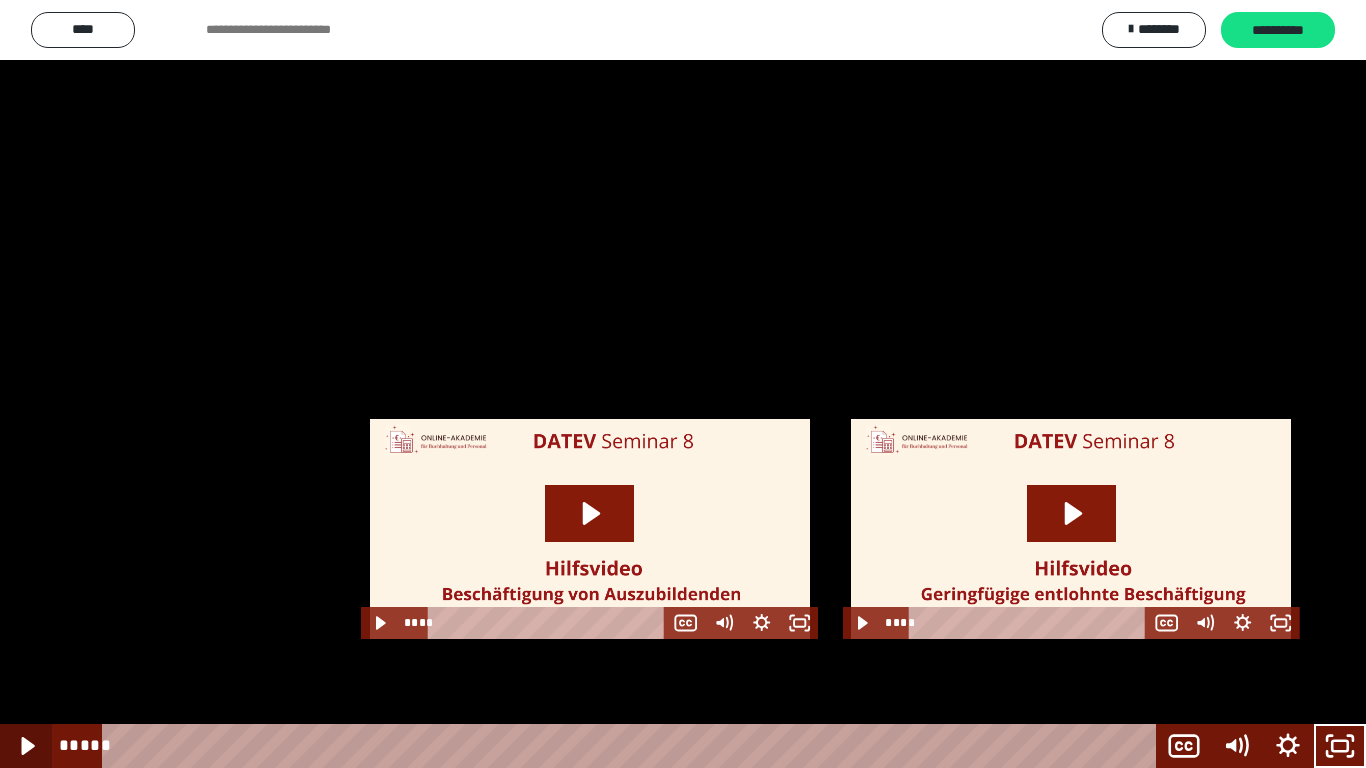 click 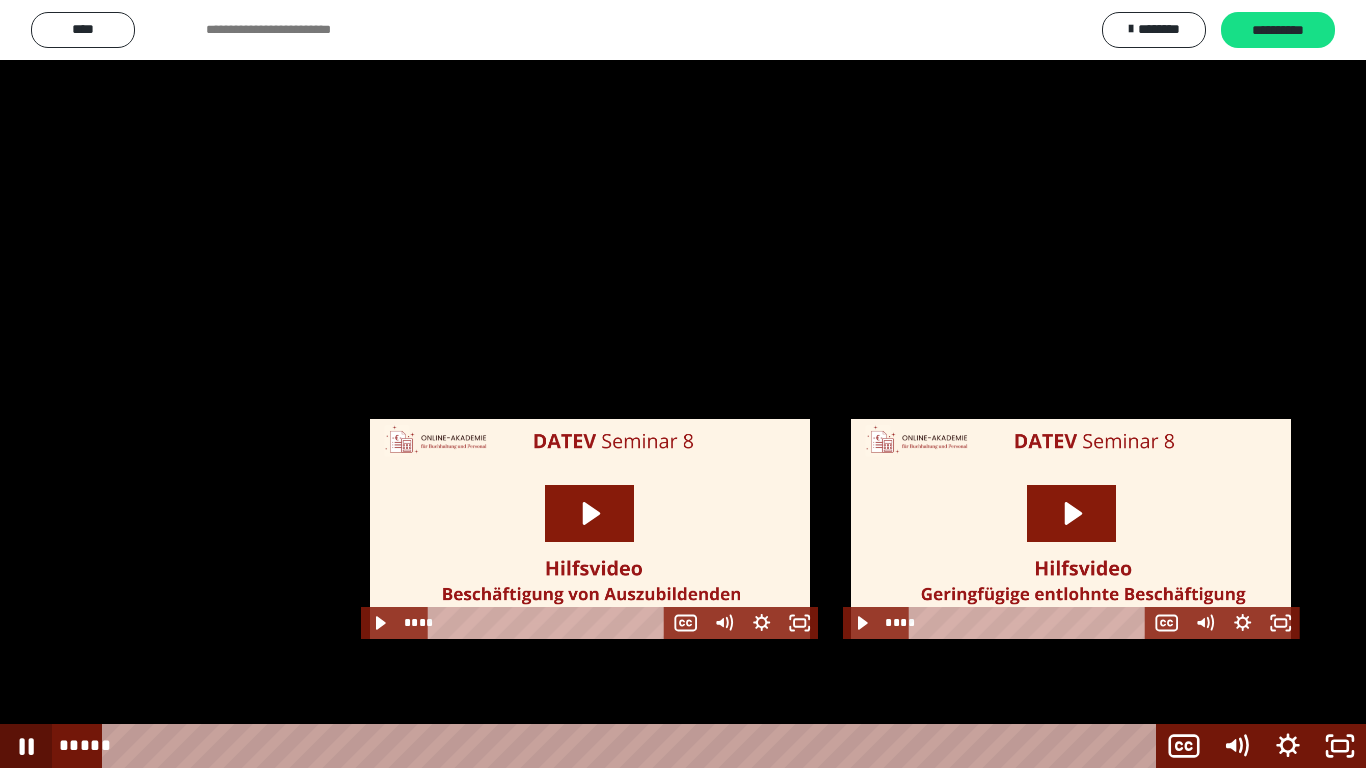 click 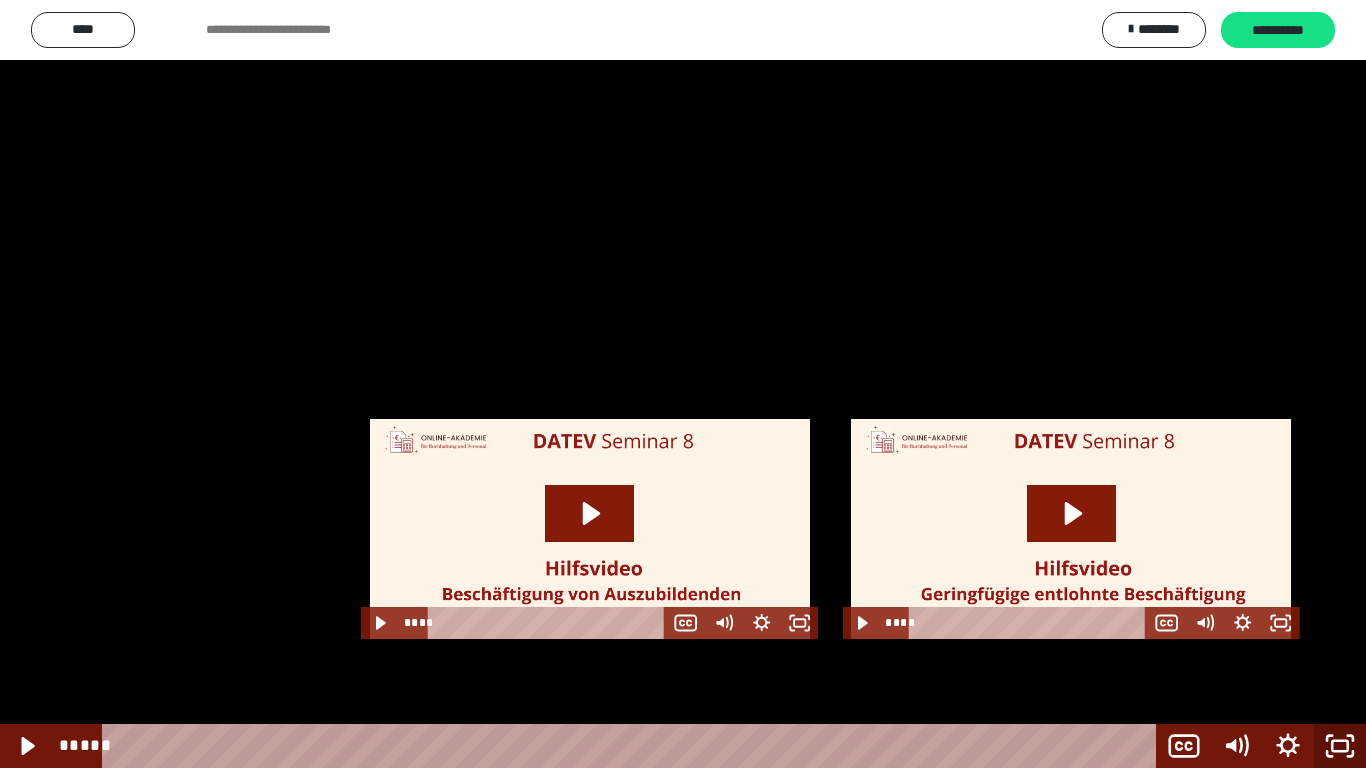 click 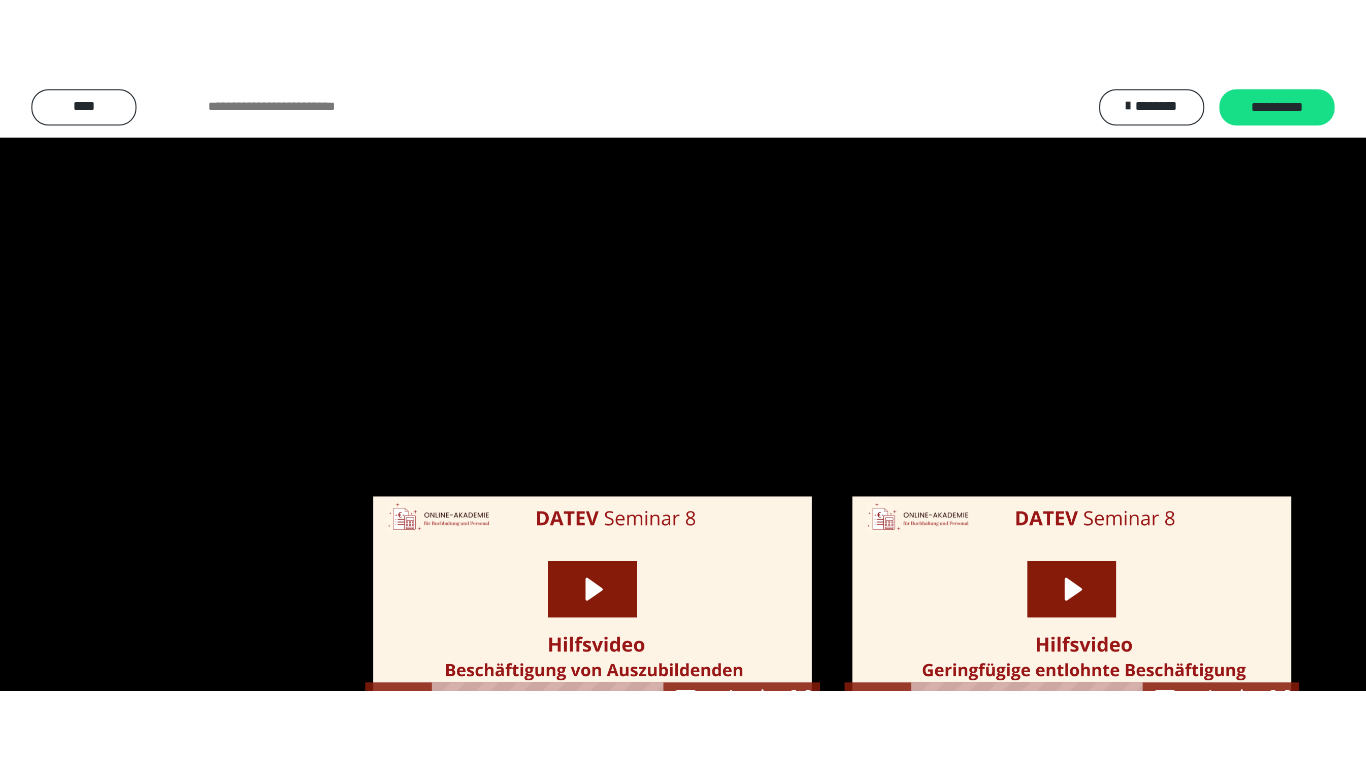 scroll, scrollTop: 2491, scrollLeft: 0, axis: vertical 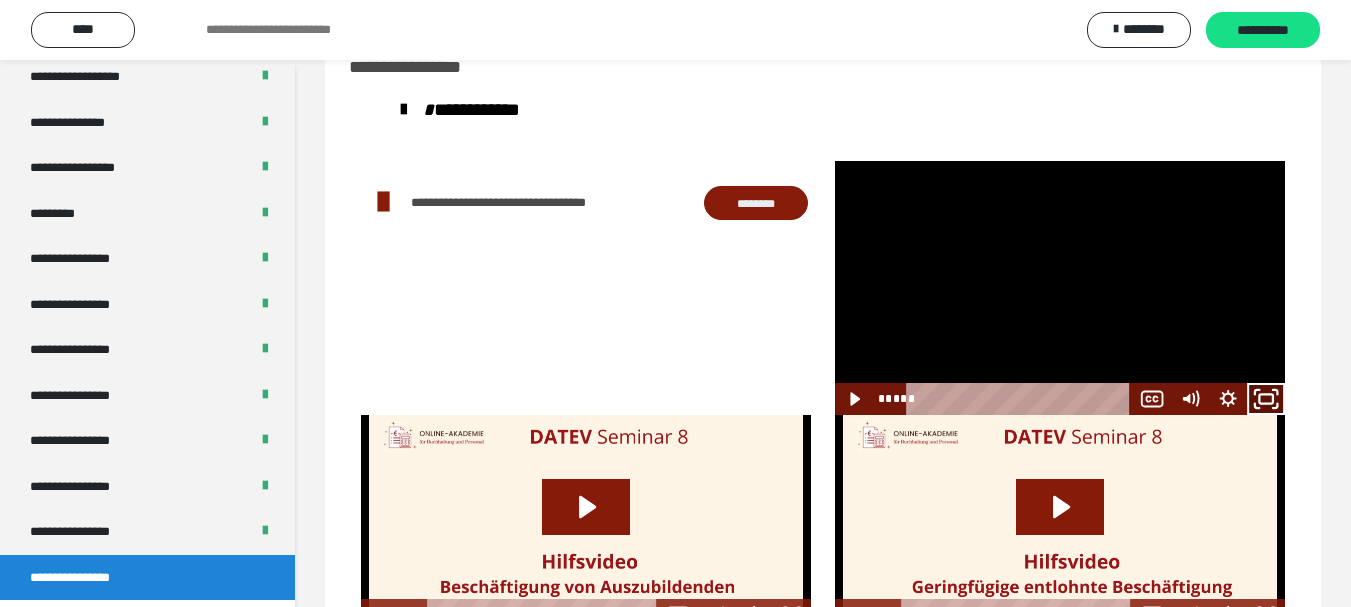 drag, startPoint x: 1265, startPoint y: 397, endPoint x: 512, endPoint y: 593, distance: 778.09064 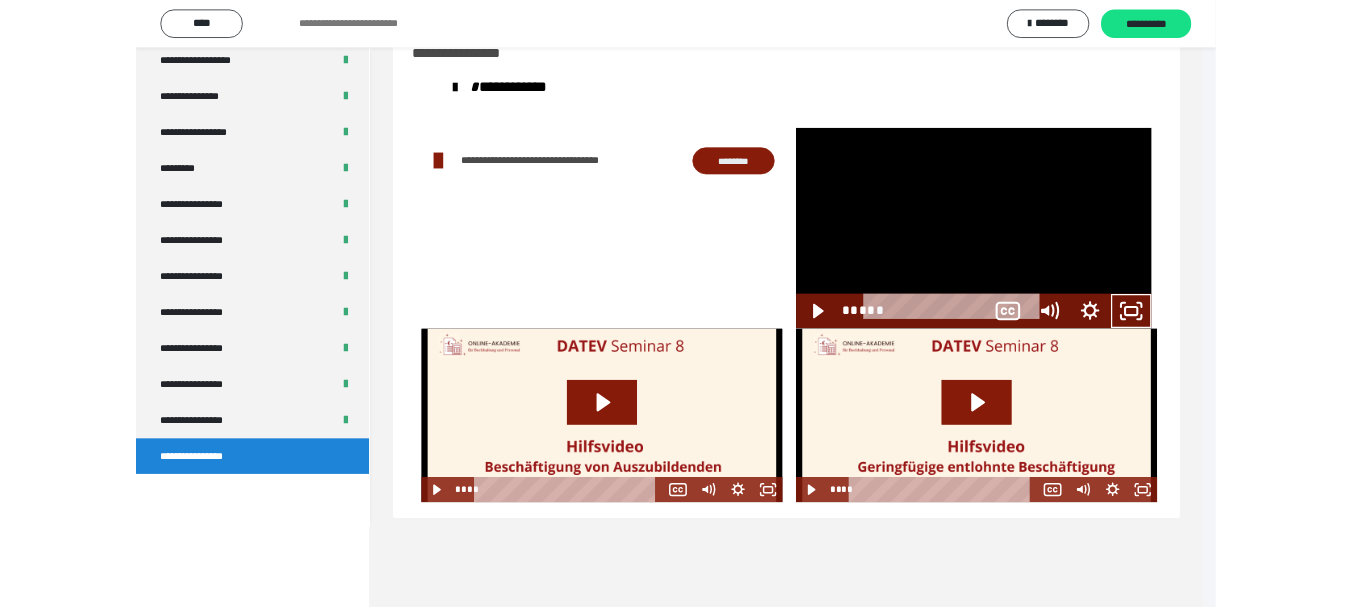 scroll, scrollTop: 2330, scrollLeft: 0, axis: vertical 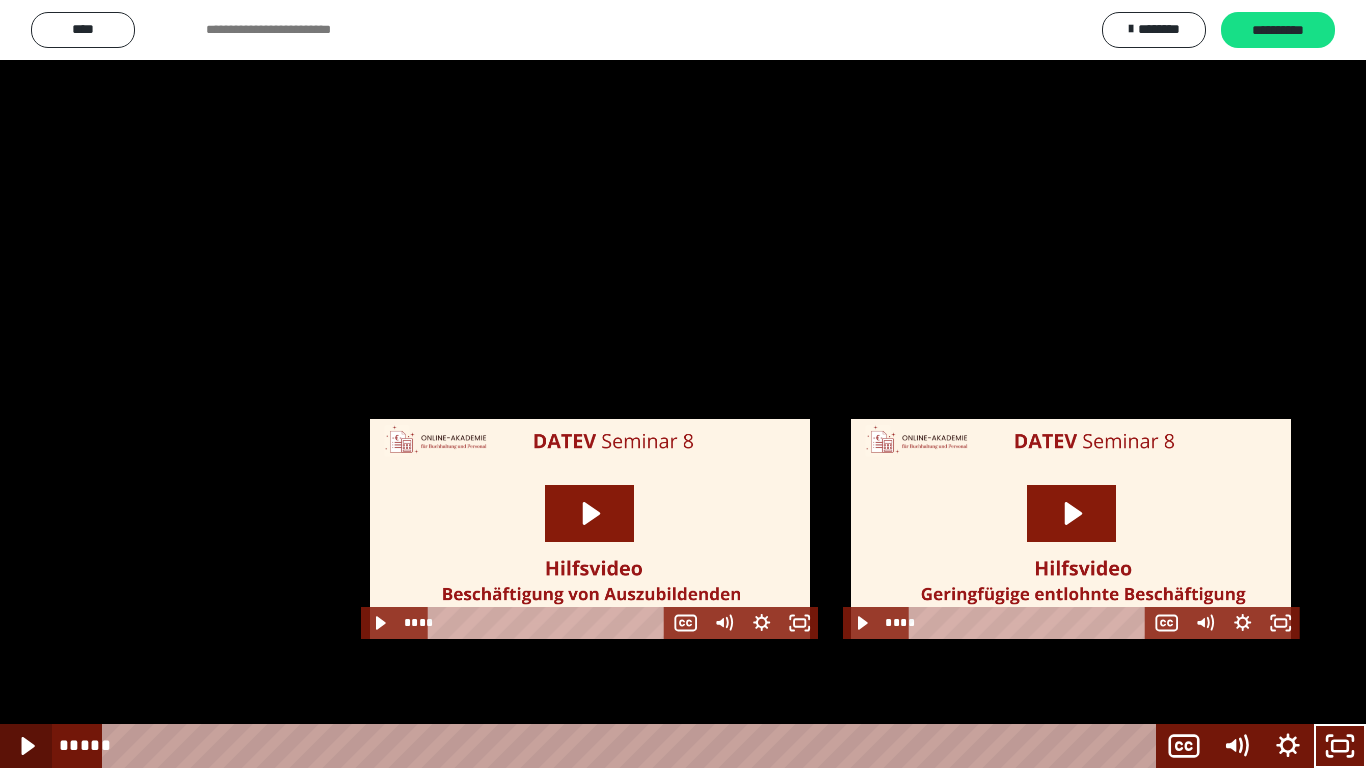 click 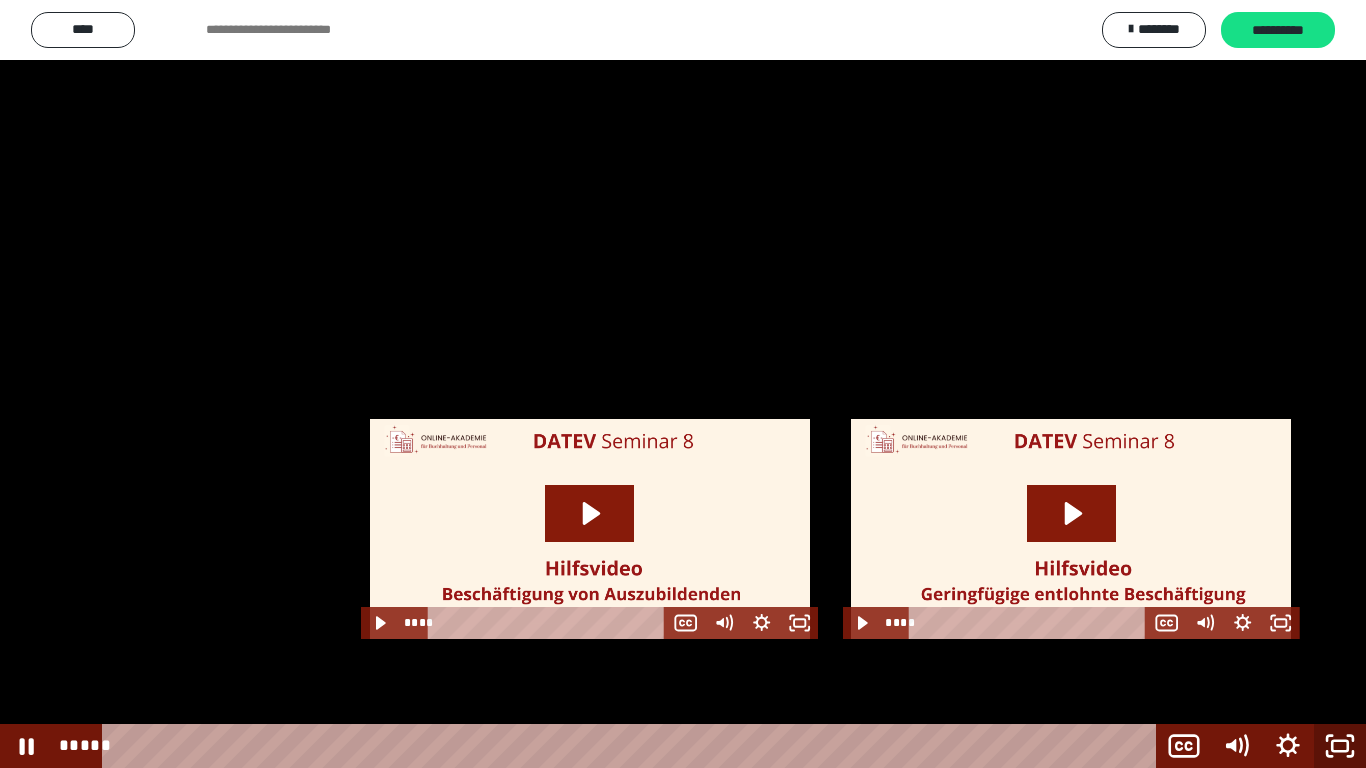 click 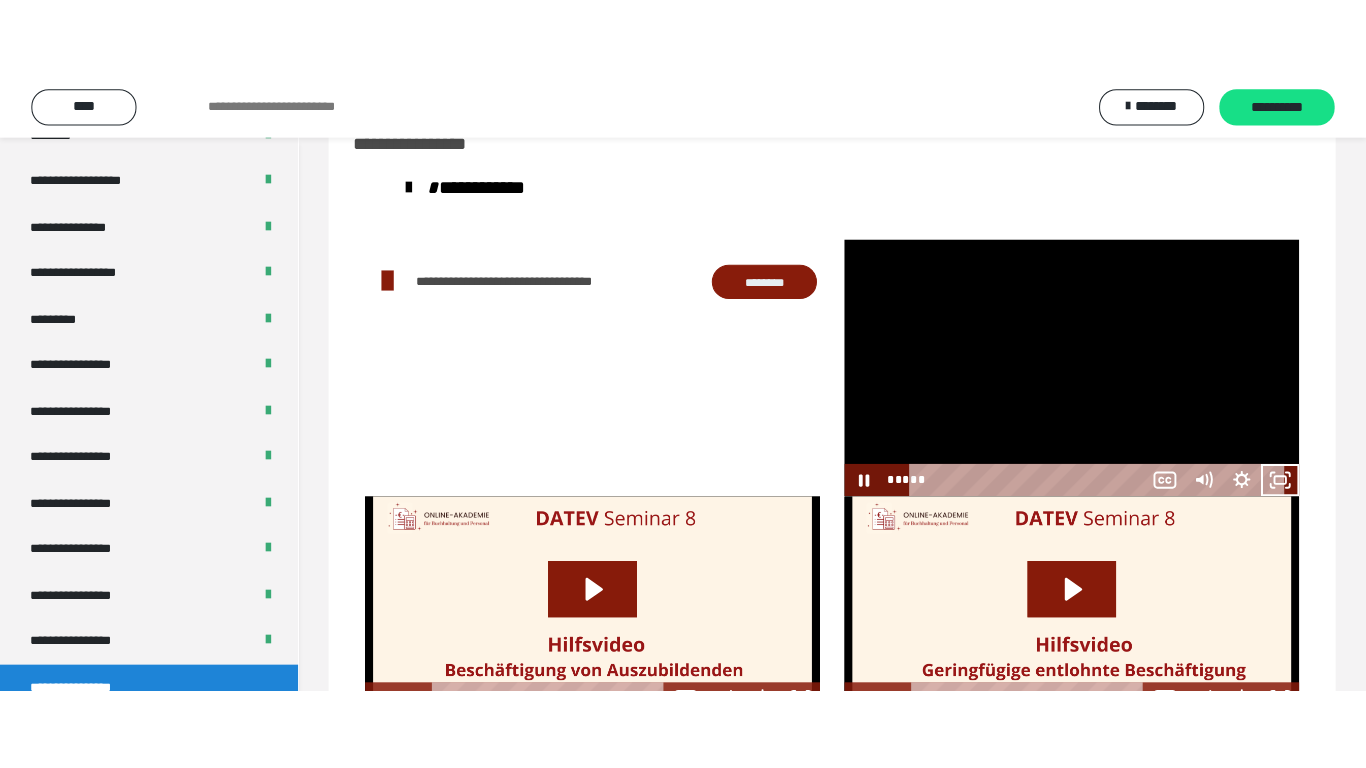 scroll, scrollTop: 2491, scrollLeft: 0, axis: vertical 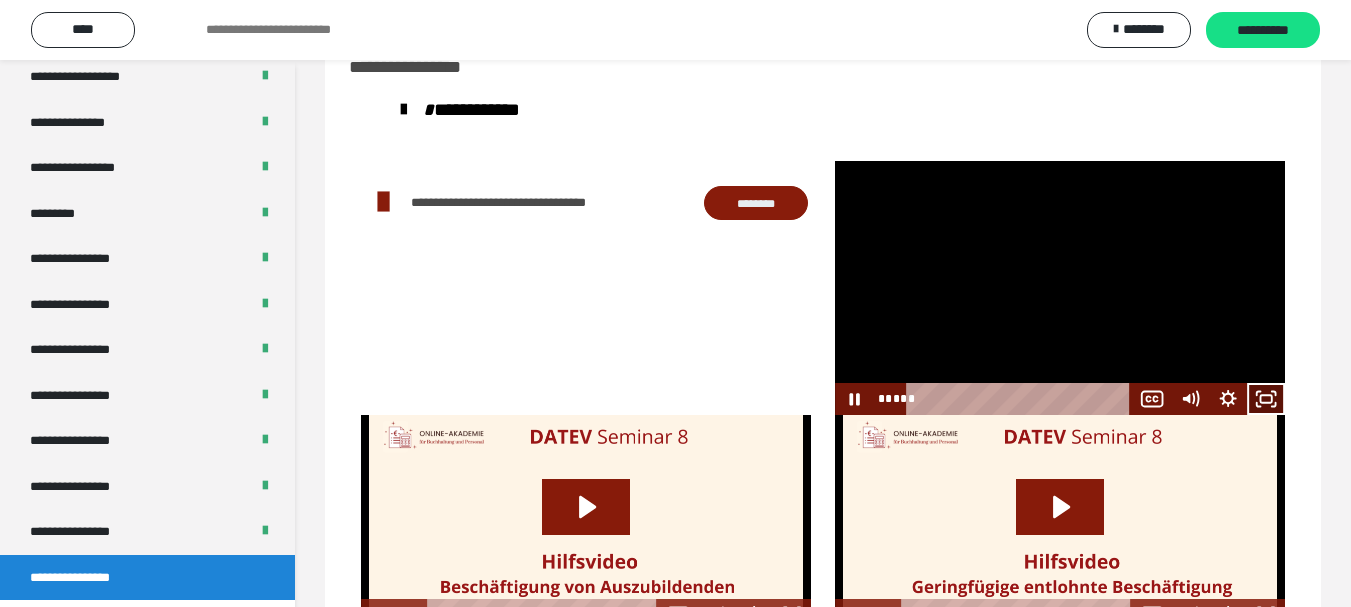 click 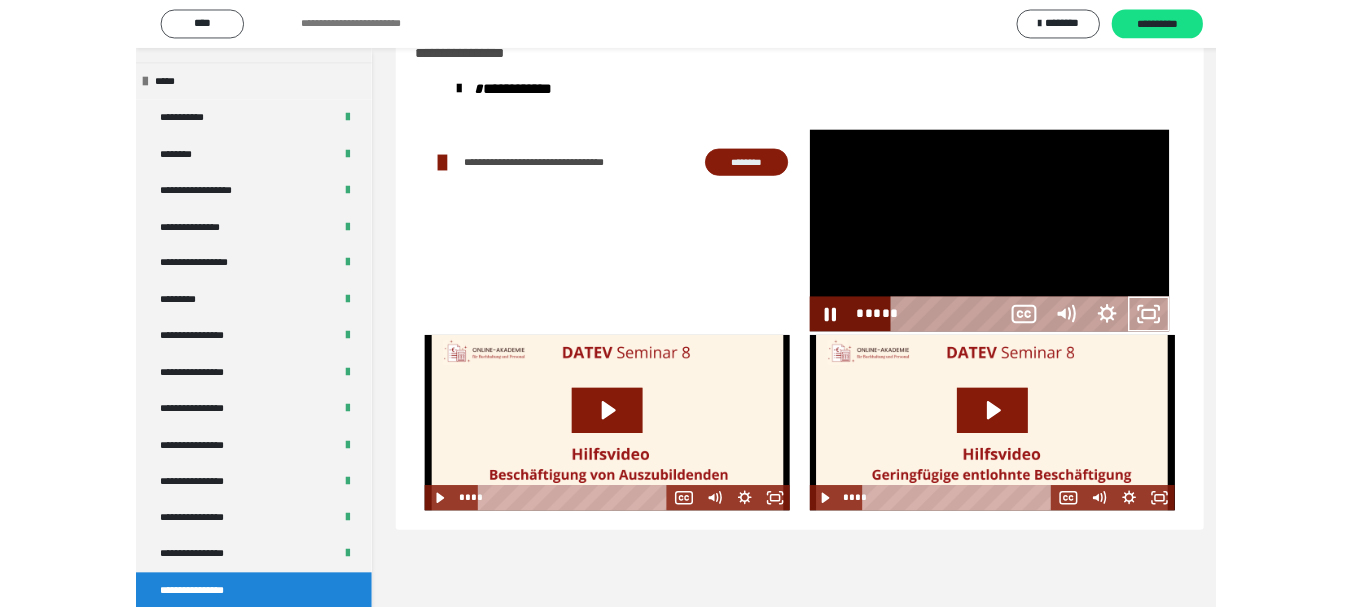 scroll, scrollTop: 2330, scrollLeft: 0, axis: vertical 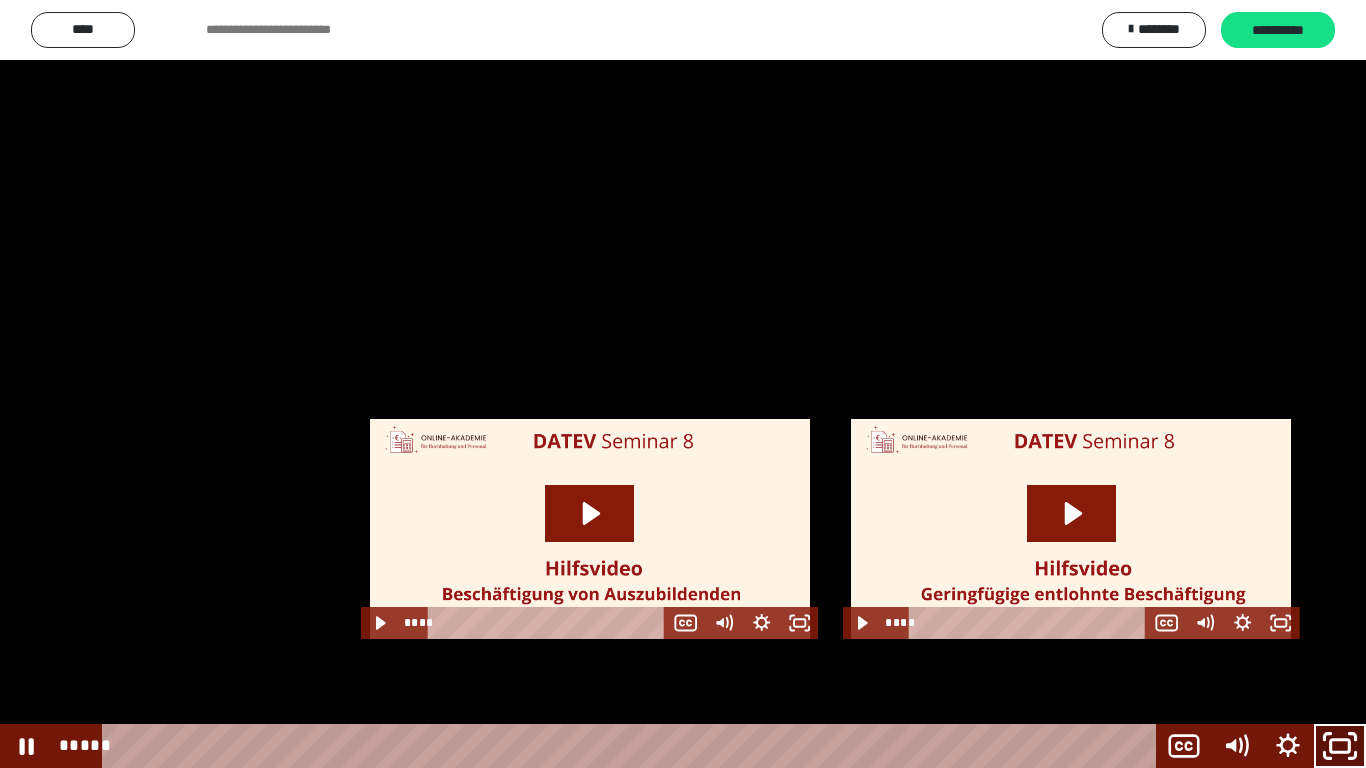 drag, startPoint x: 1342, startPoint y: 747, endPoint x: 976, endPoint y: 312, distance: 568.4901 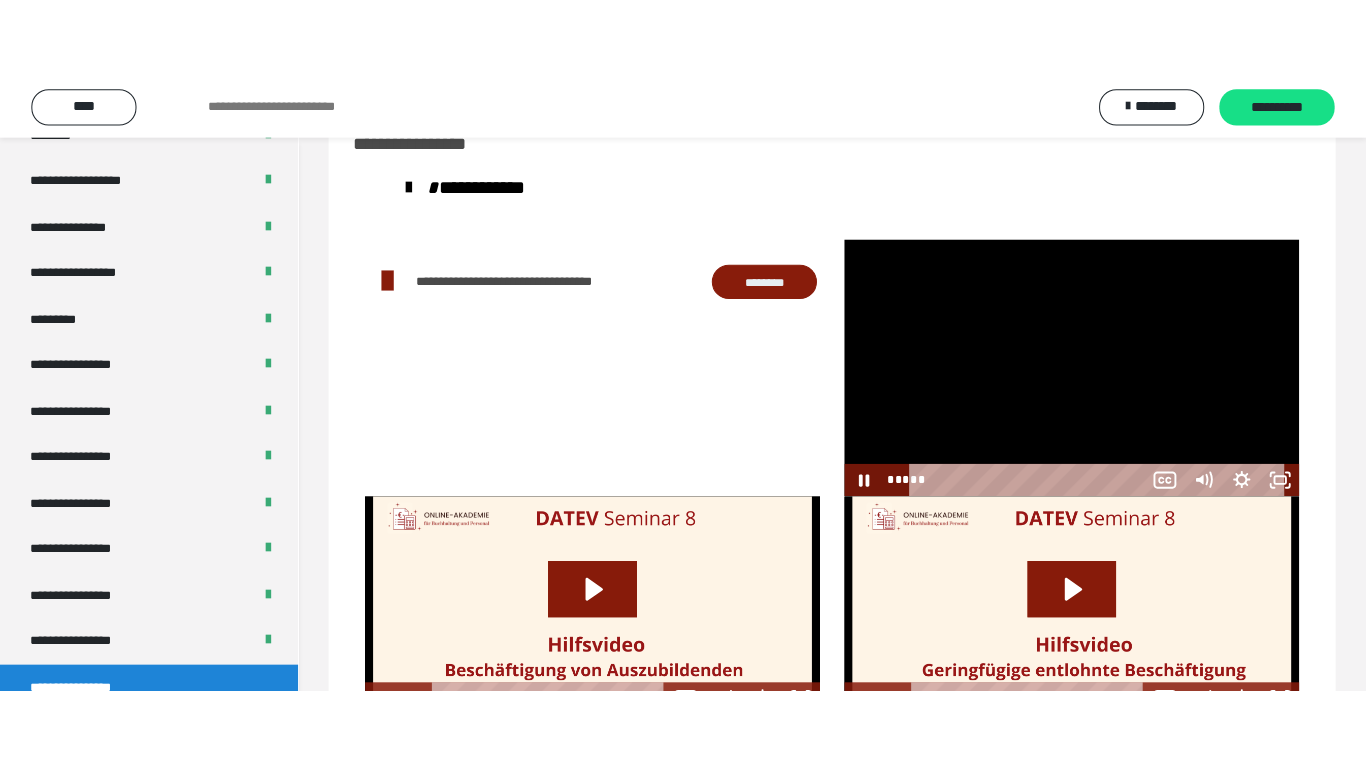 scroll, scrollTop: 2491, scrollLeft: 0, axis: vertical 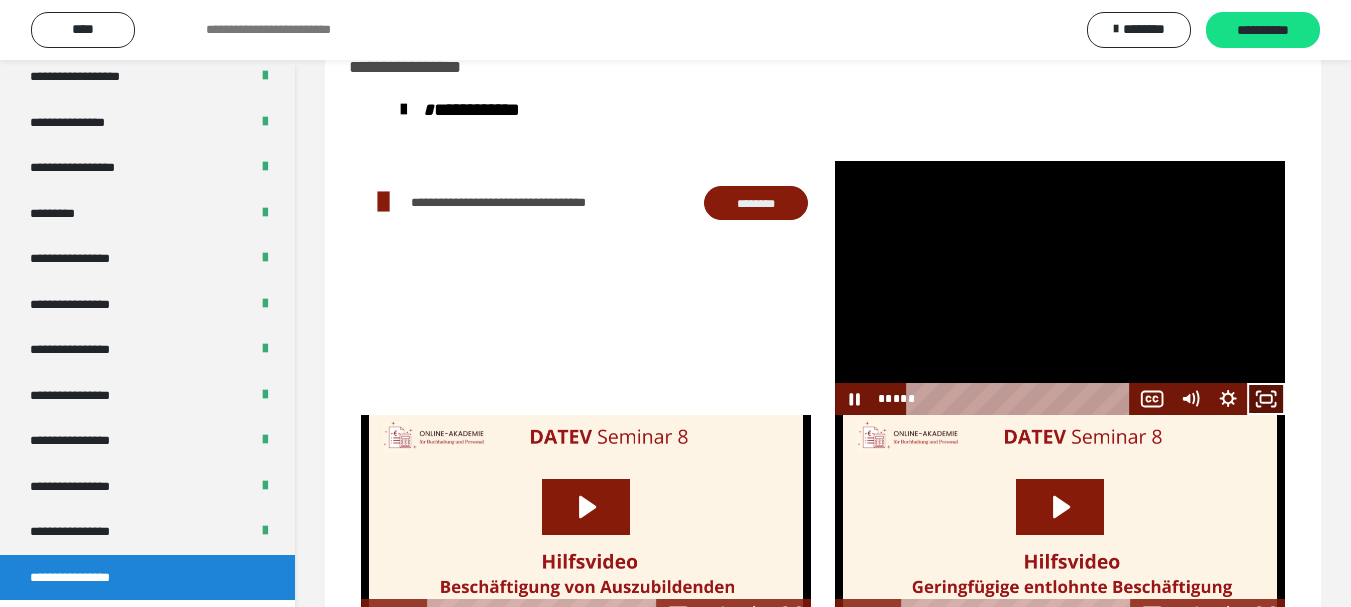 click 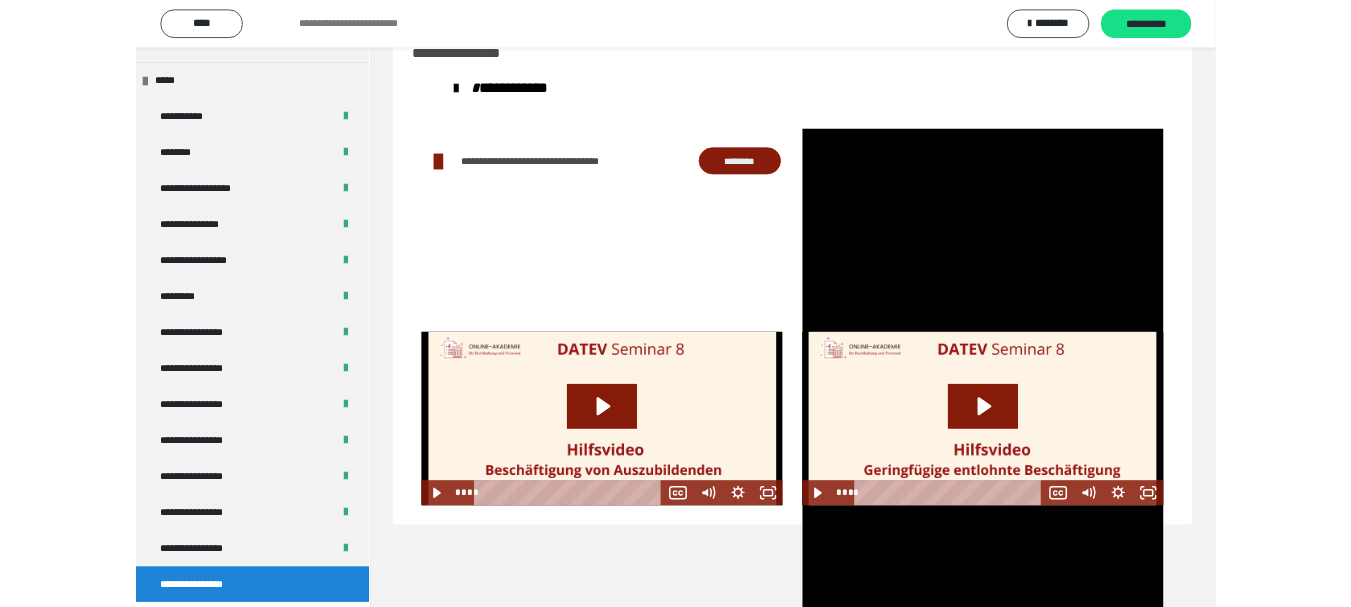 scroll, scrollTop: 2330, scrollLeft: 0, axis: vertical 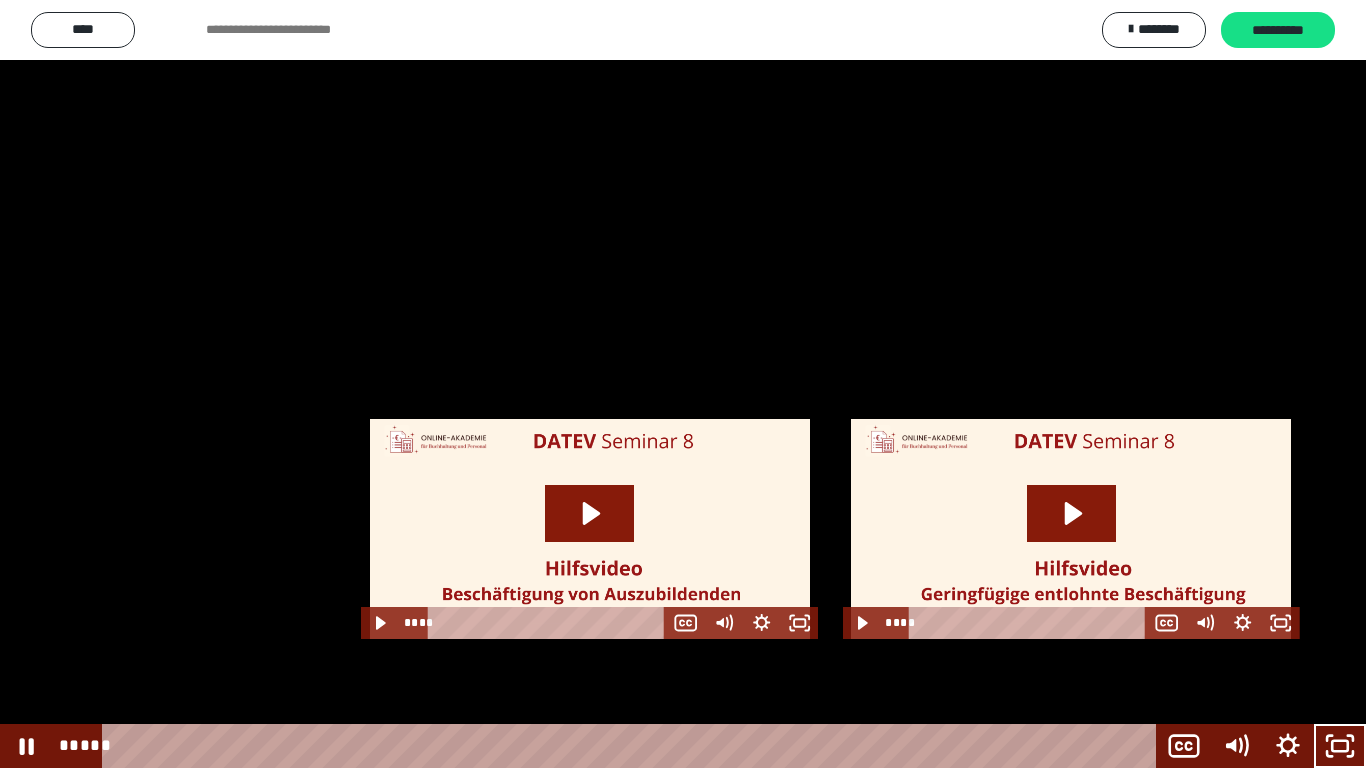drag, startPoint x: 598, startPoint y: 533, endPoint x: 734, endPoint y: 568, distance: 140.43147 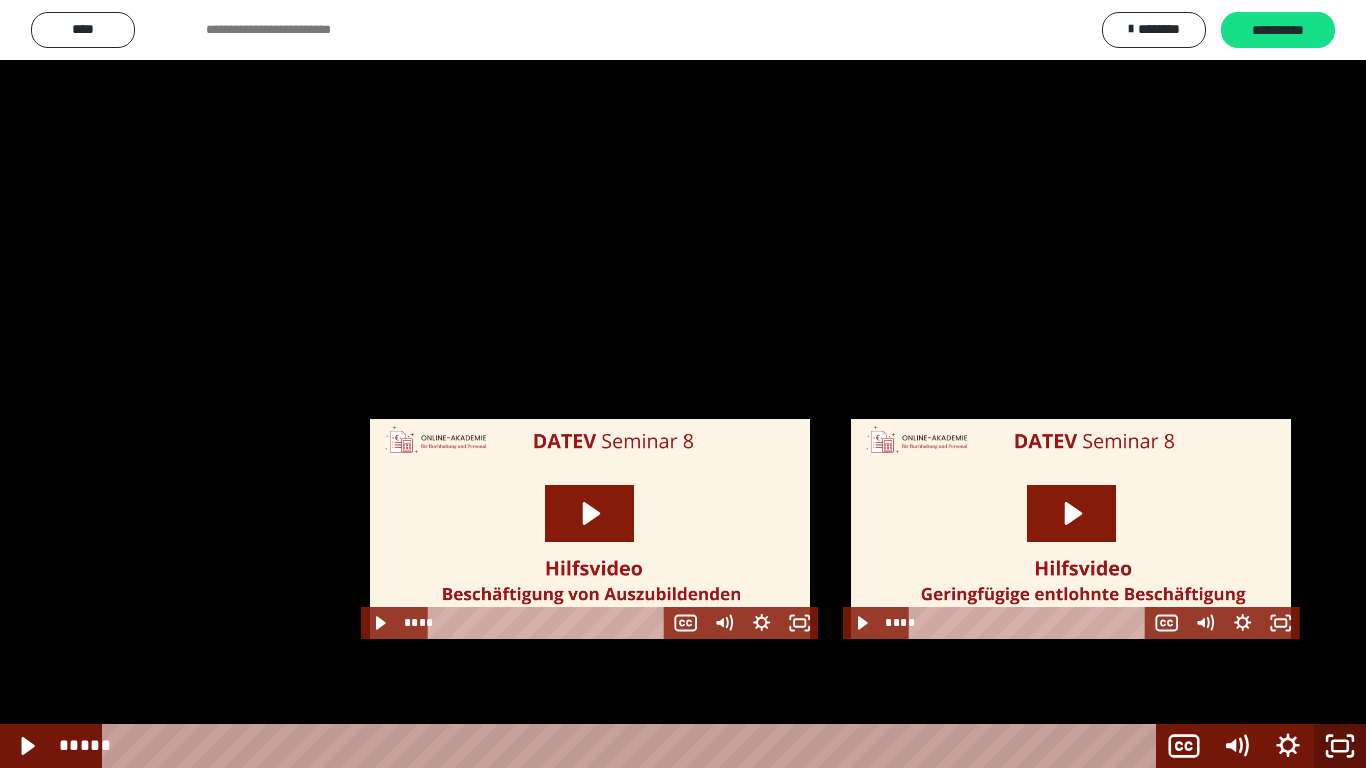 drag, startPoint x: 1344, startPoint y: 741, endPoint x: 1331, endPoint y: 729, distance: 17.691807 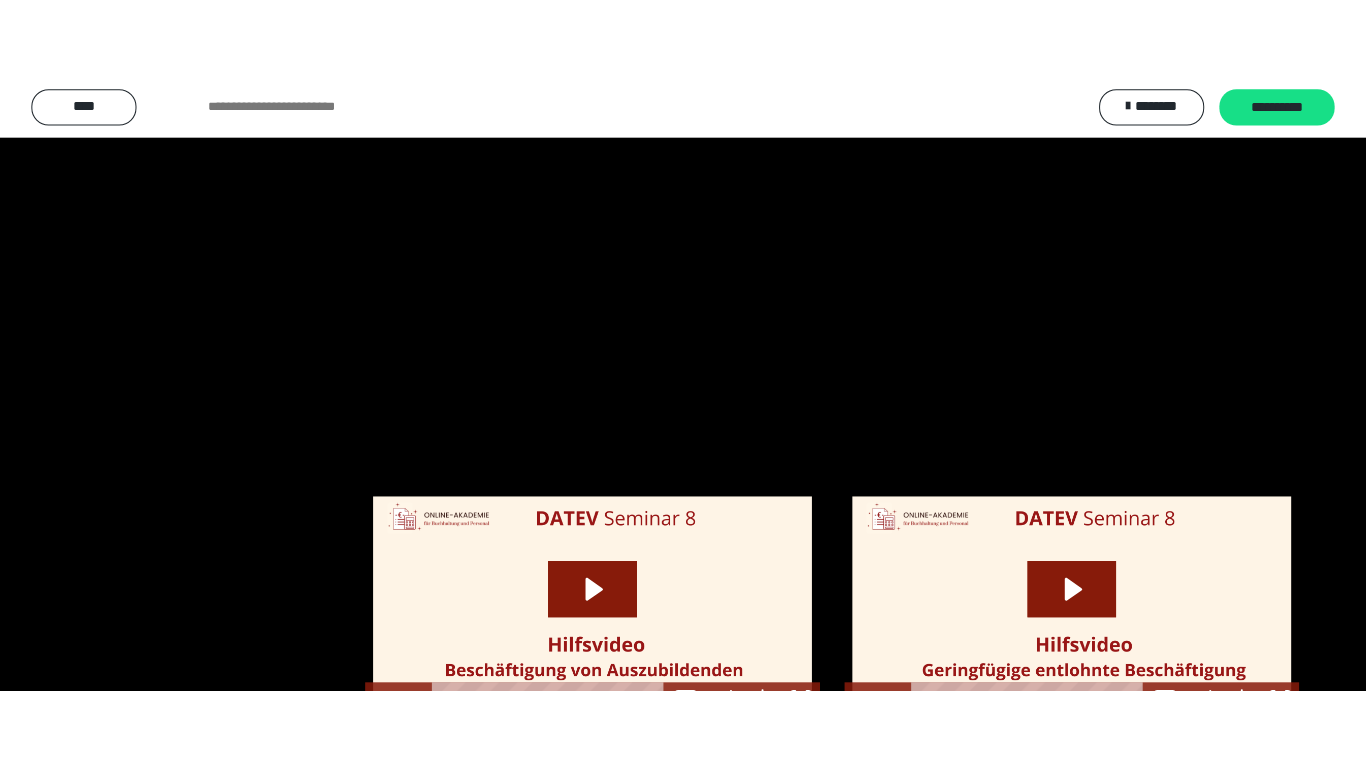 scroll, scrollTop: 2491, scrollLeft: 0, axis: vertical 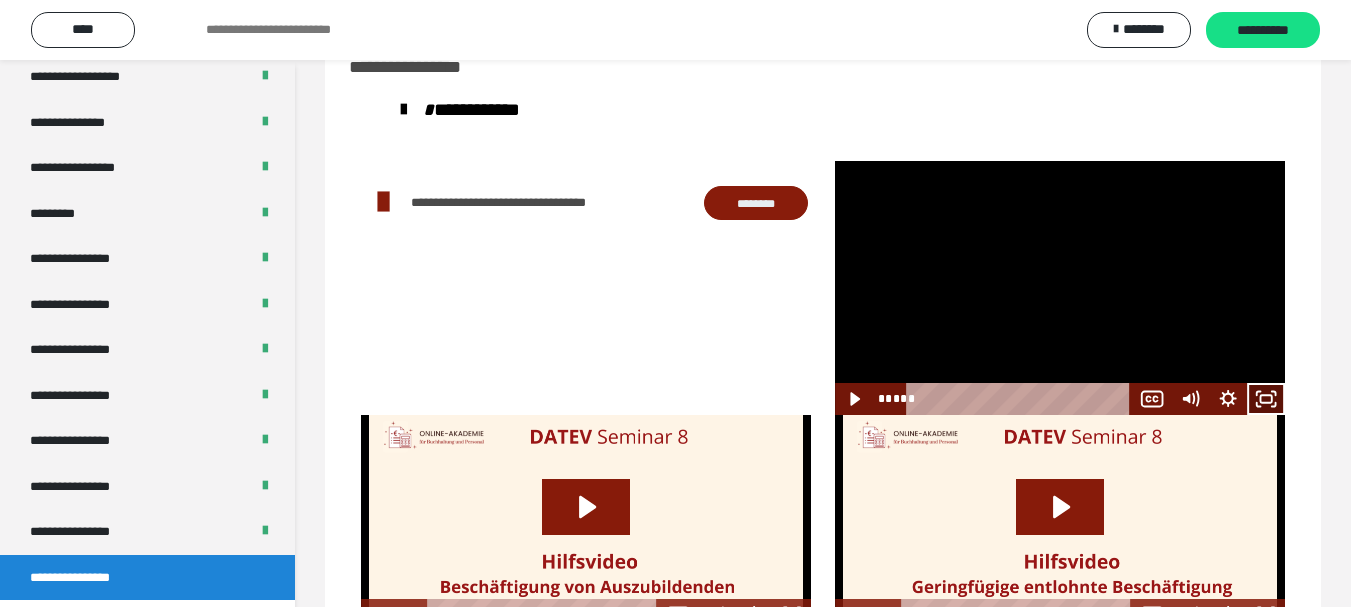 click 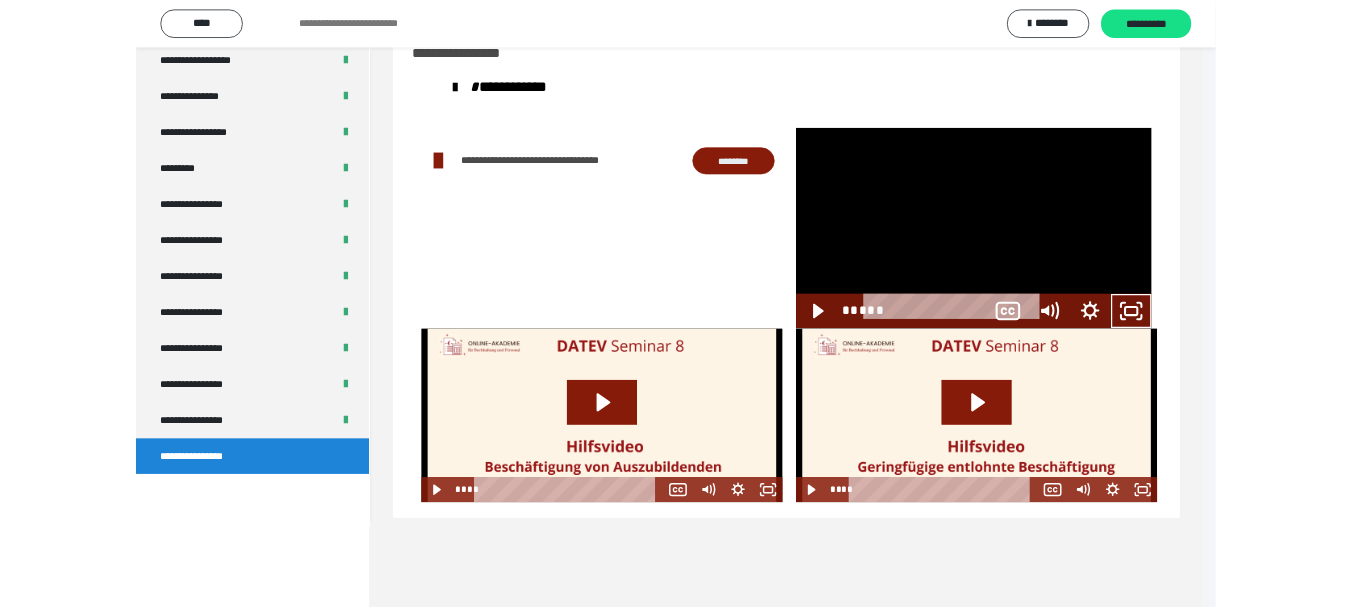 scroll, scrollTop: 2330, scrollLeft: 0, axis: vertical 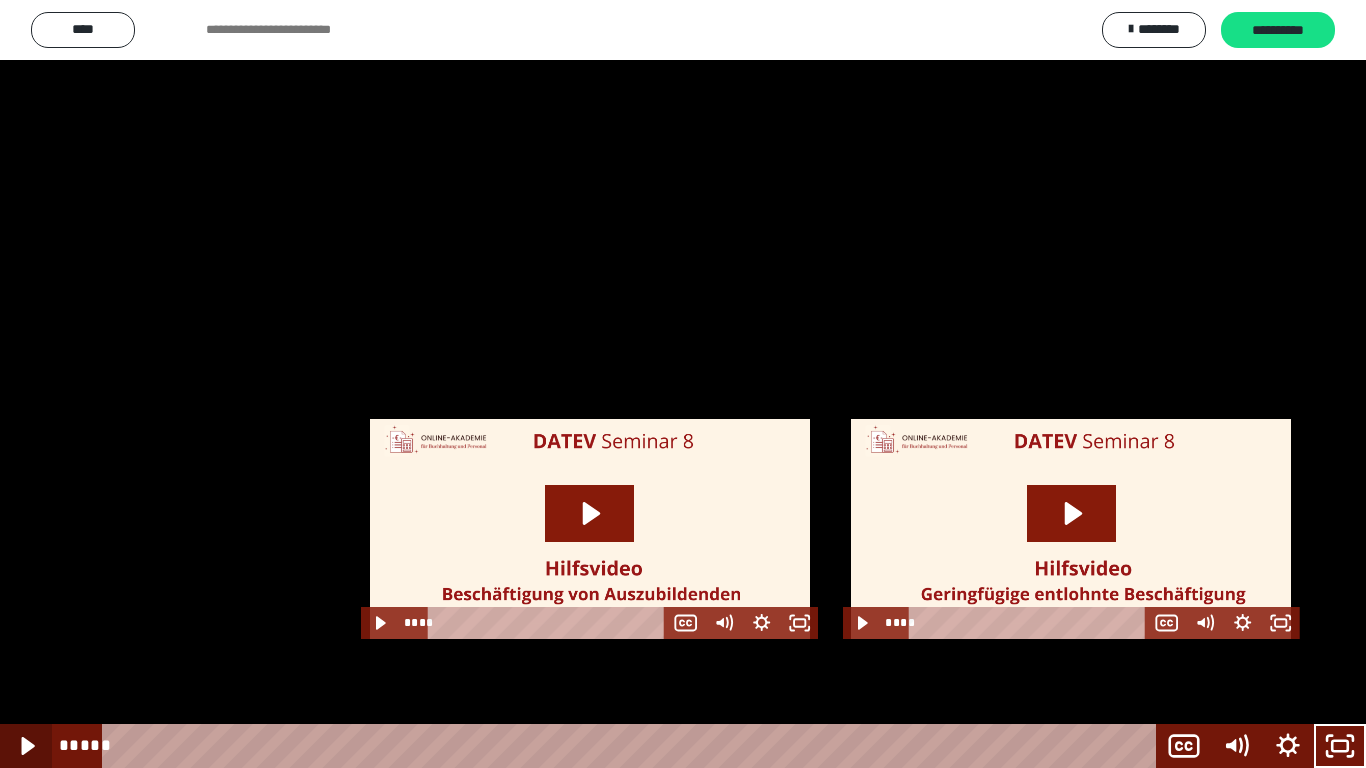 click 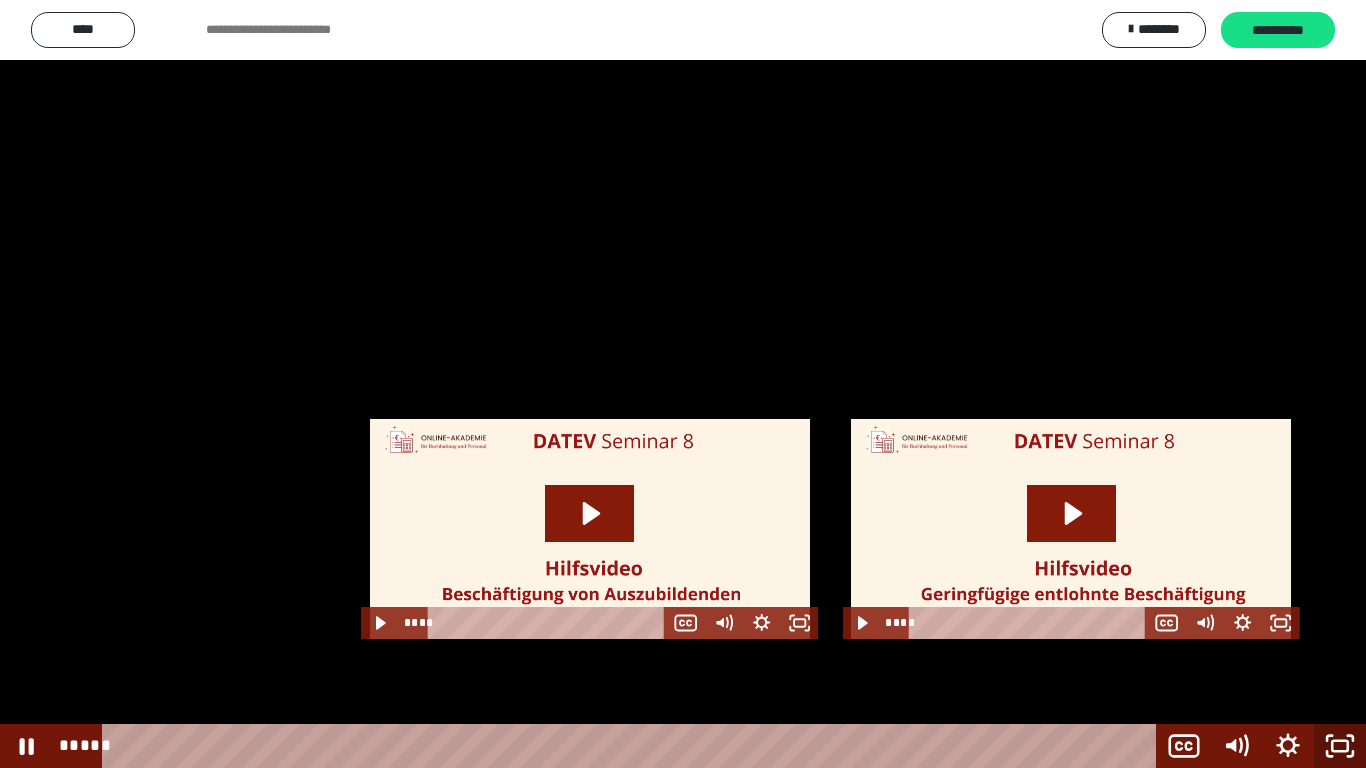 click 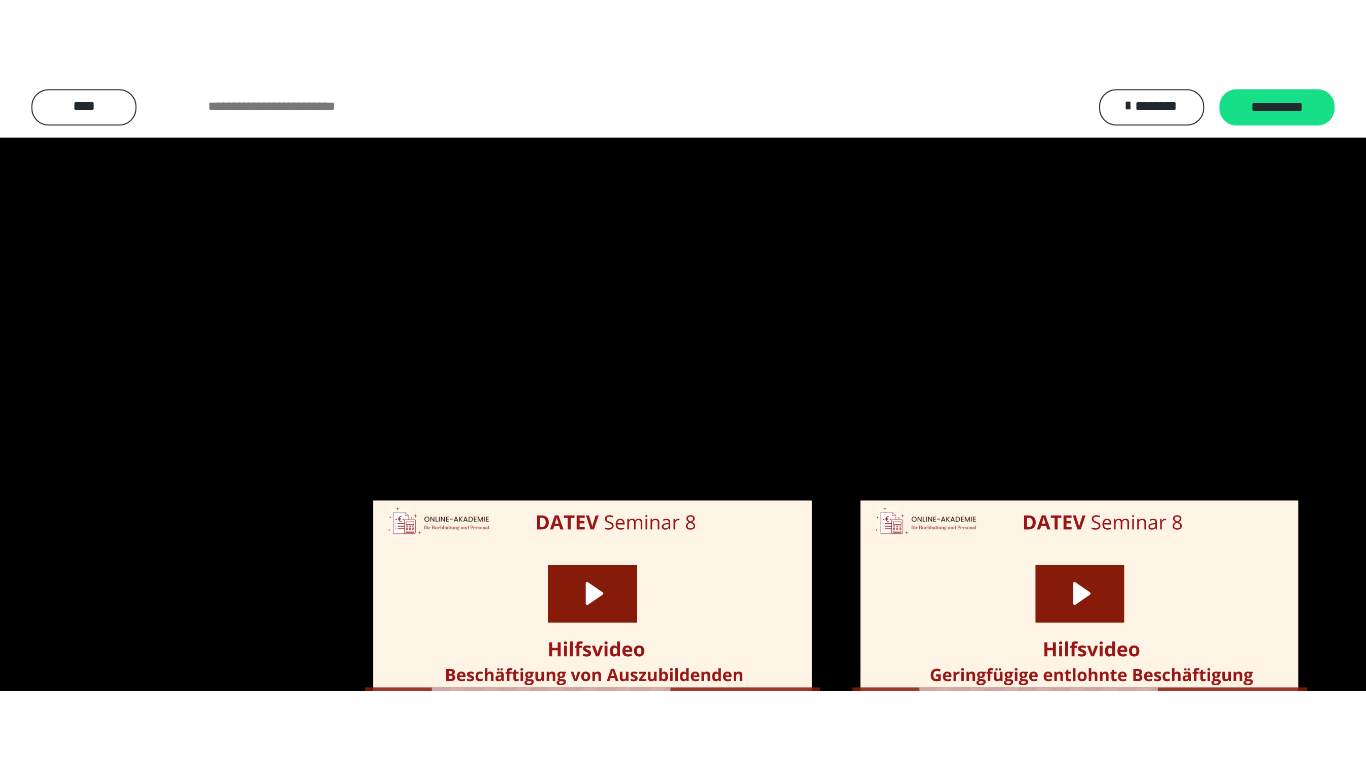 scroll, scrollTop: 2491, scrollLeft: 0, axis: vertical 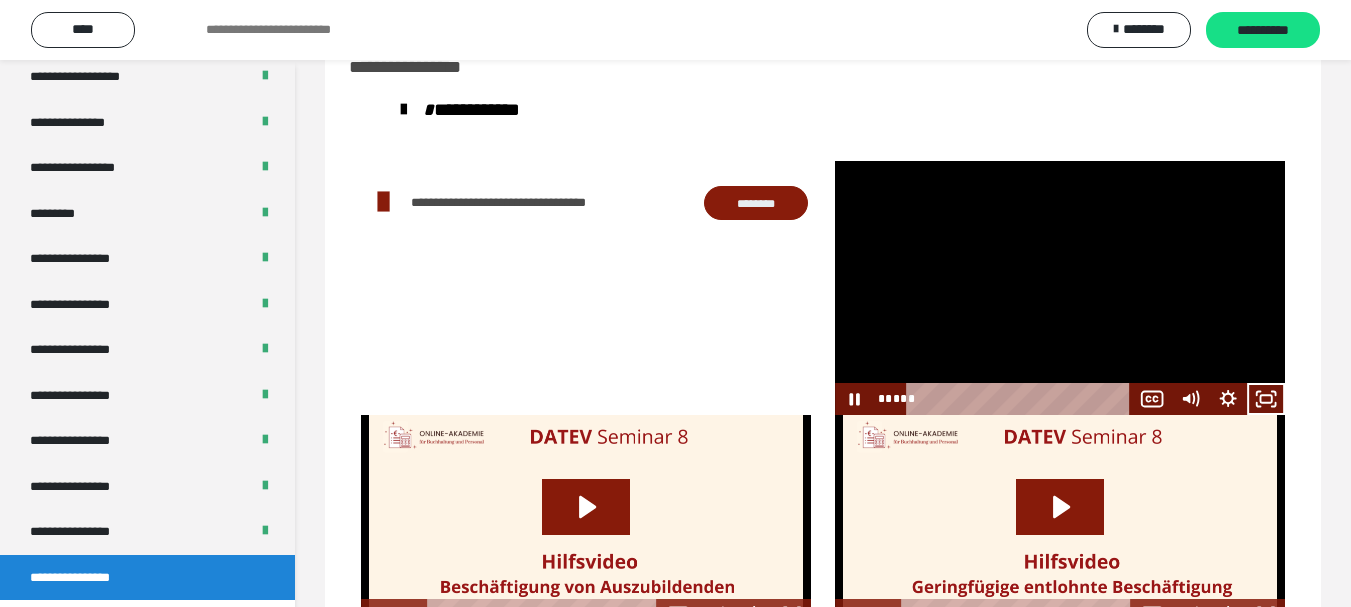 click 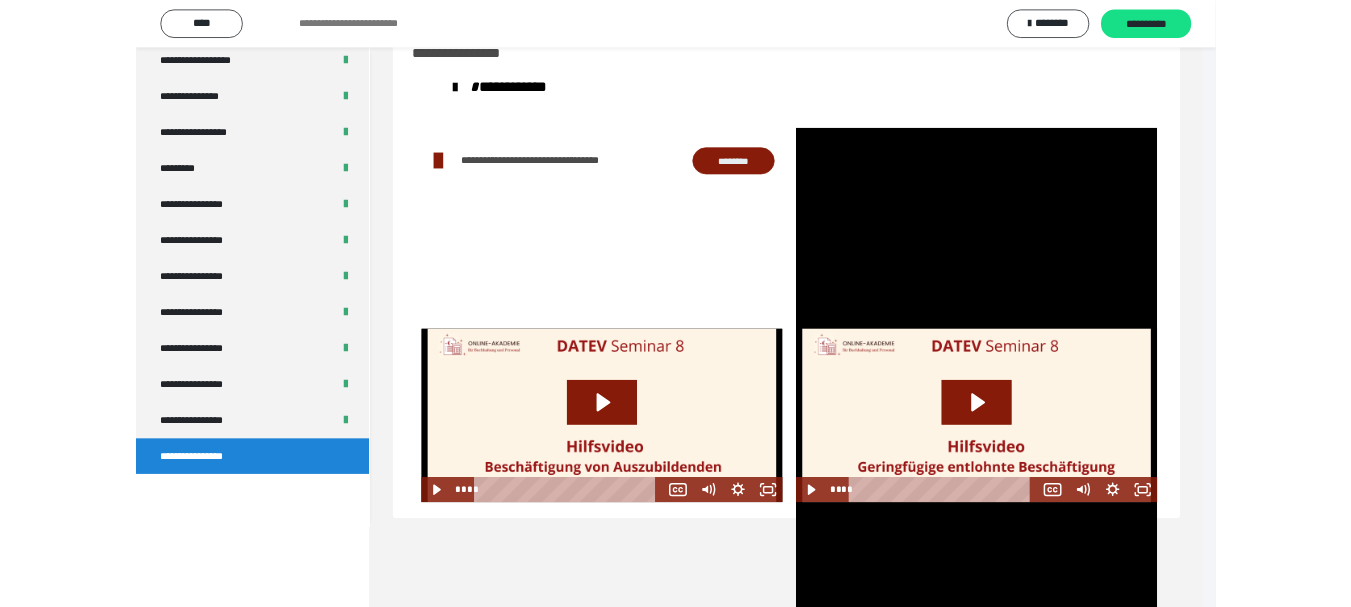 scroll, scrollTop: 2330, scrollLeft: 0, axis: vertical 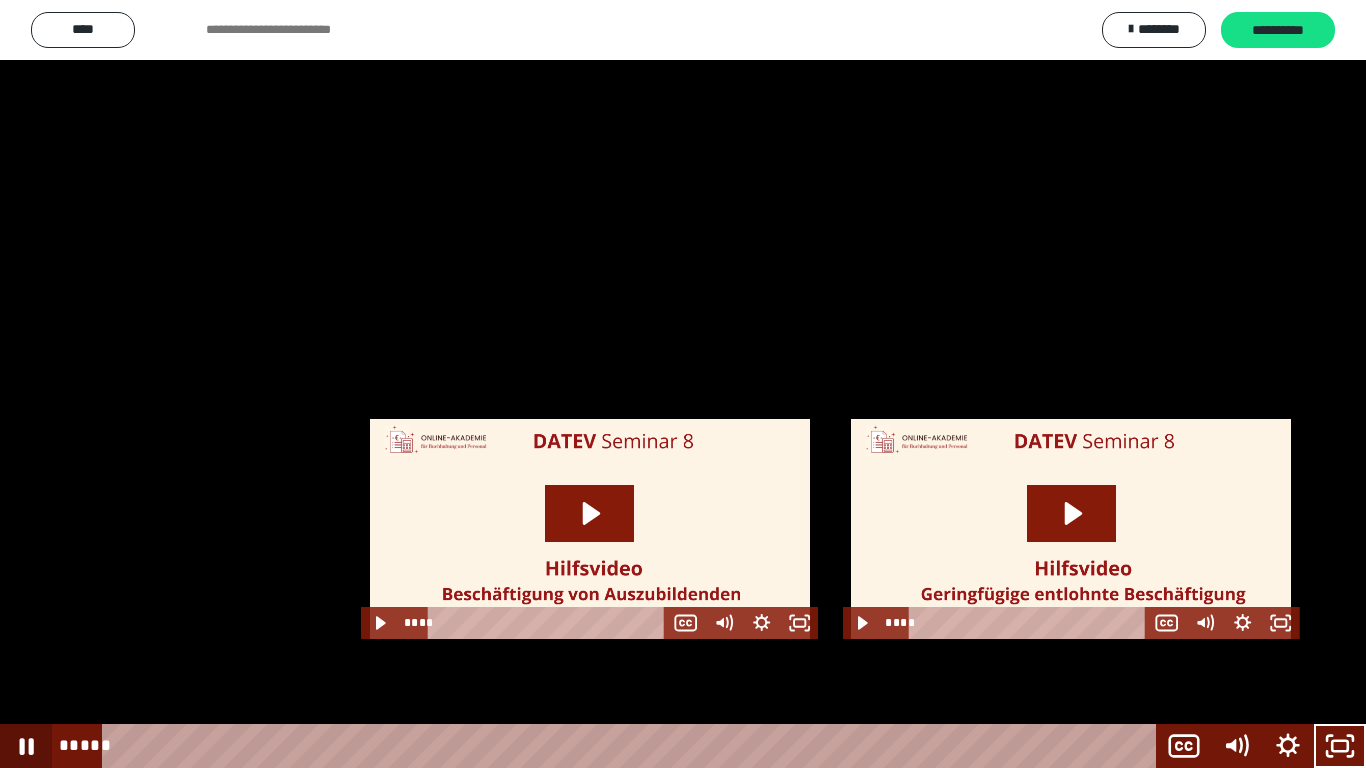 drag, startPoint x: 28, startPoint y: 744, endPoint x: 1207, endPoint y: 751, distance: 1179.0208 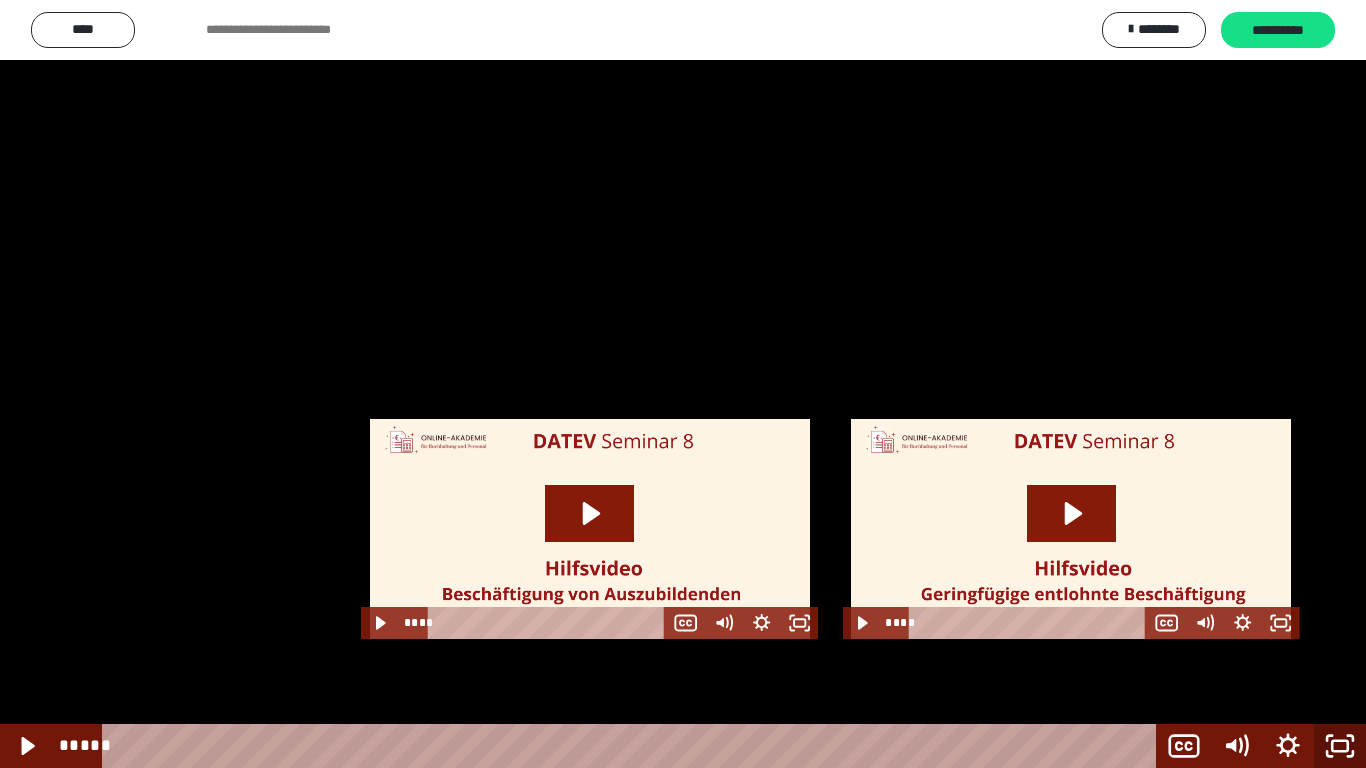 drag, startPoint x: 1357, startPoint y: 740, endPoint x: 1029, endPoint y: 204, distance: 628.3948 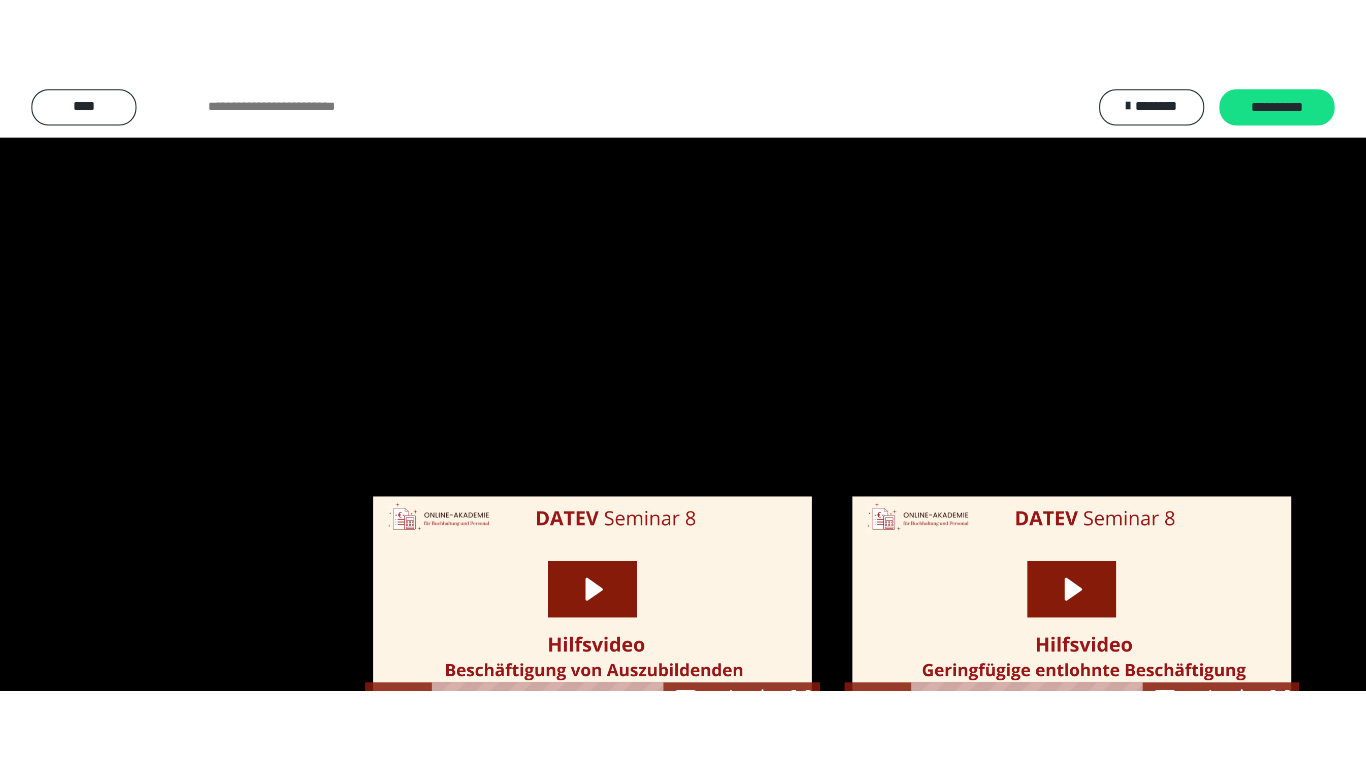 scroll, scrollTop: 2491, scrollLeft: 0, axis: vertical 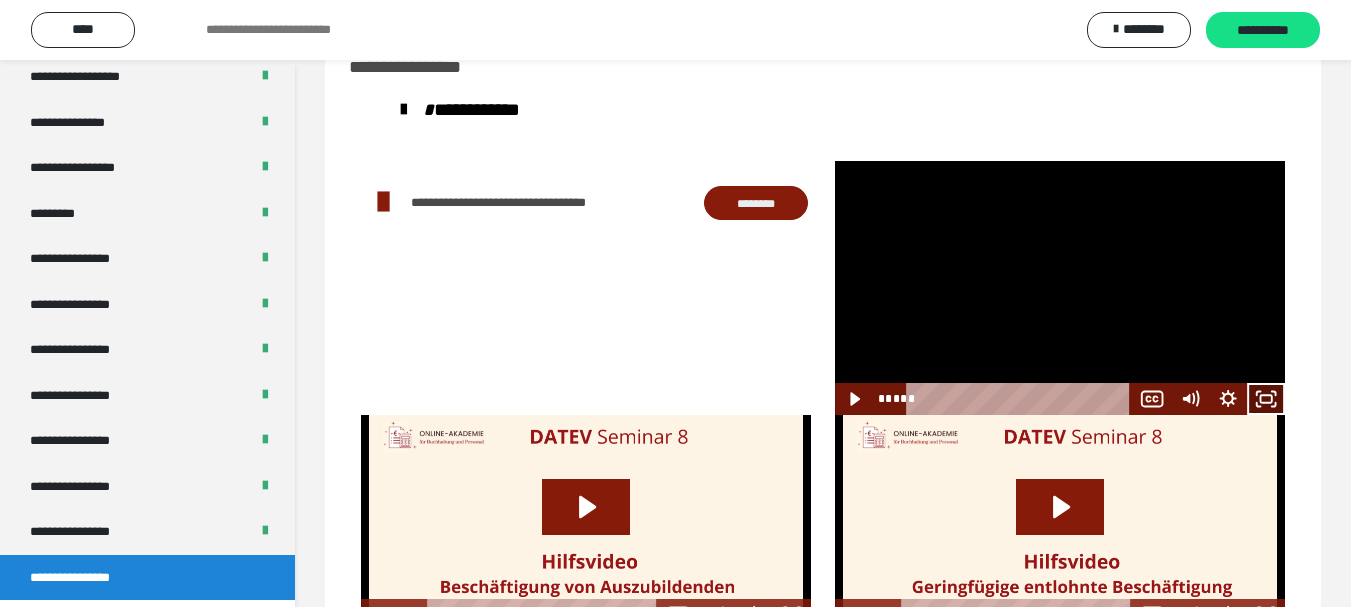 click 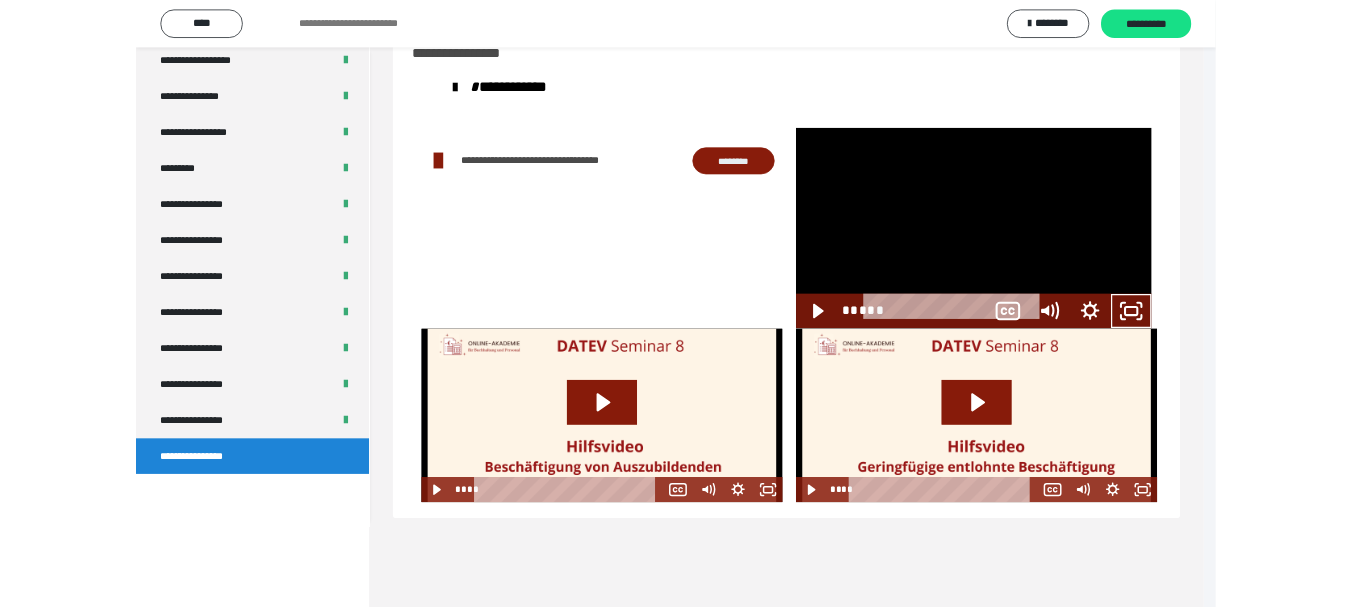 scroll, scrollTop: 2330, scrollLeft: 0, axis: vertical 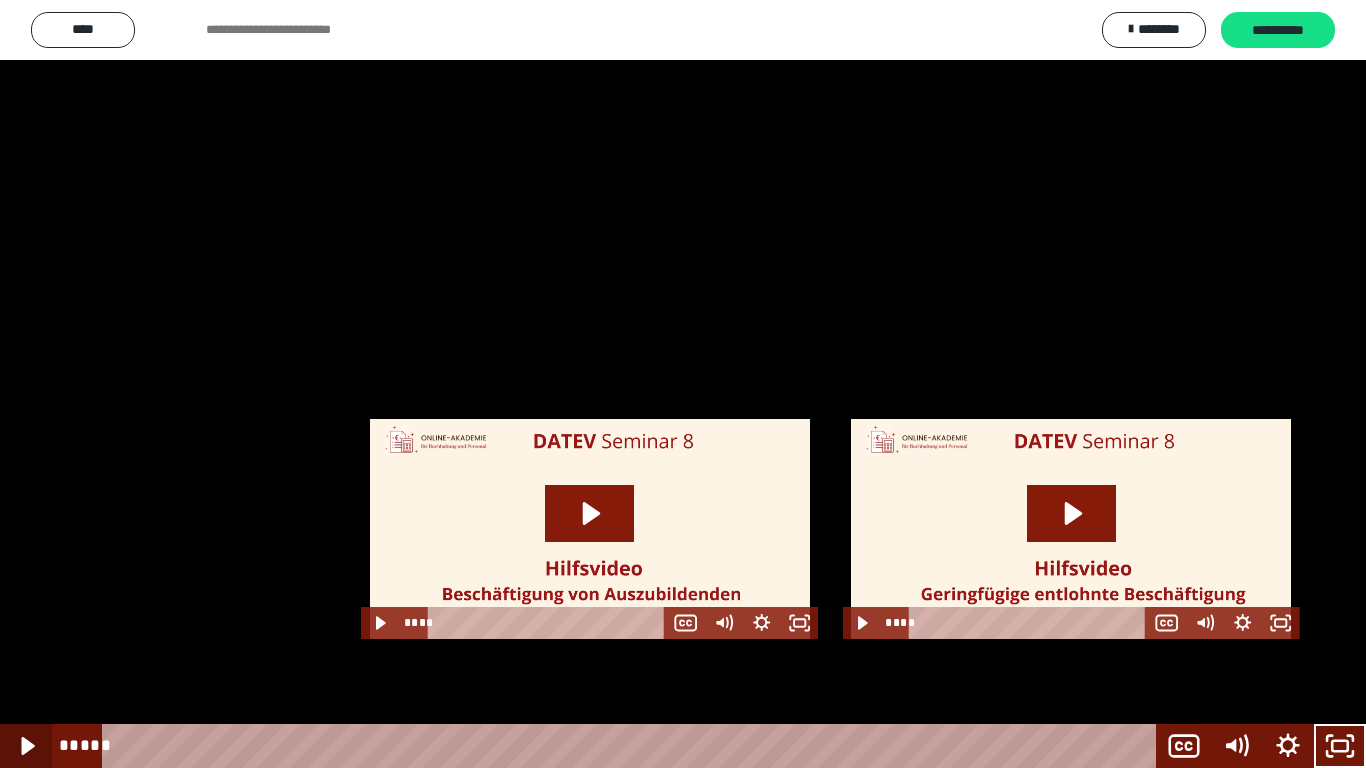 click 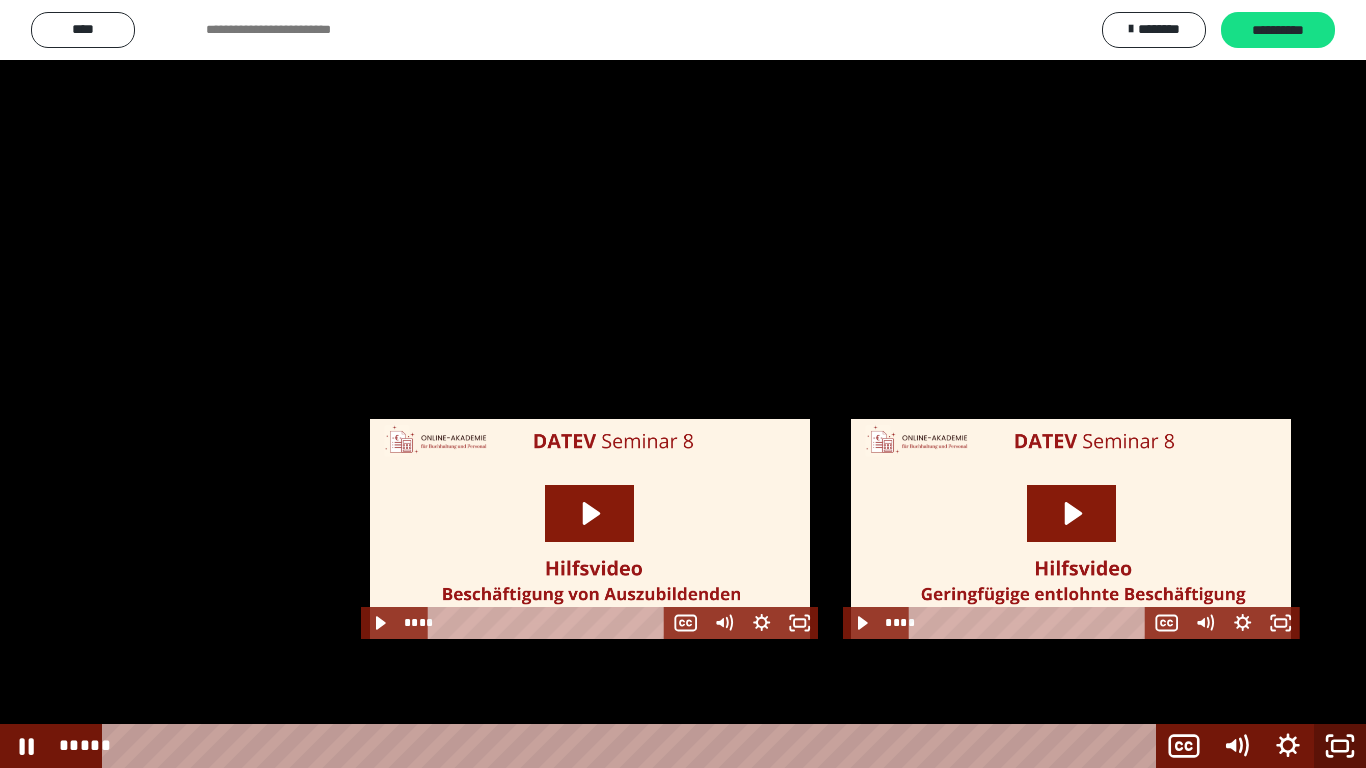click 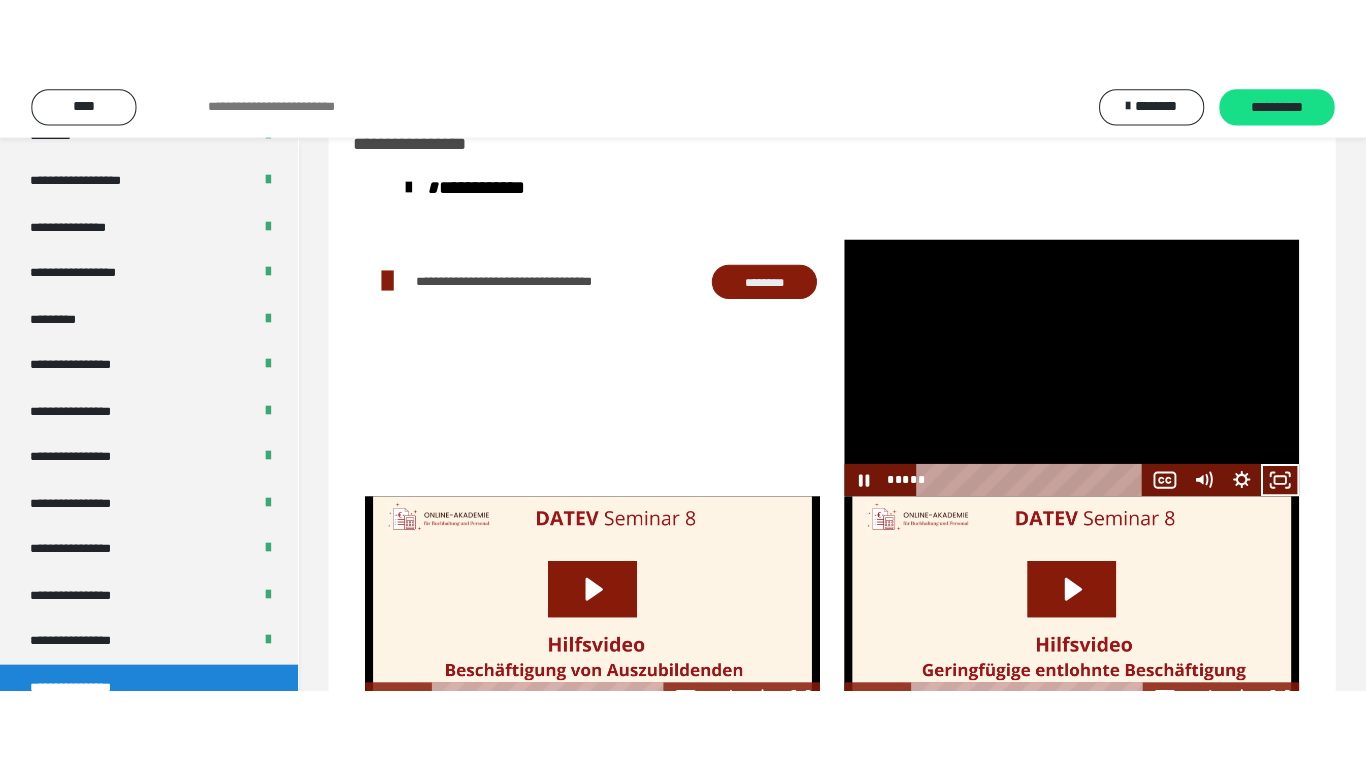 scroll, scrollTop: 2491, scrollLeft: 0, axis: vertical 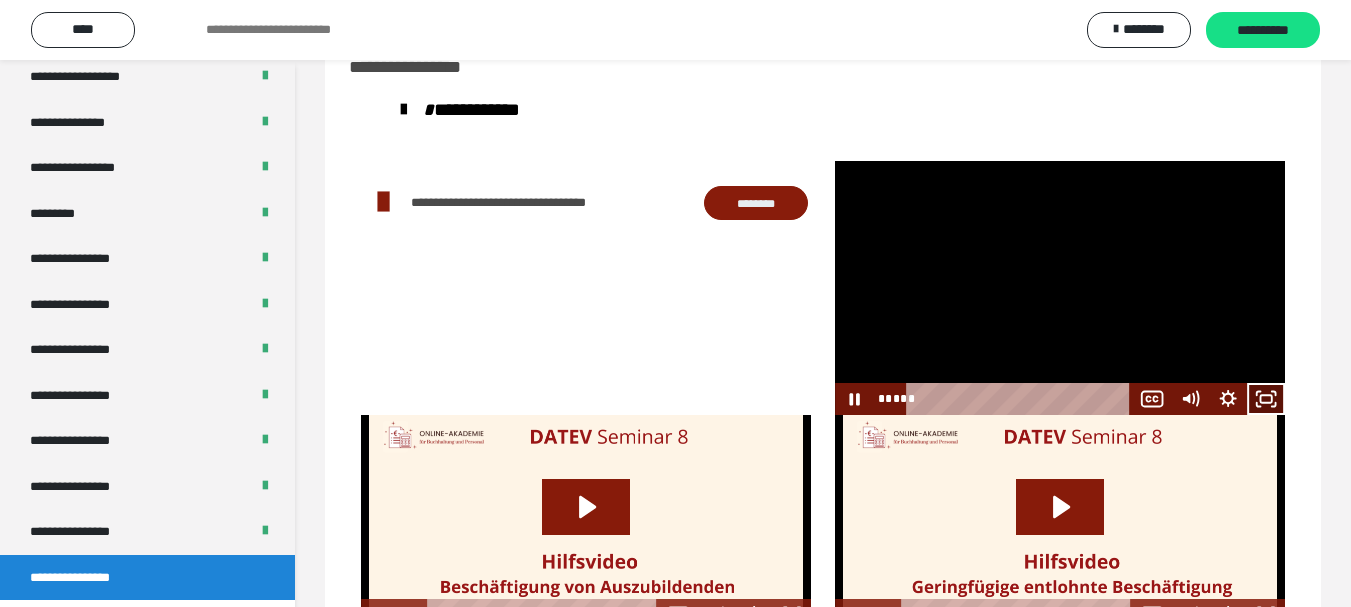 click 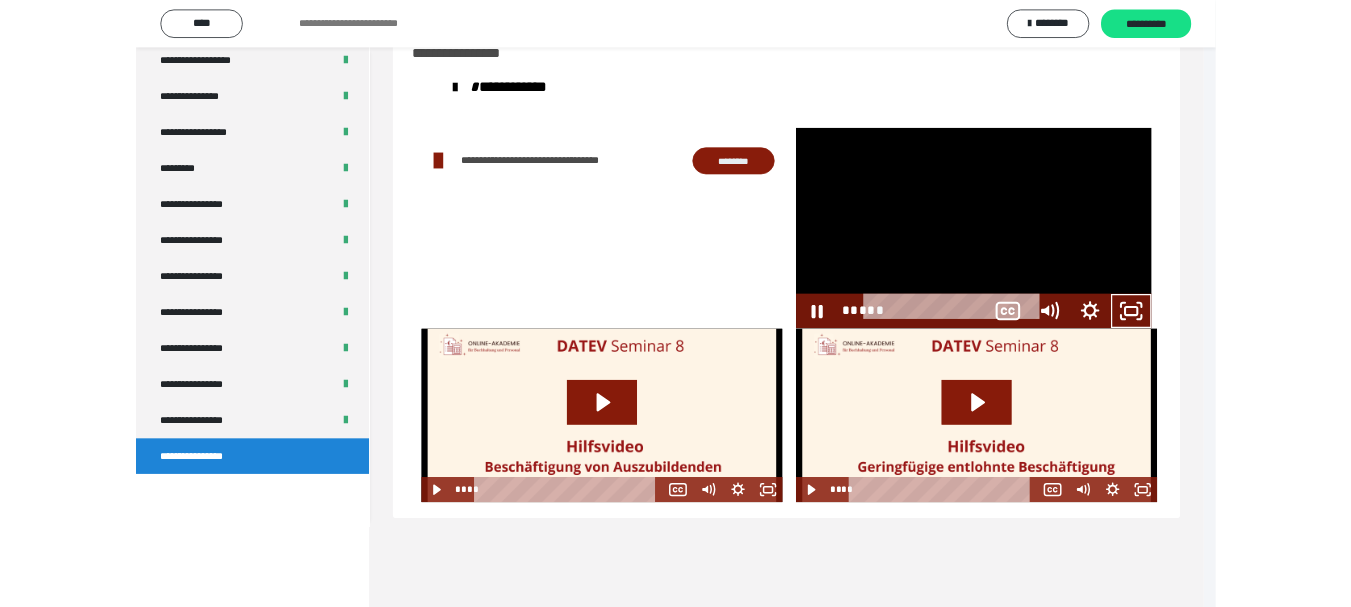 scroll, scrollTop: 2330, scrollLeft: 0, axis: vertical 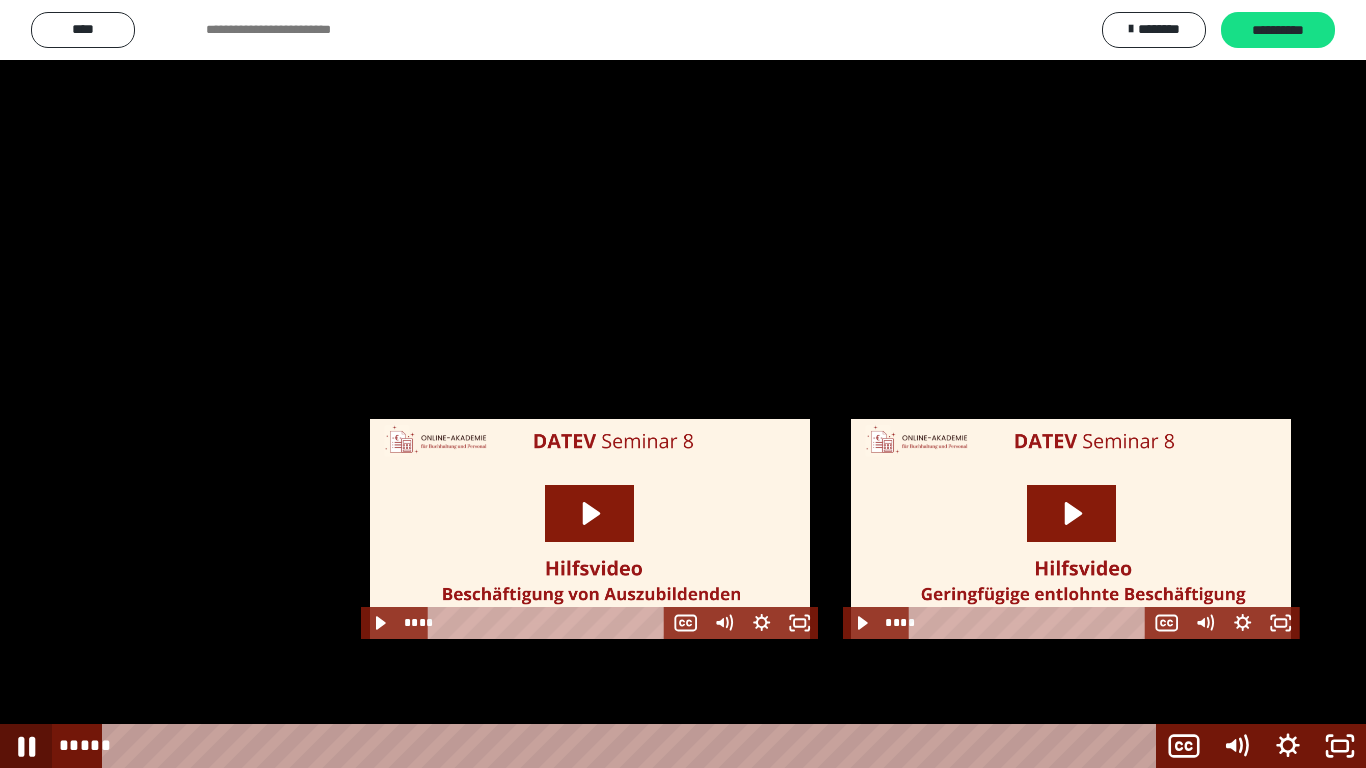 click 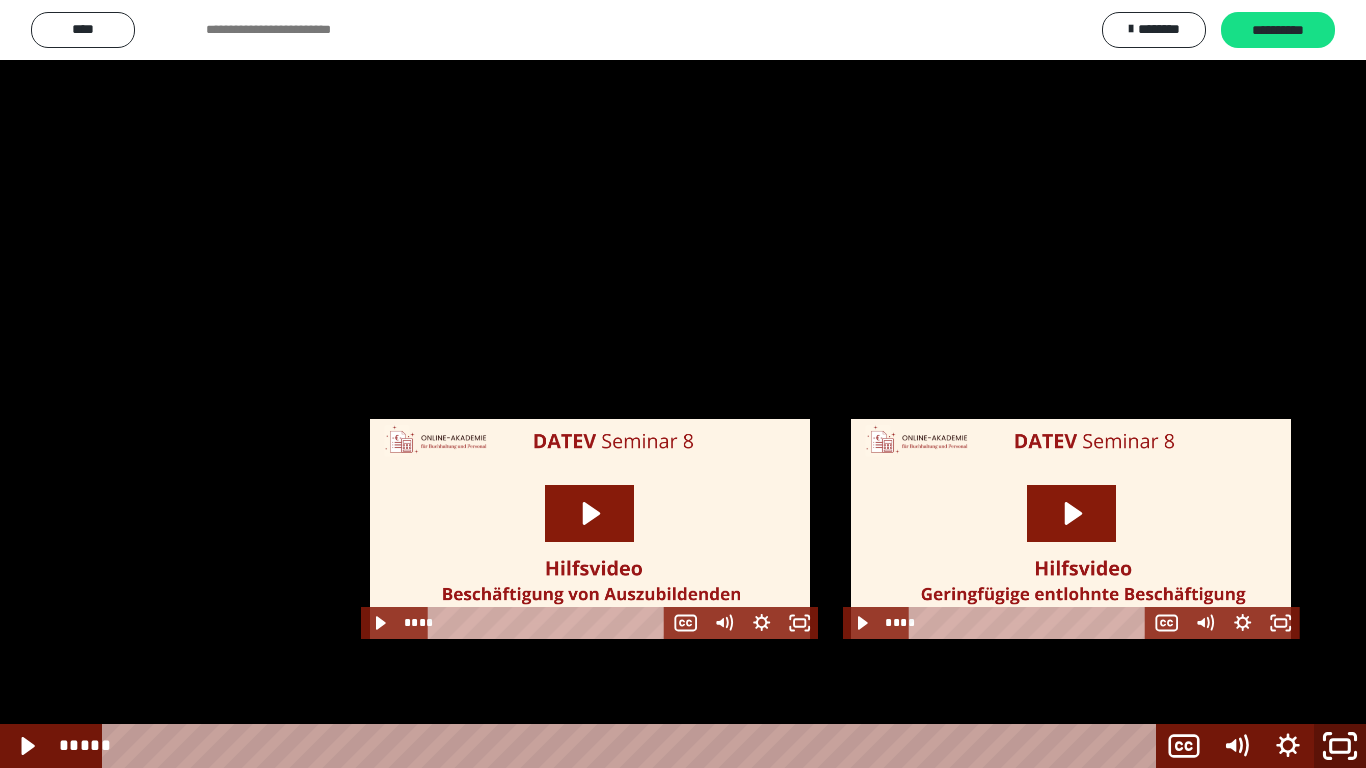 click 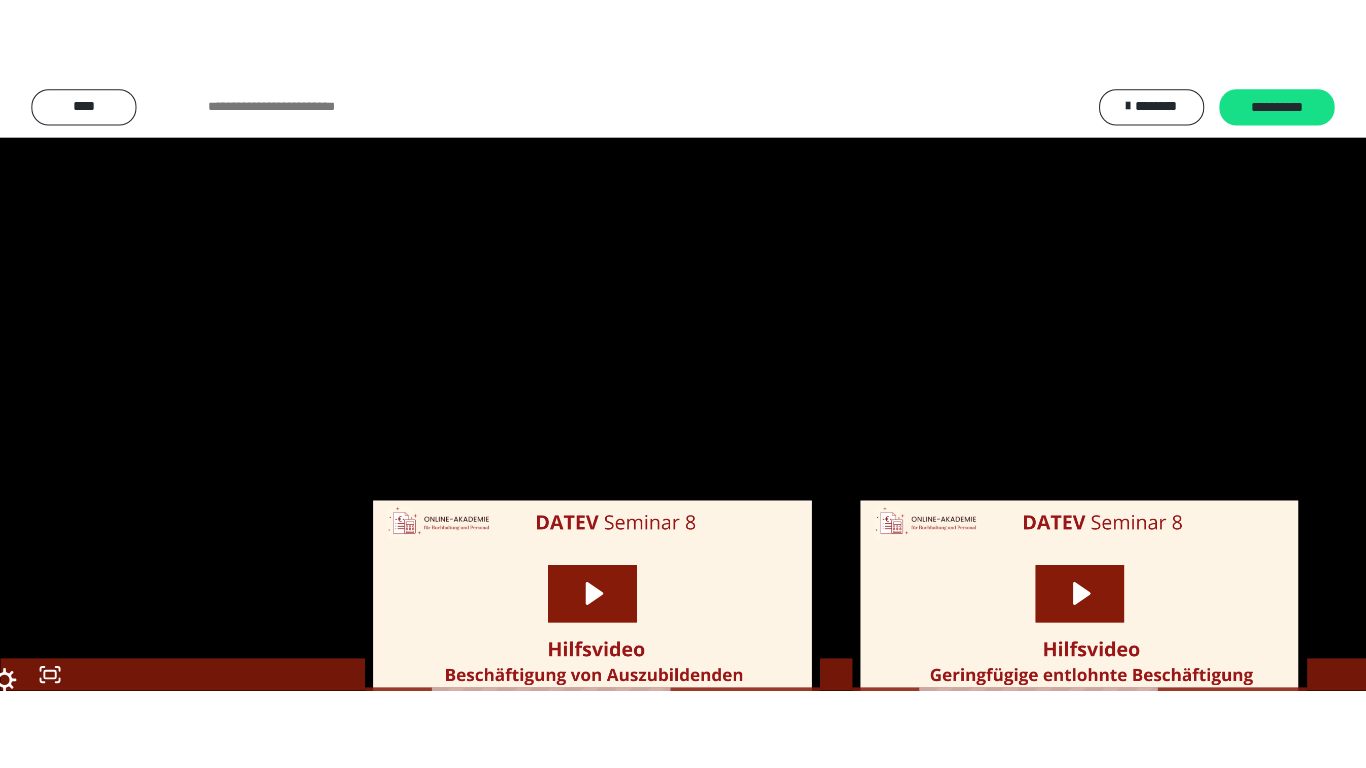 scroll, scrollTop: 2491, scrollLeft: 0, axis: vertical 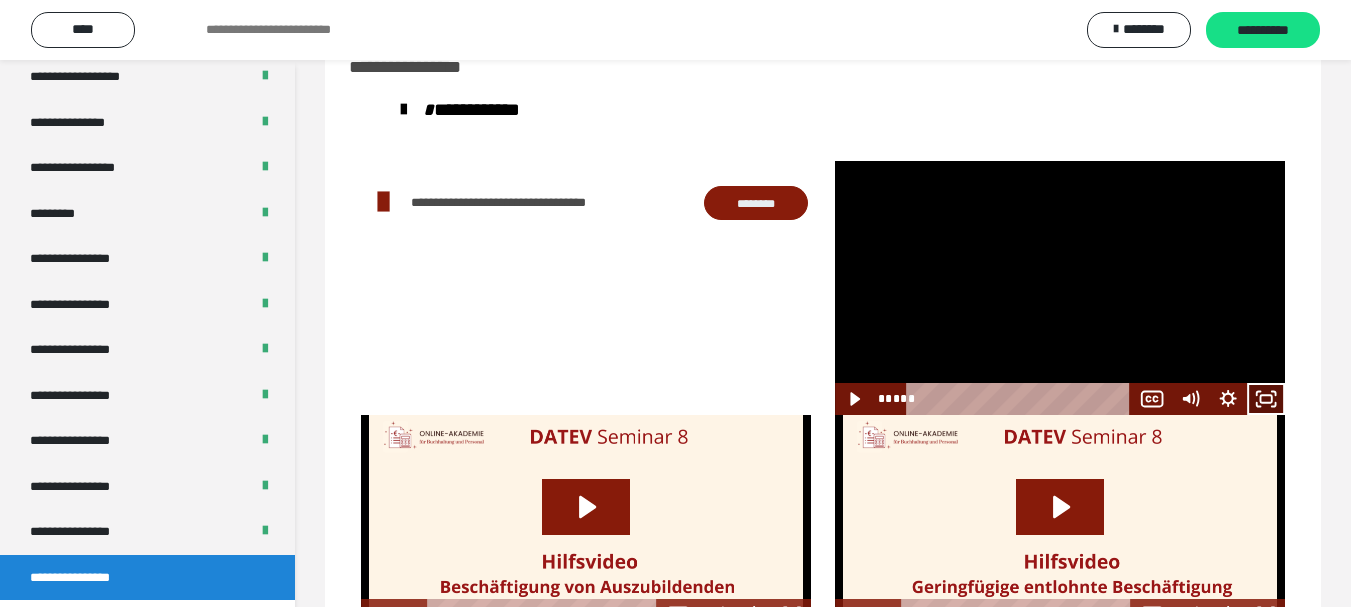 click 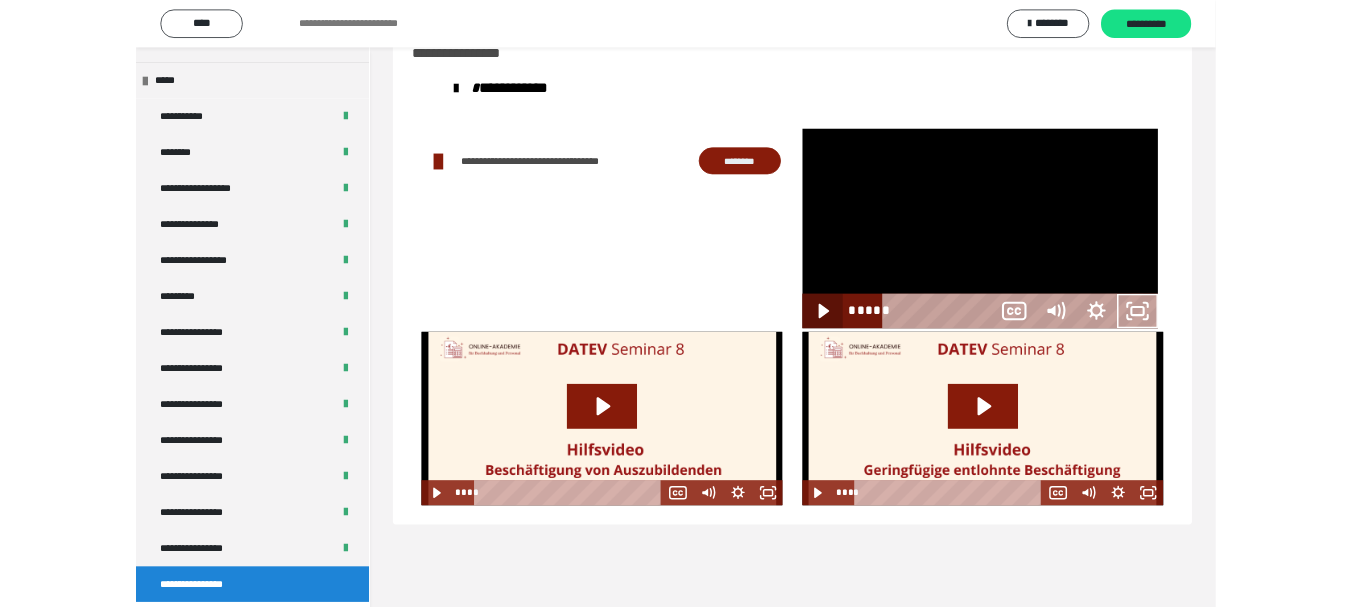scroll, scrollTop: 2330, scrollLeft: 0, axis: vertical 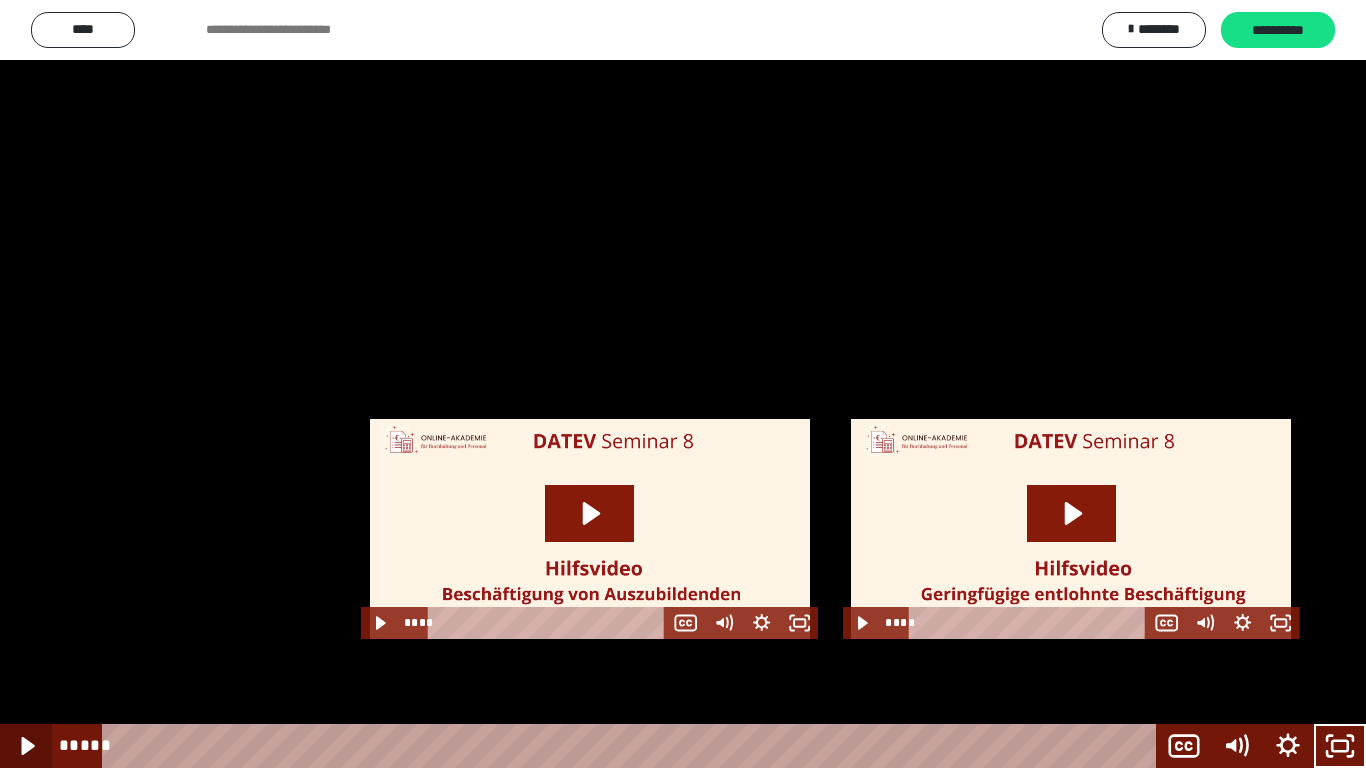 click 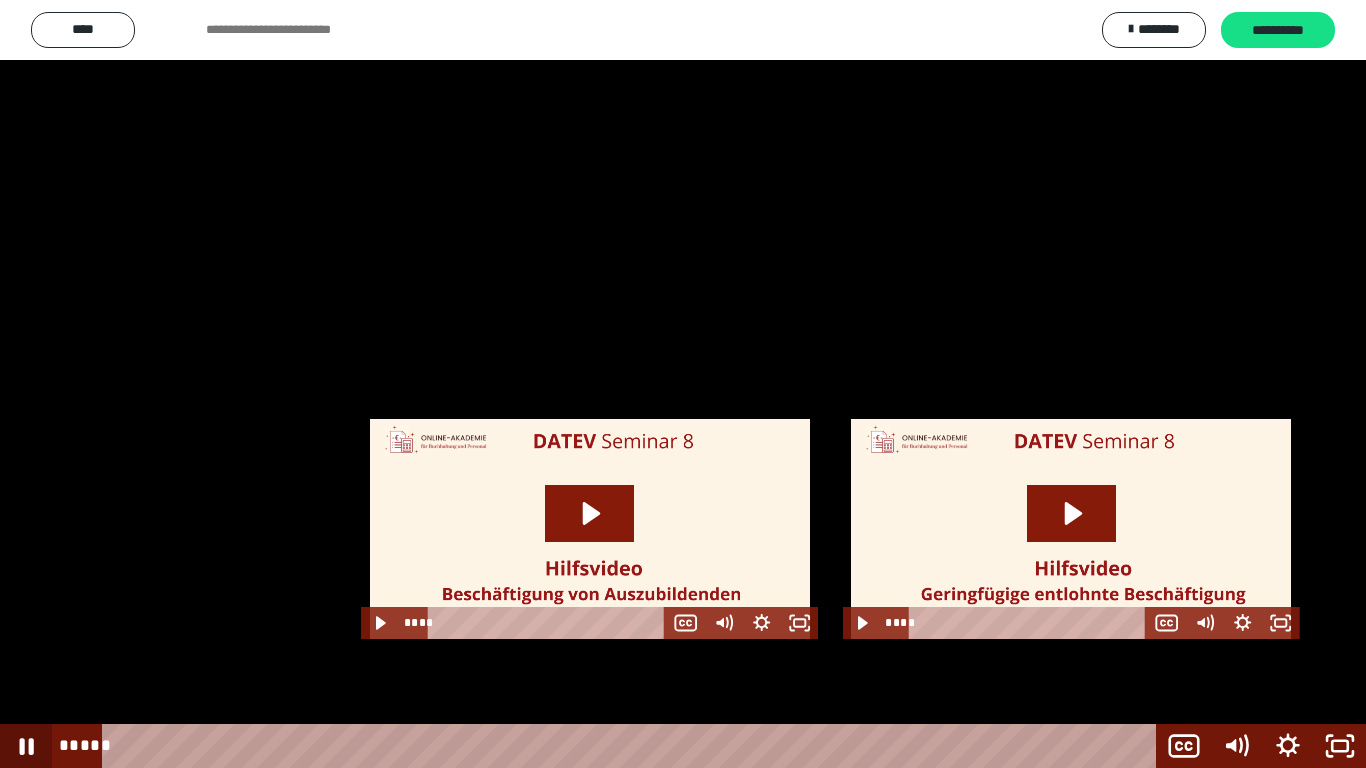 click 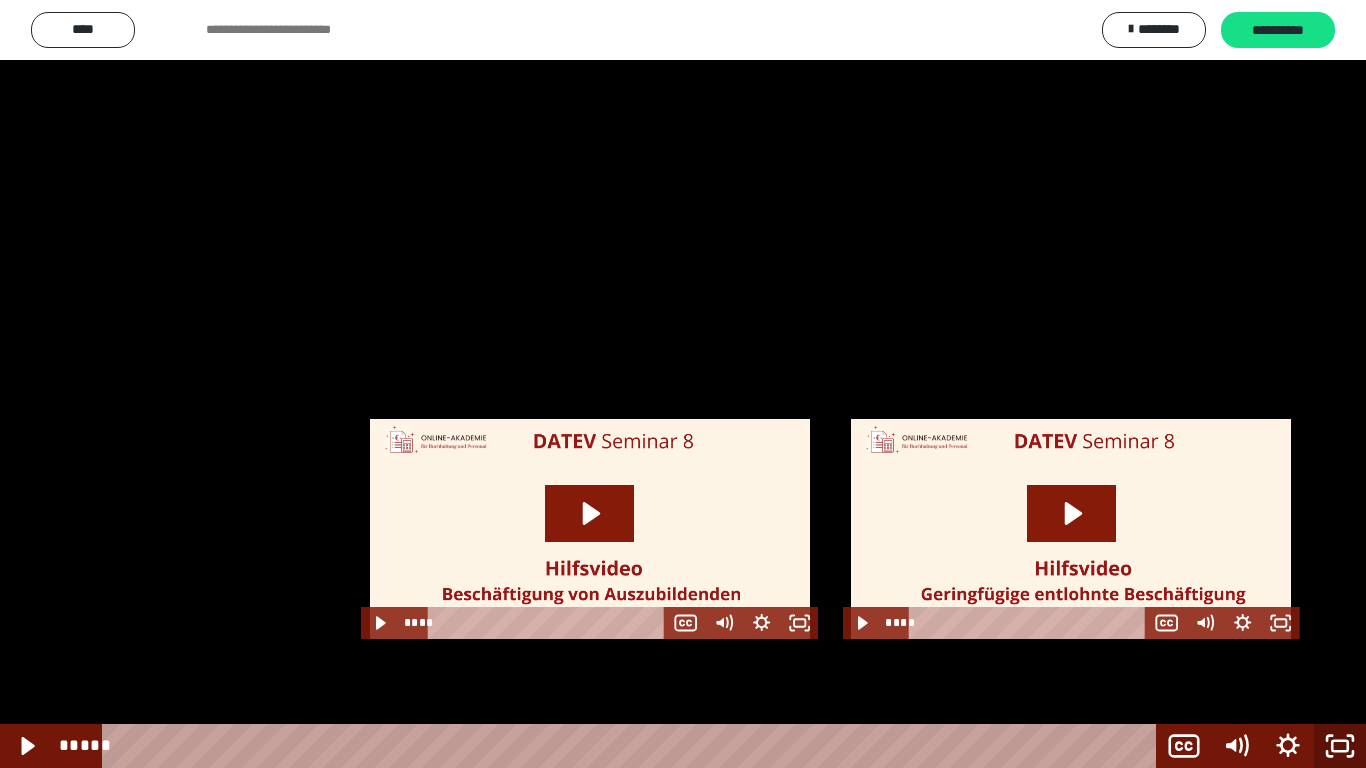 drag, startPoint x: 1342, startPoint y: 741, endPoint x: 885, endPoint y: 26, distance: 848.5717 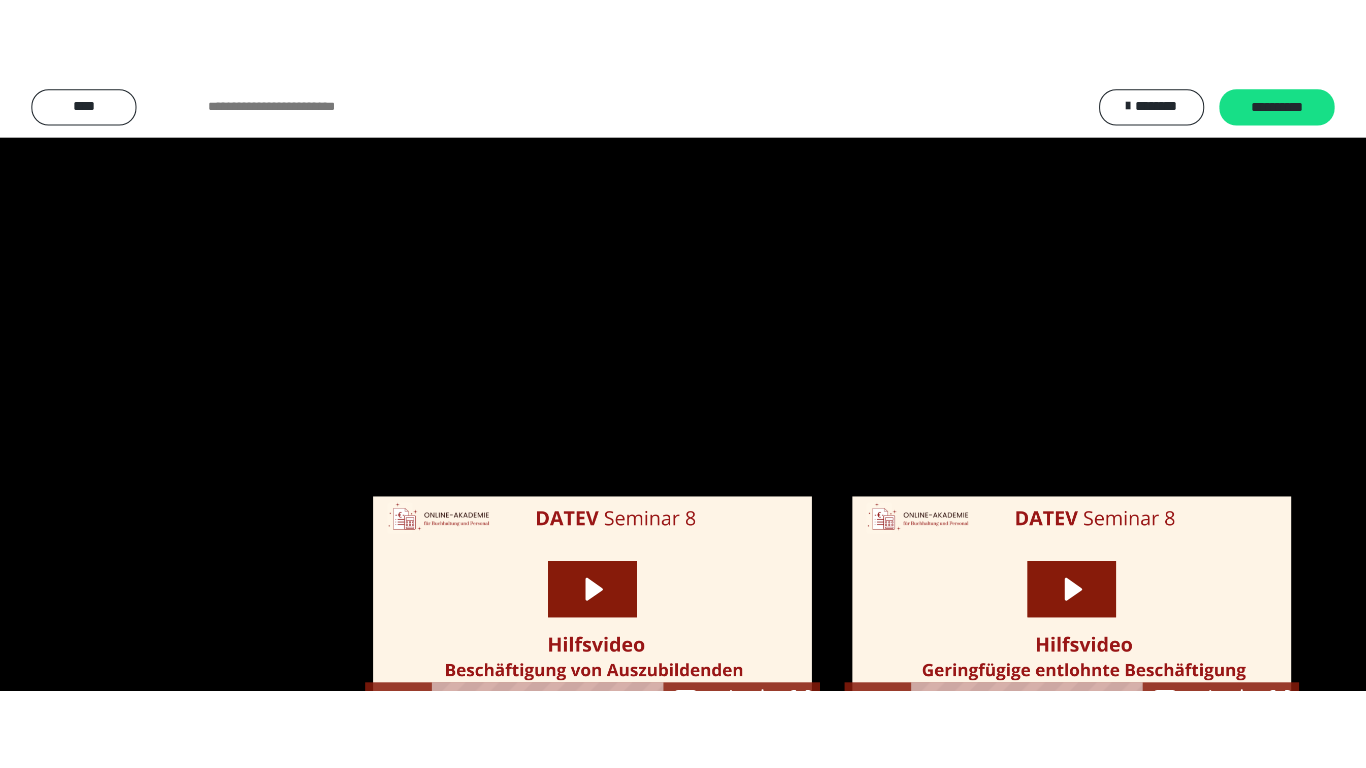 scroll, scrollTop: 2491, scrollLeft: 0, axis: vertical 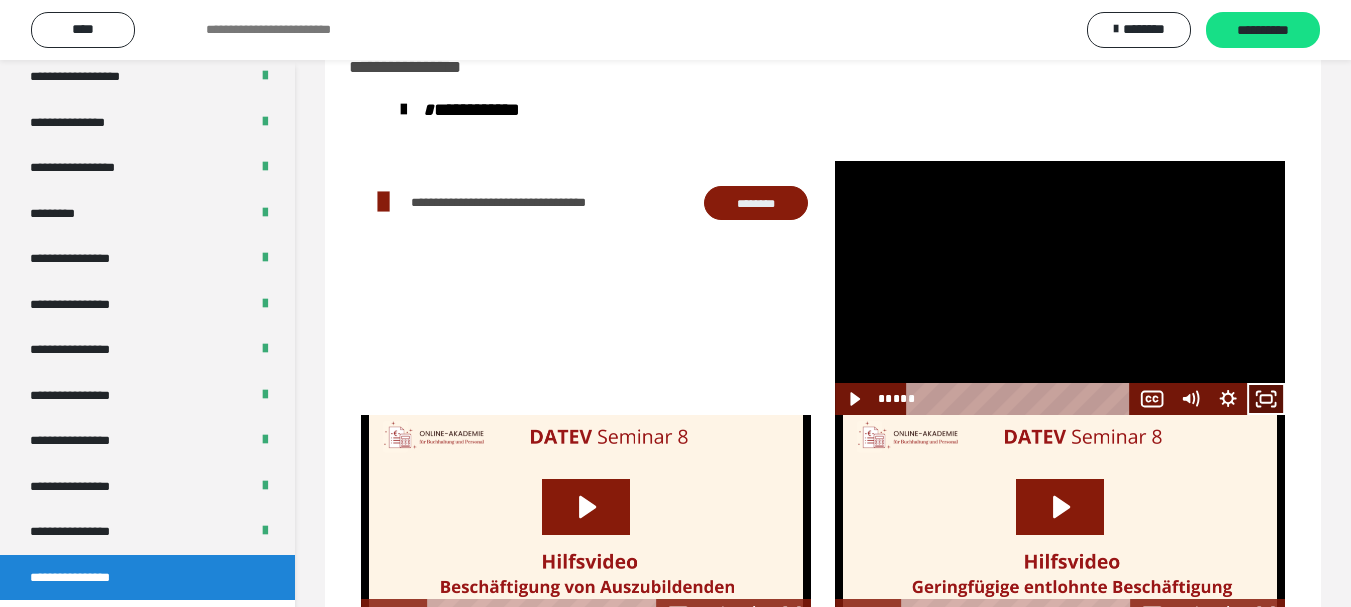 click 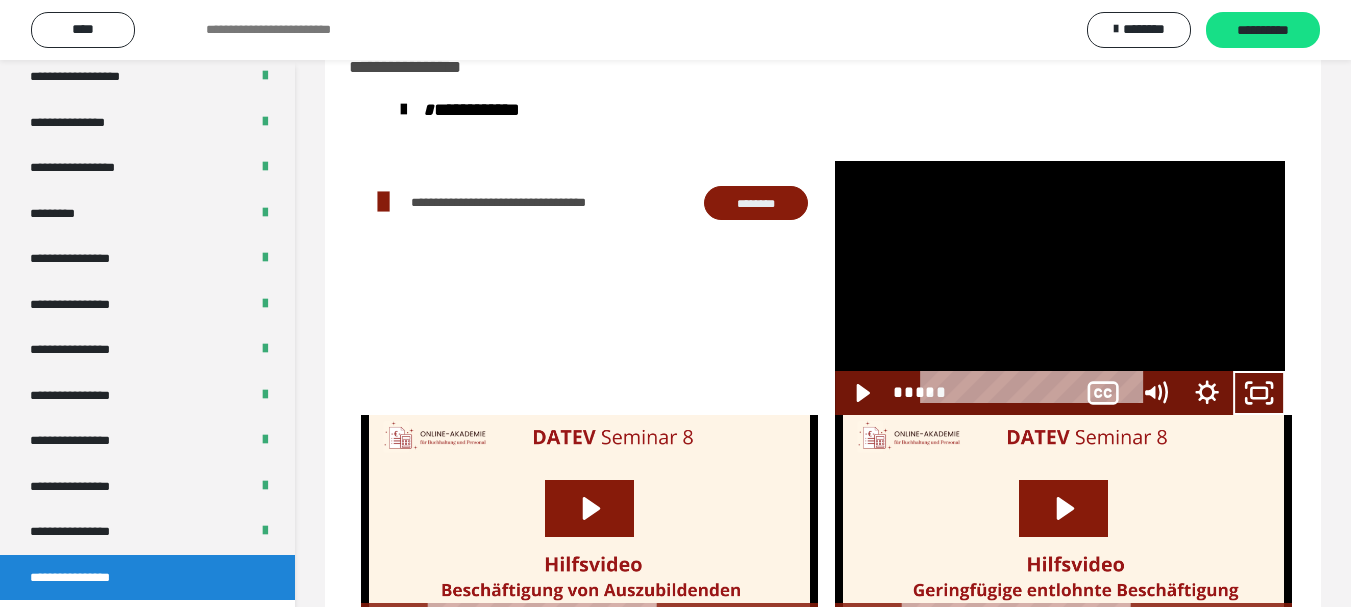 scroll, scrollTop: 2330, scrollLeft: 0, axis: vertical 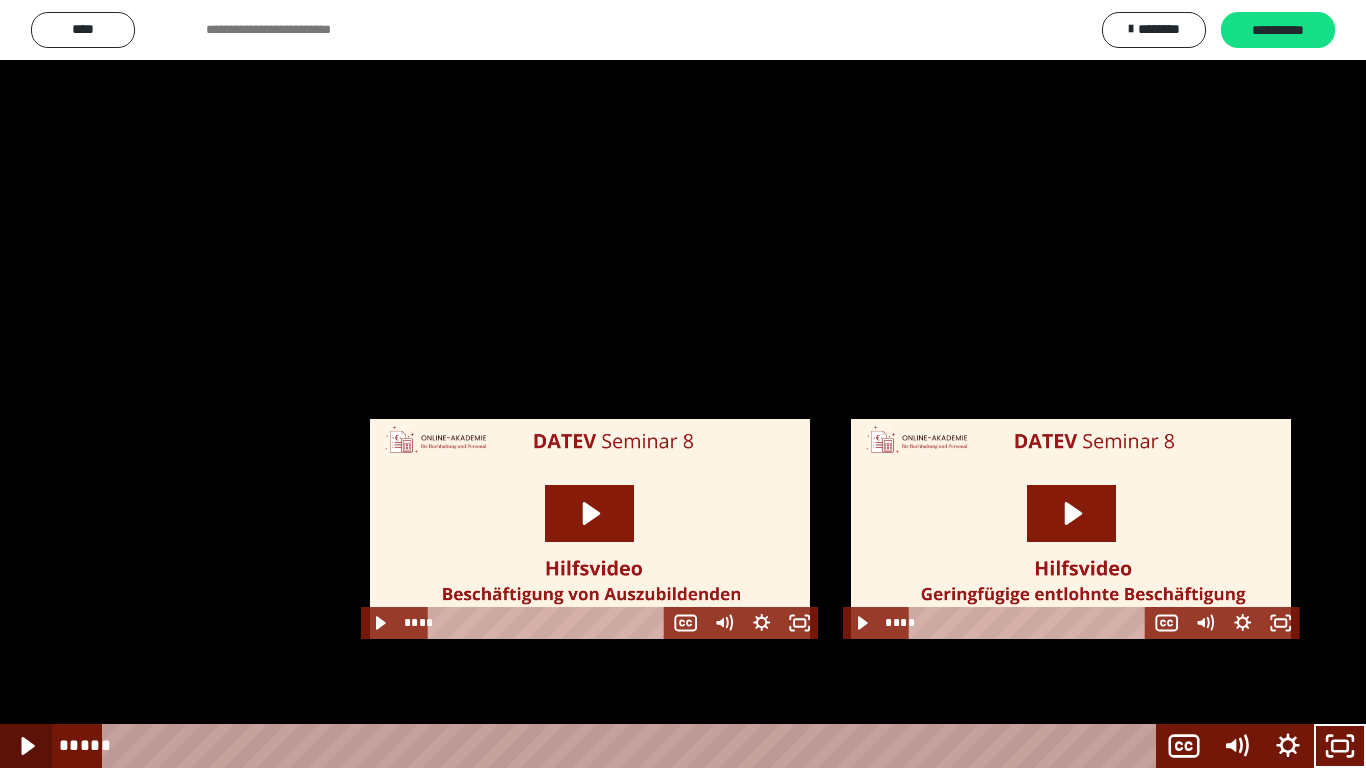click 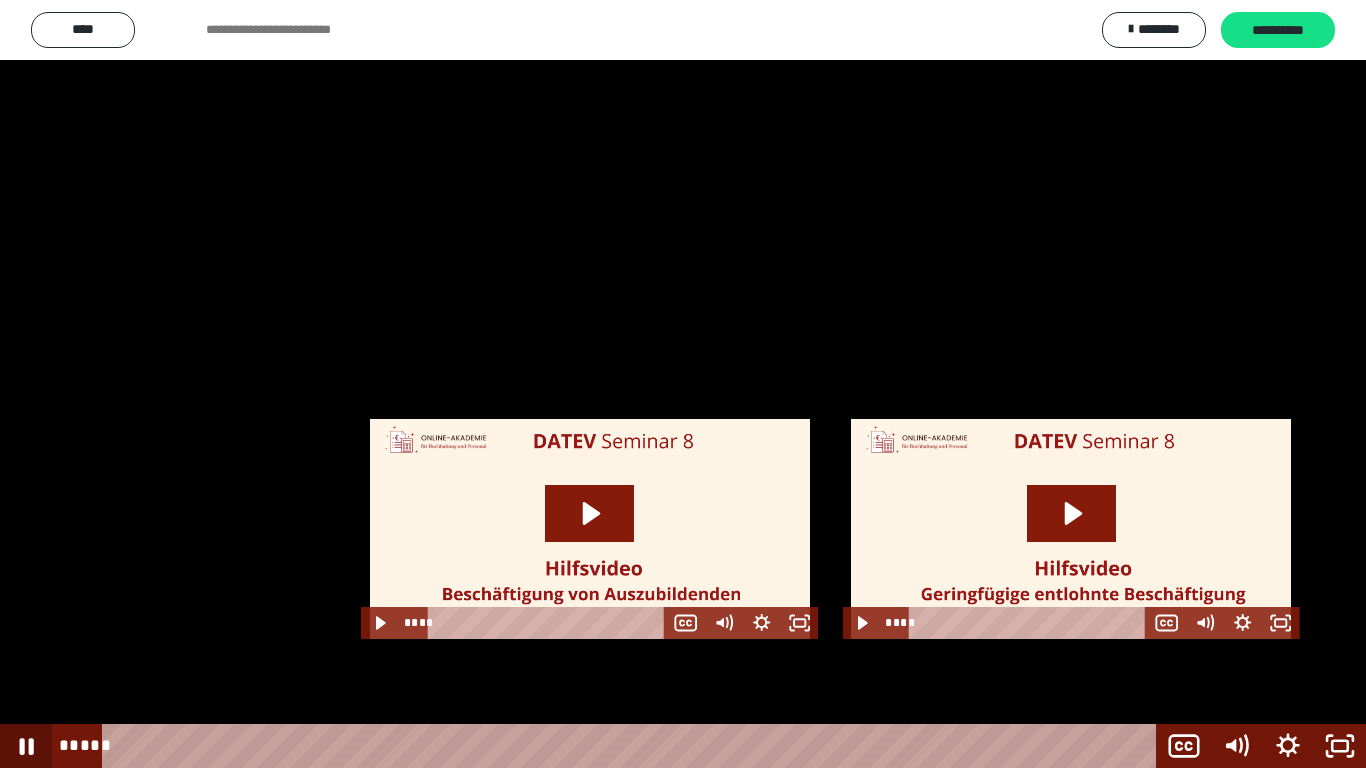 click 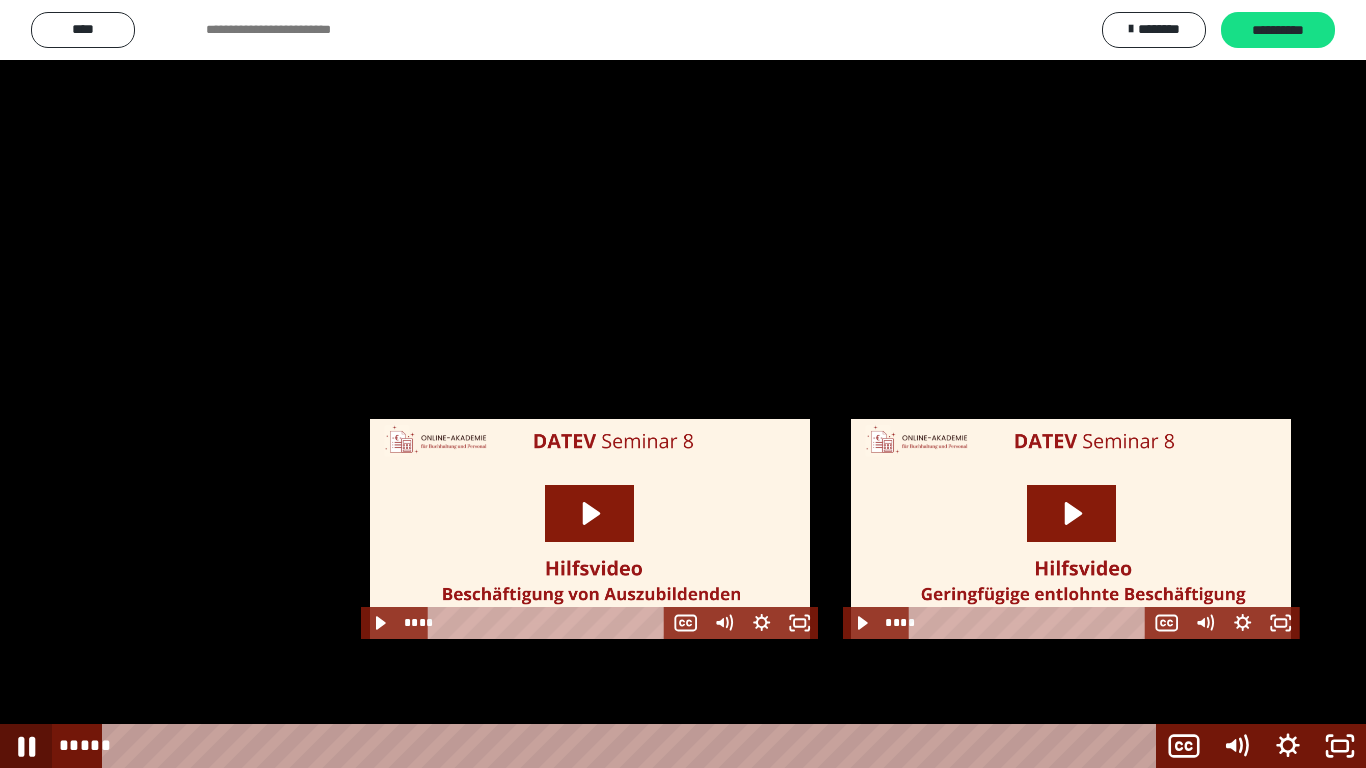 click 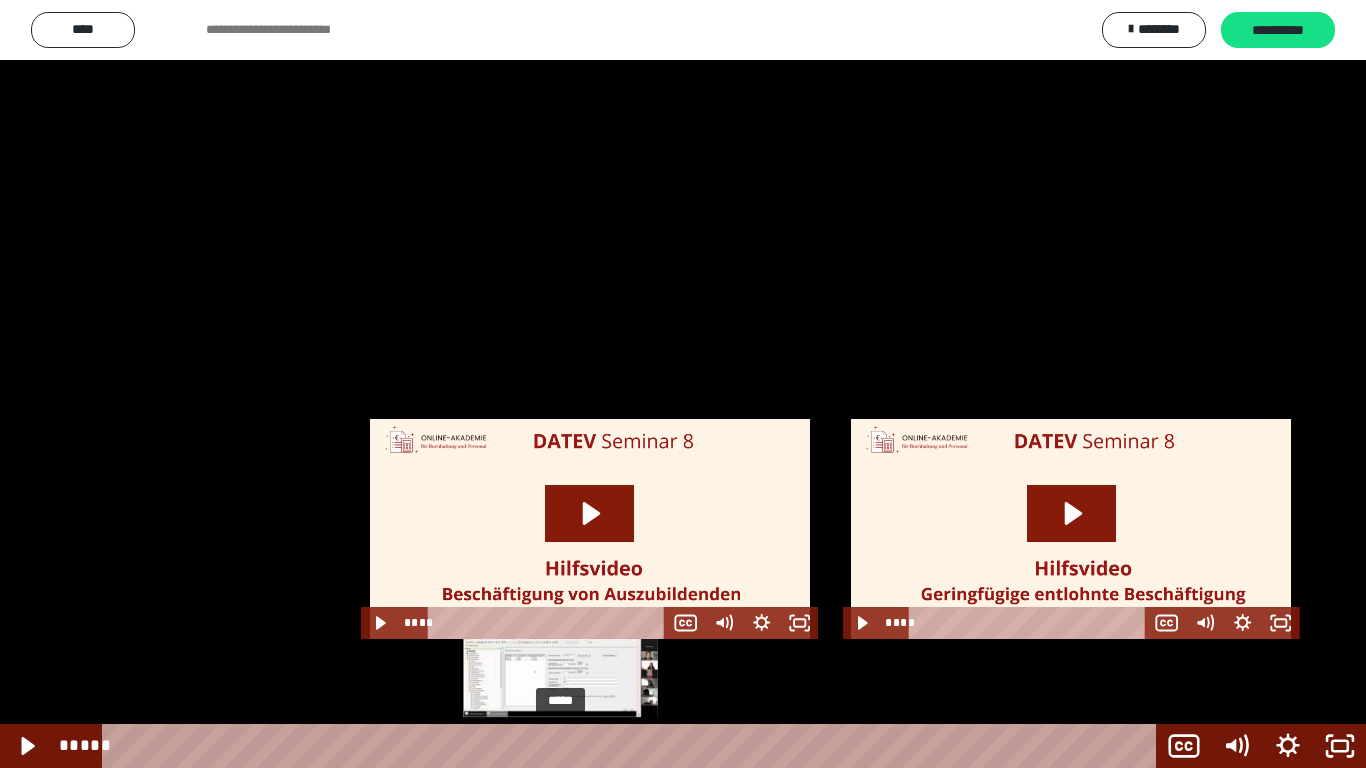 drag, startPoint x: 5, startPoint y: 712, endPoint x: 561, endPoint y: 742, distance: 556.8088 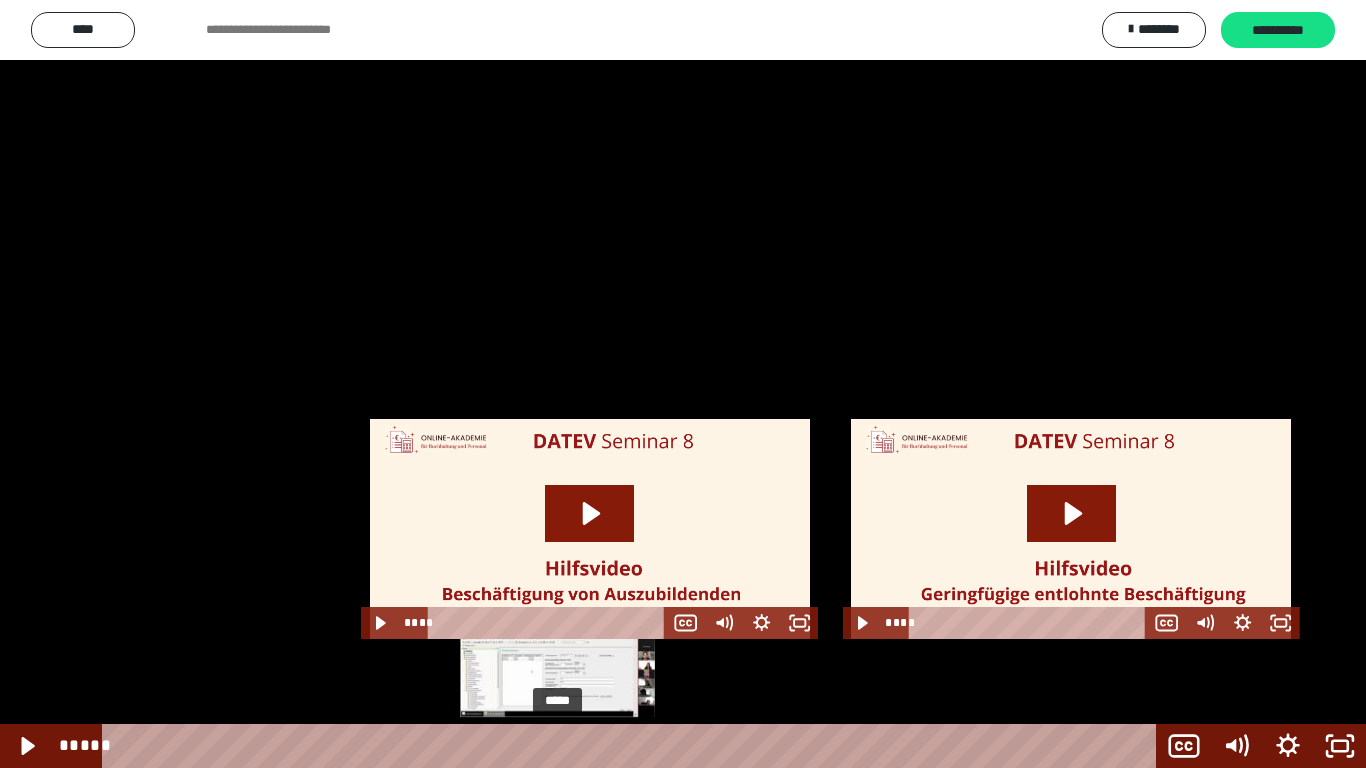 click at bounding box center [560, 746] 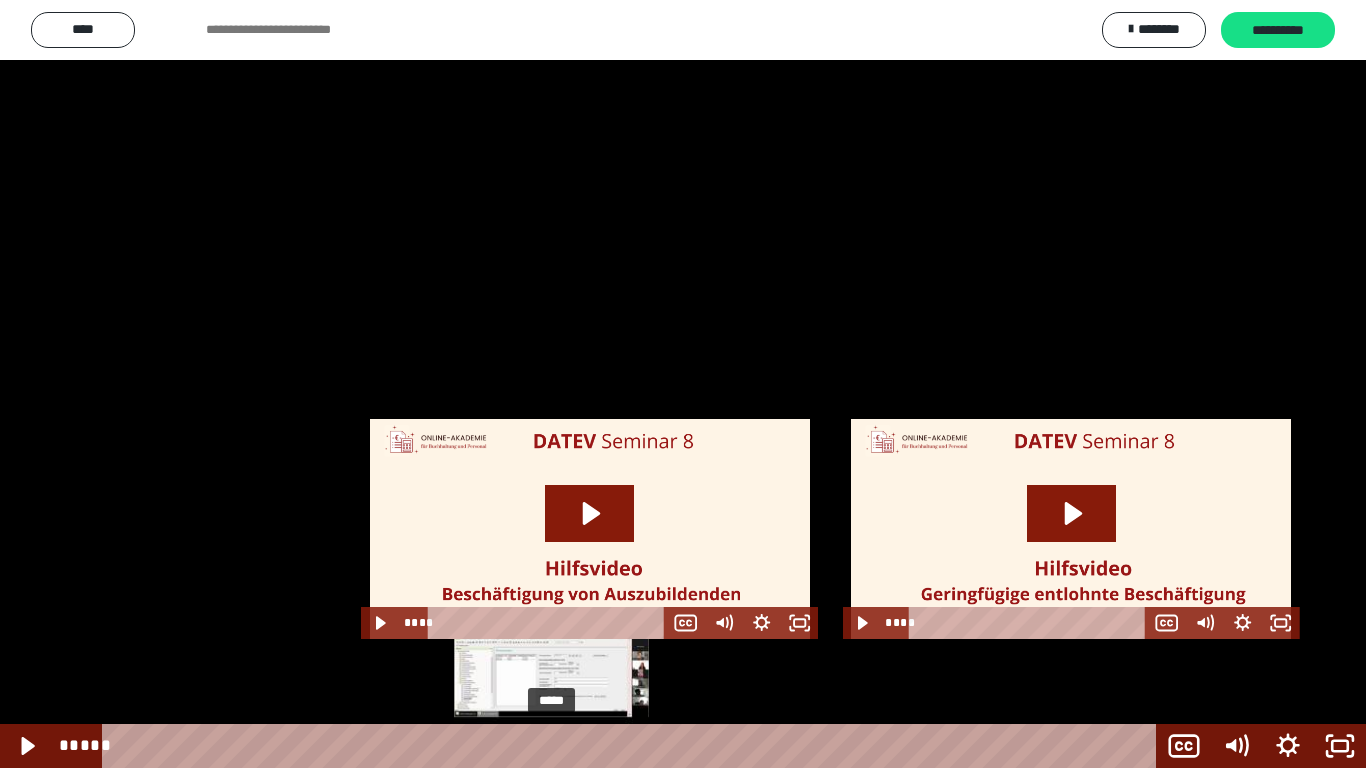 click at bounding box center (557, 746) 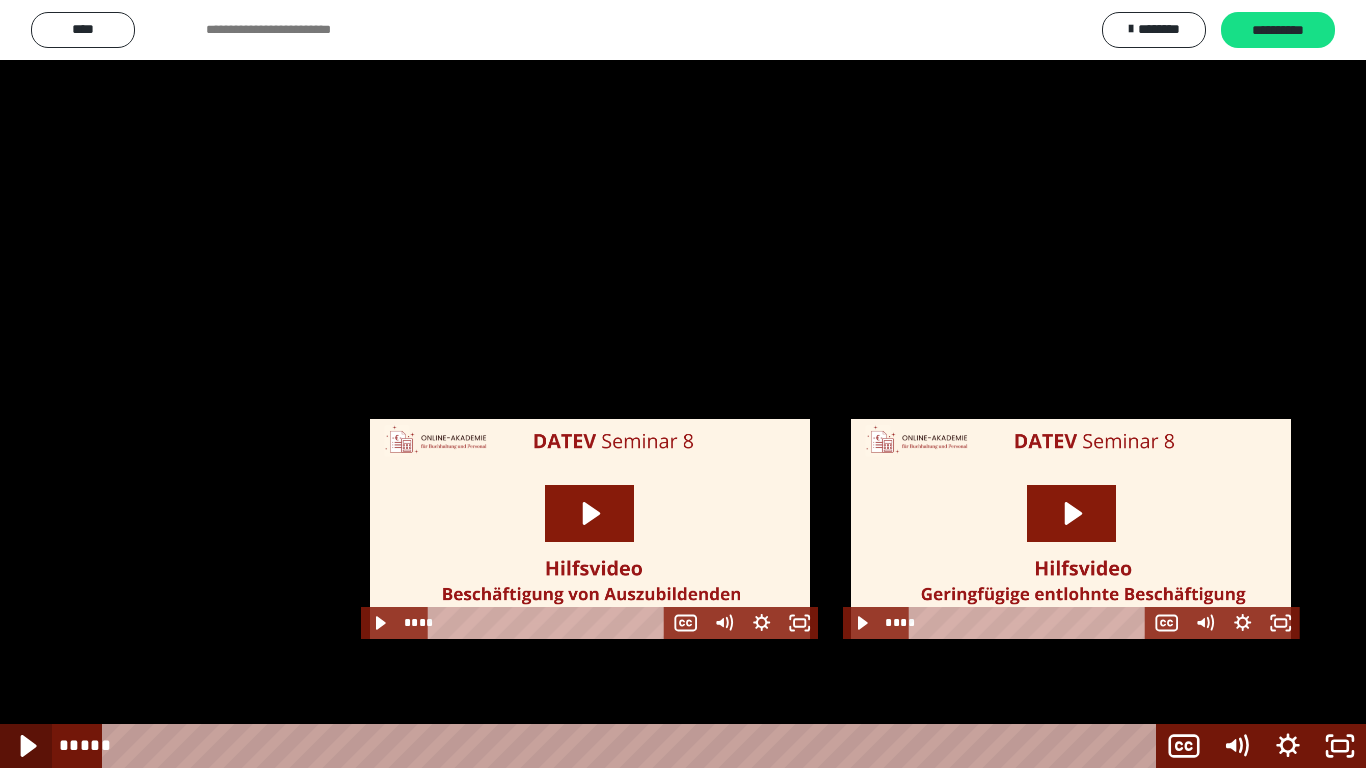 click 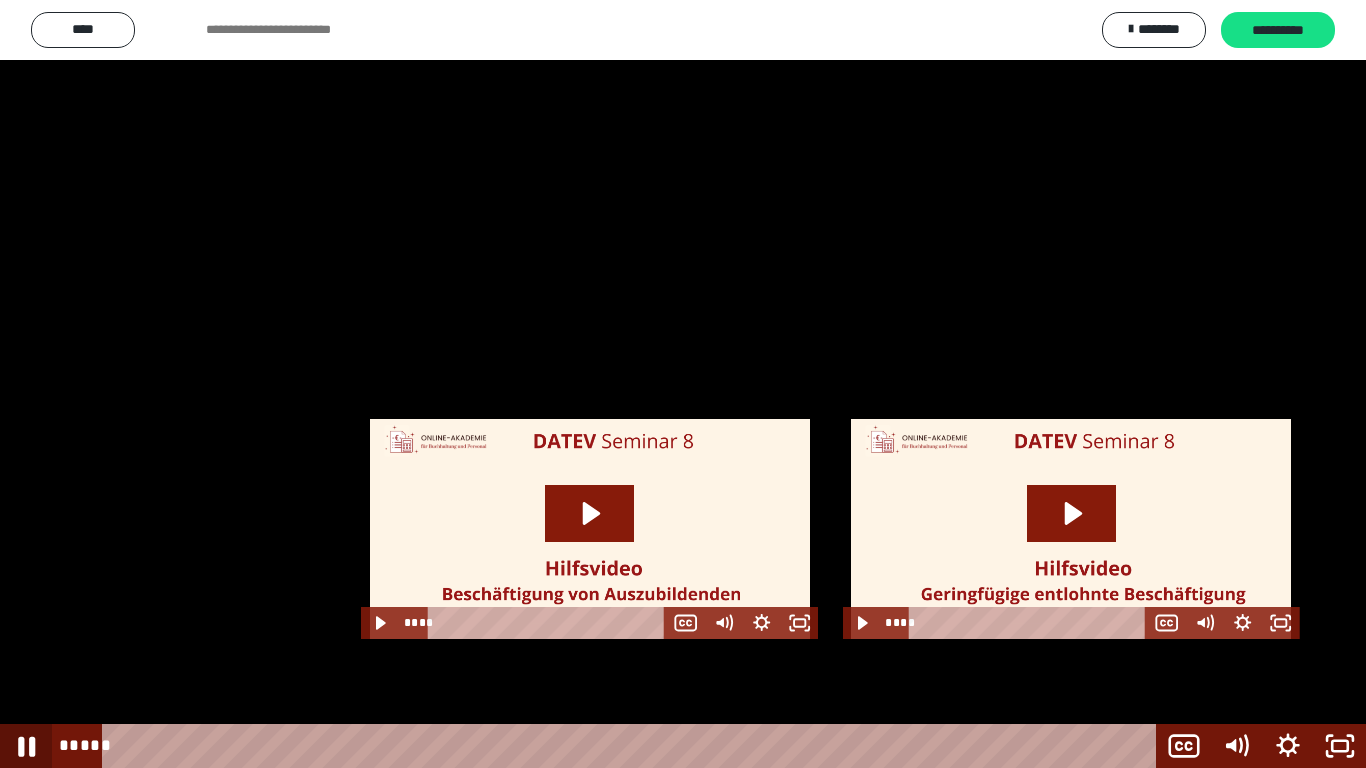 click 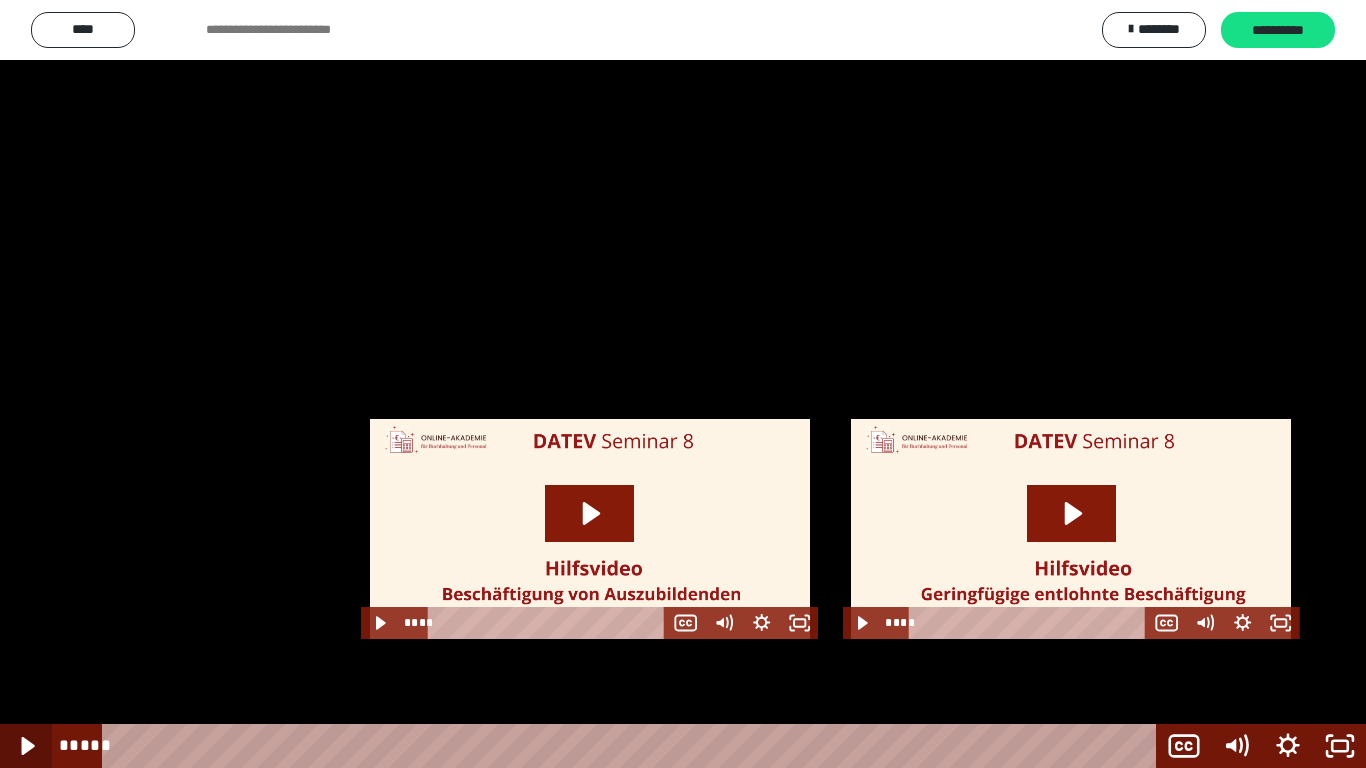 click 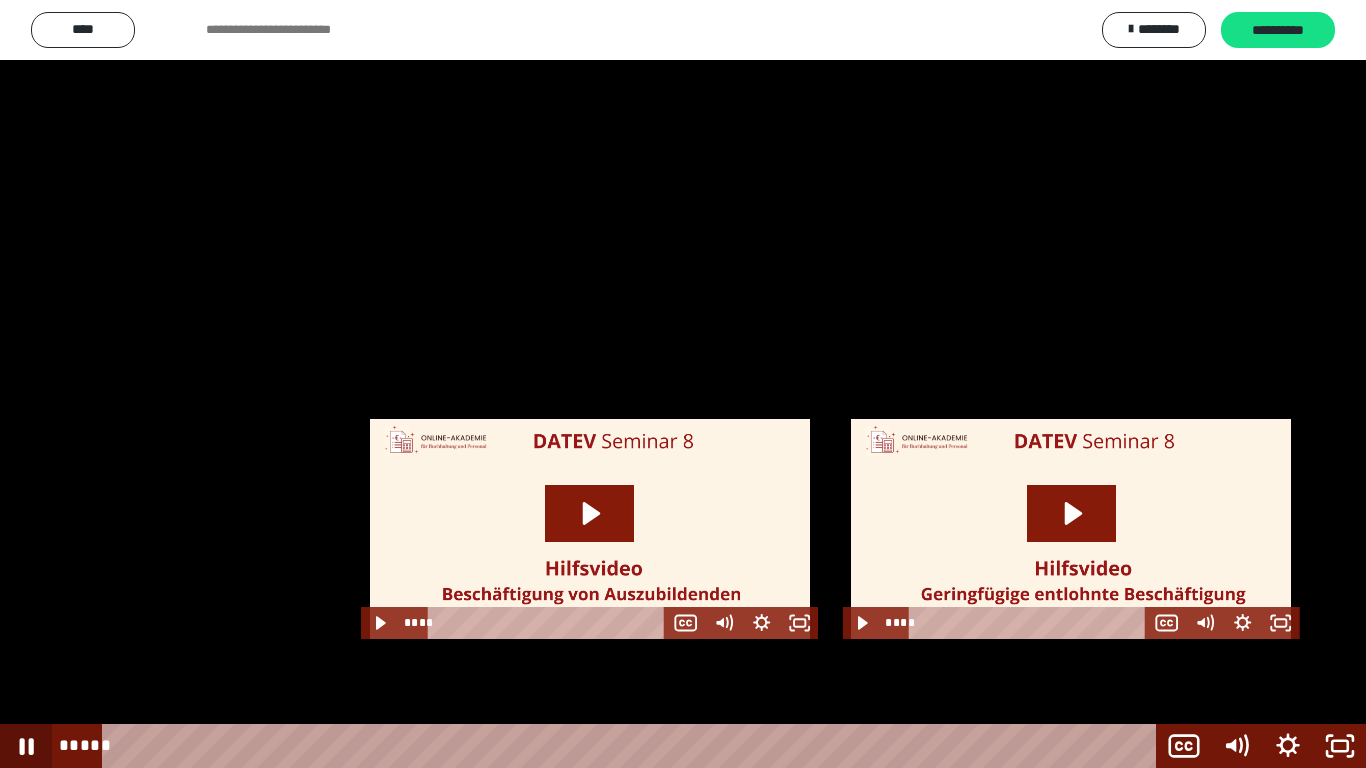 click on "***** ****" at bounding box center [683, 746] 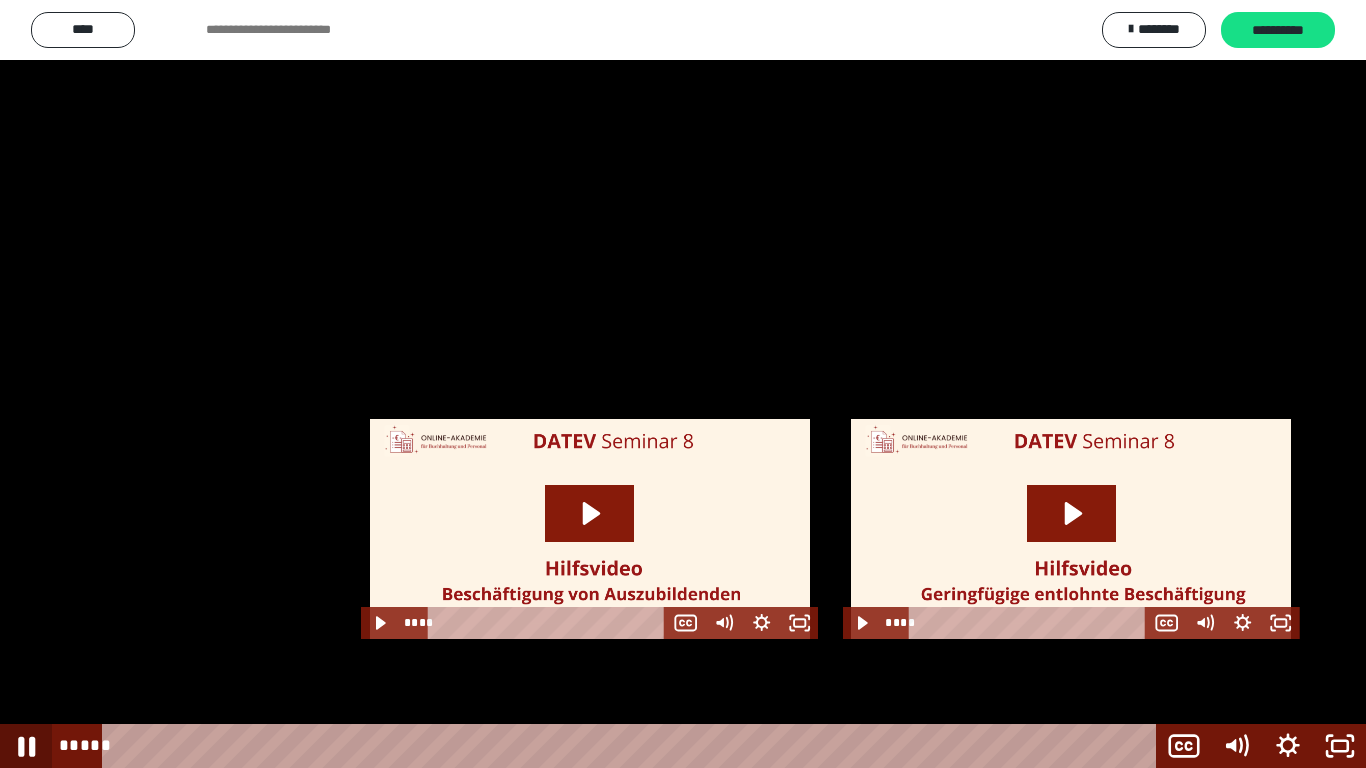 click 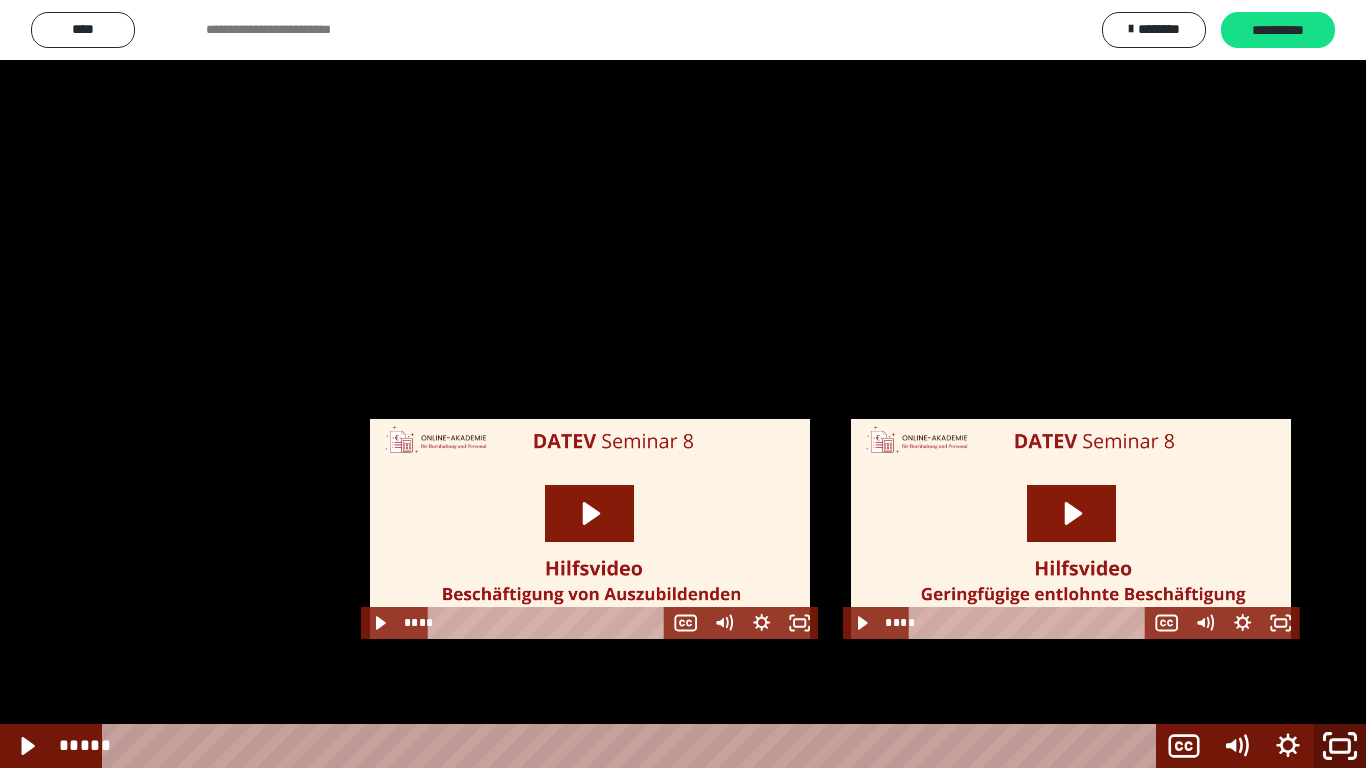click 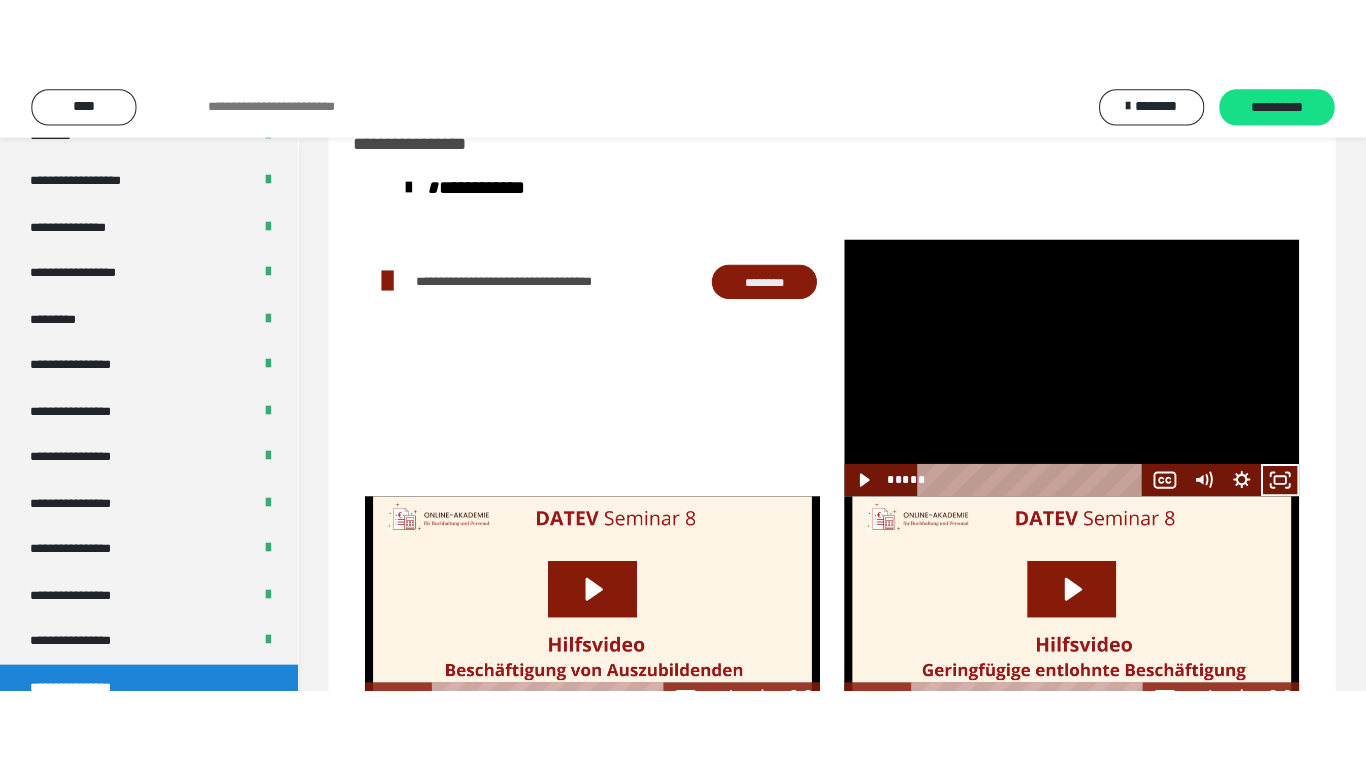 scroll, scrollTop: 2491, scrollLeft: 0, axis: vertical 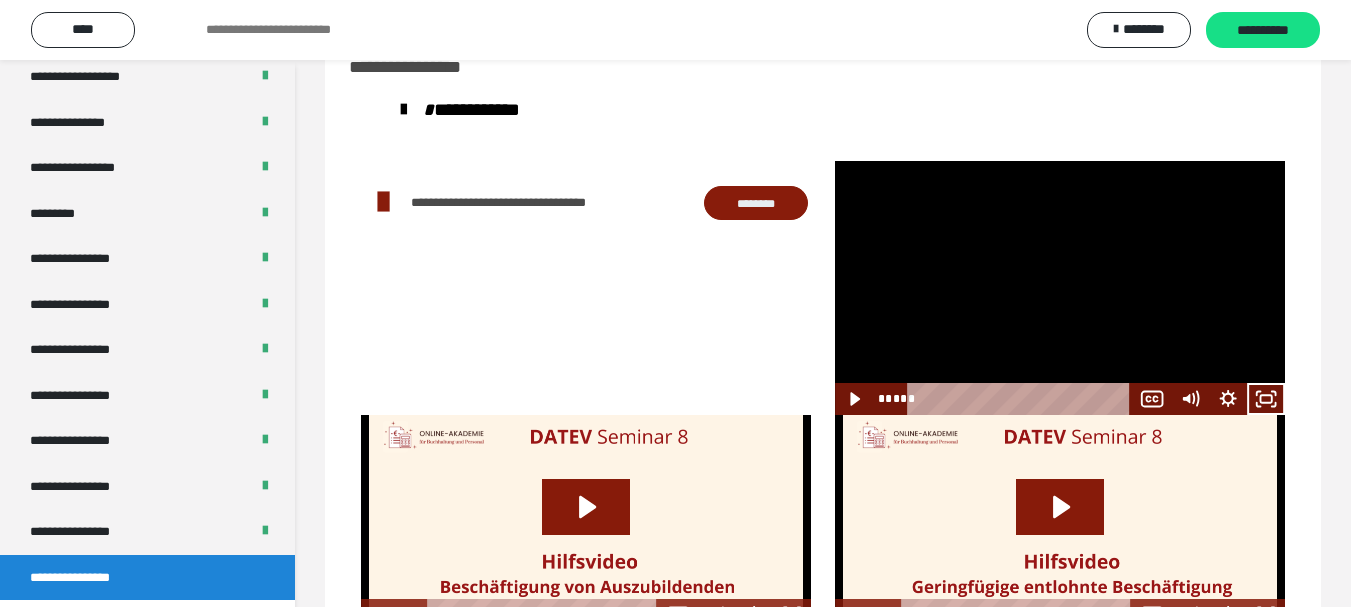 click 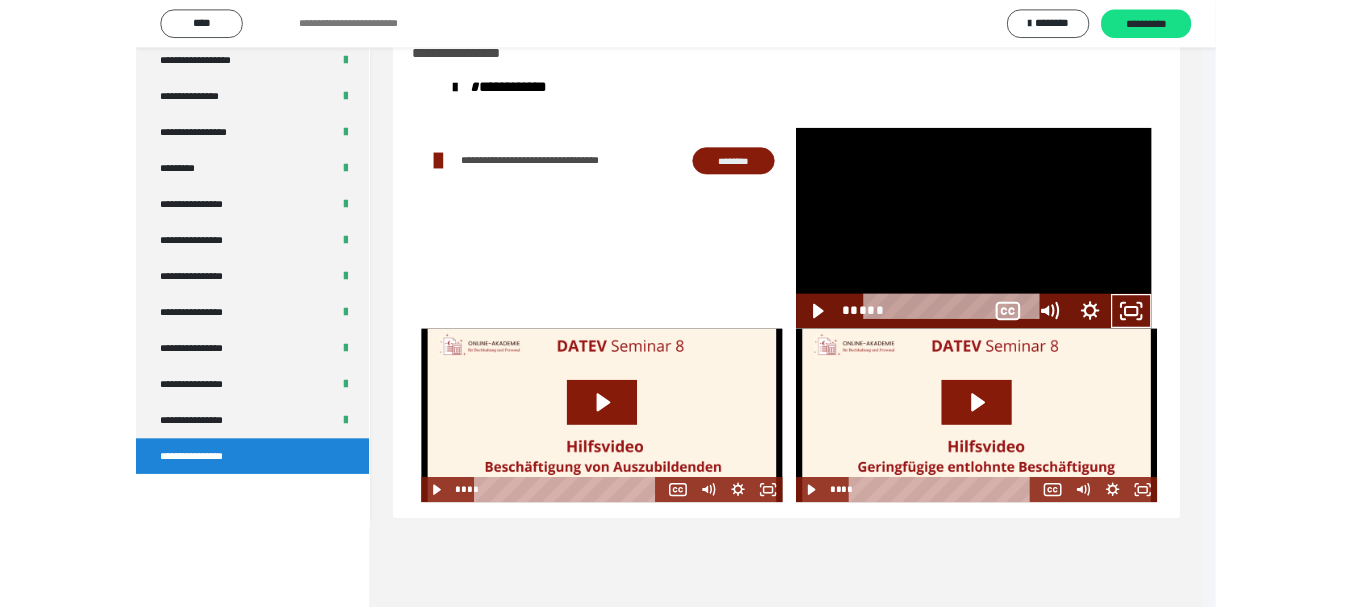 scroll, scrollTop: 2330, scrollLeft: 0, axis: vertical 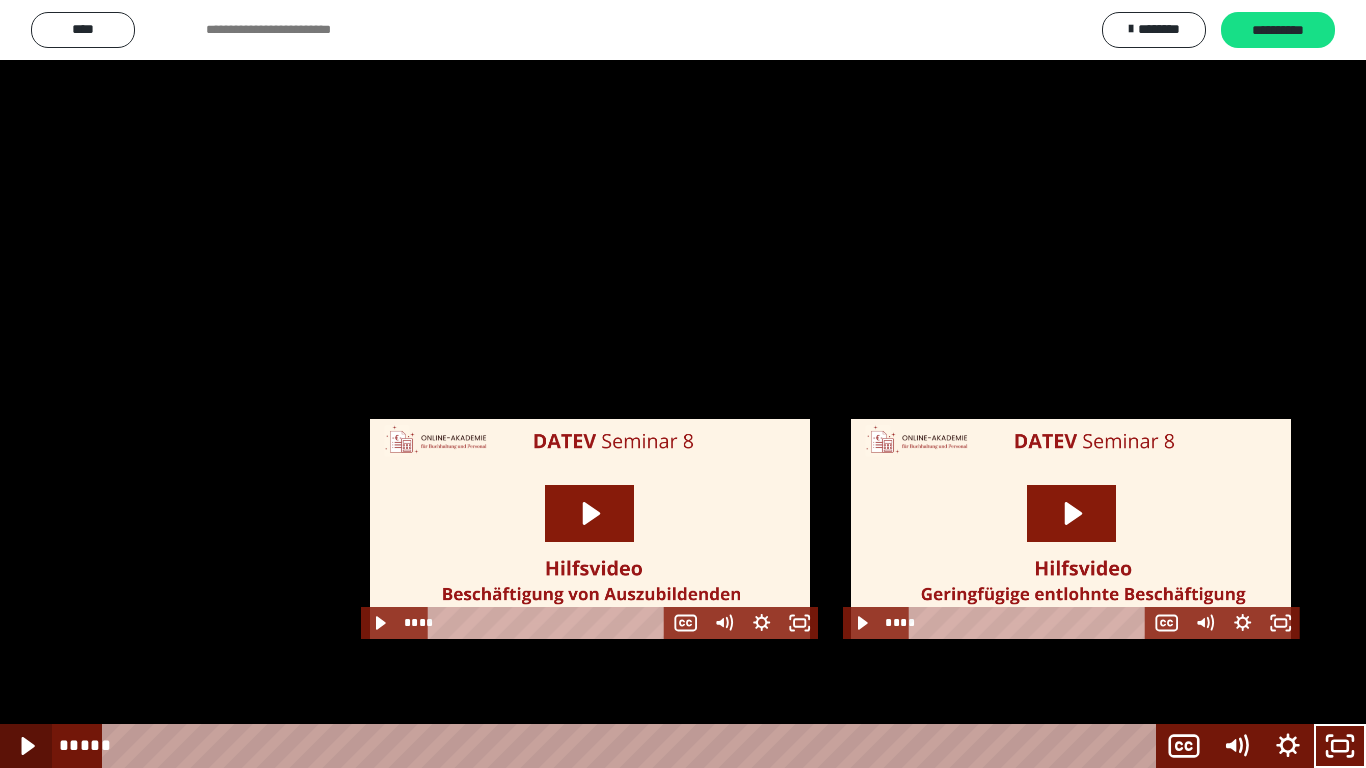 click 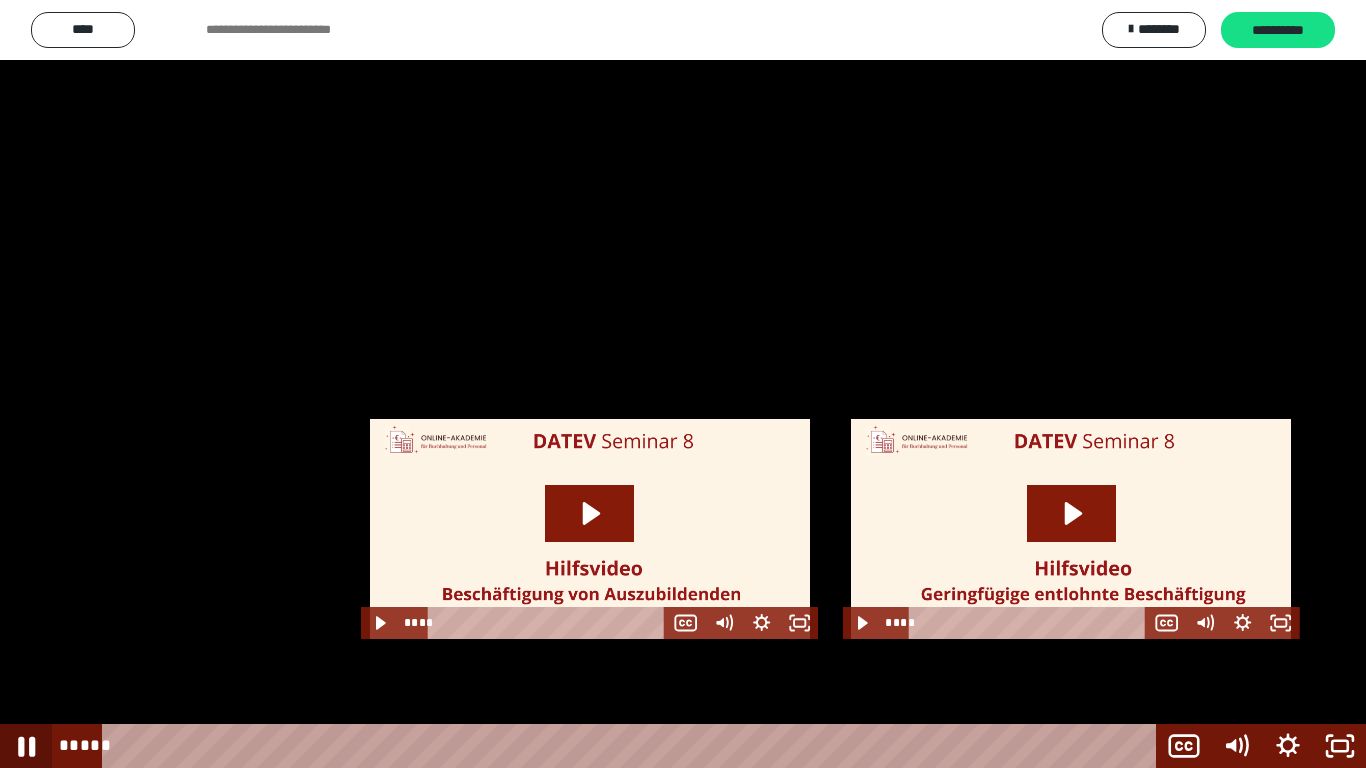 drag, startPoint x: 21, startPoint y: 742, endPoint x: 89, endPoint y: 746, distance: 68.117546 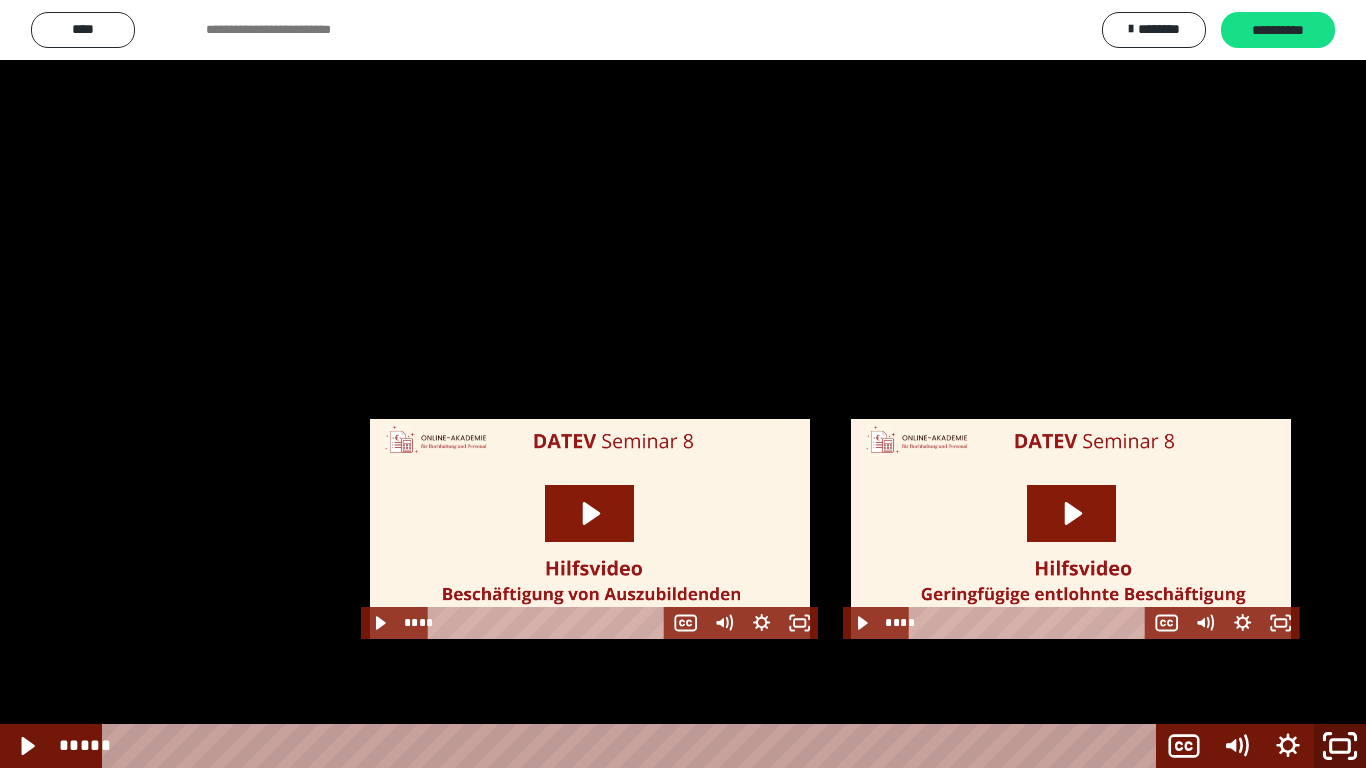 drag, startPoint x: 1364, startPoint y: 749, endPoint x: 984, endPoint y: 15, distance: 826.53253 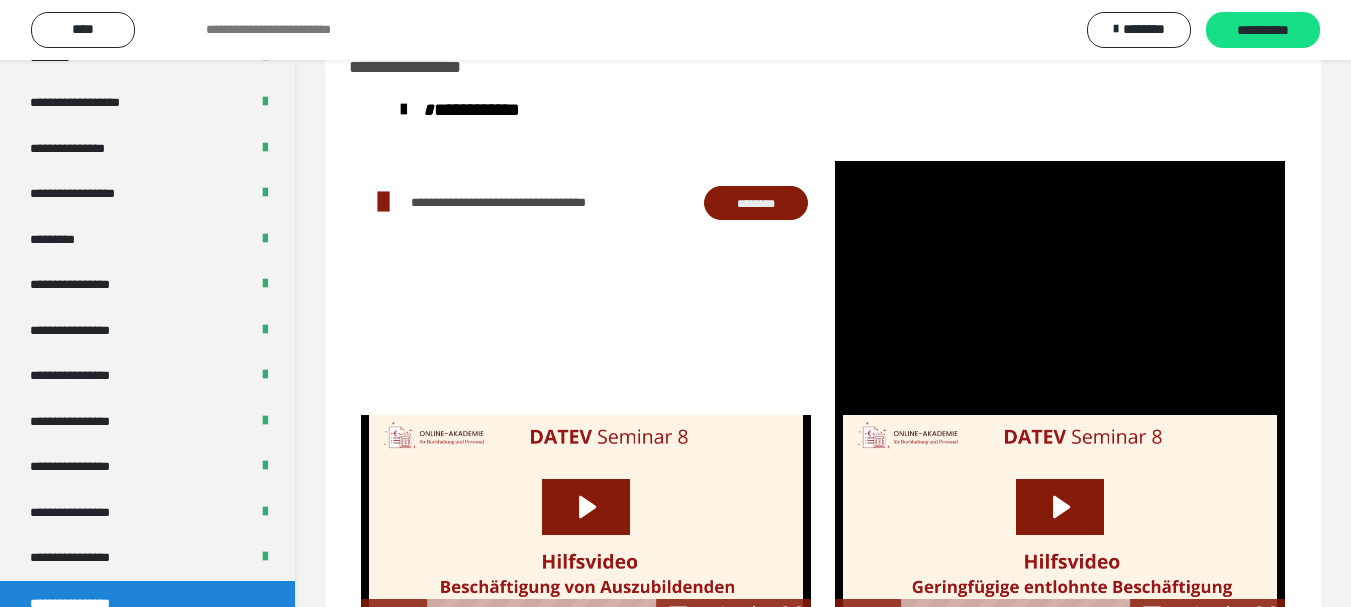click 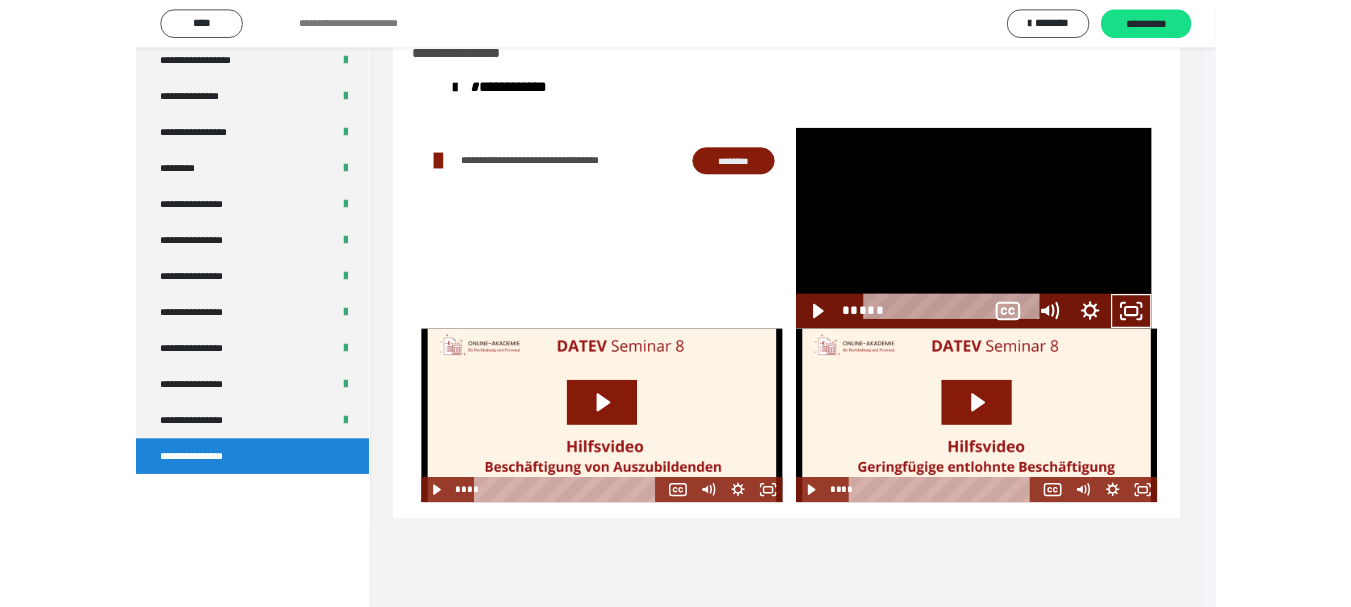 scroll, scrollTop: 2330, scrollLeft: 0, axis: vertical 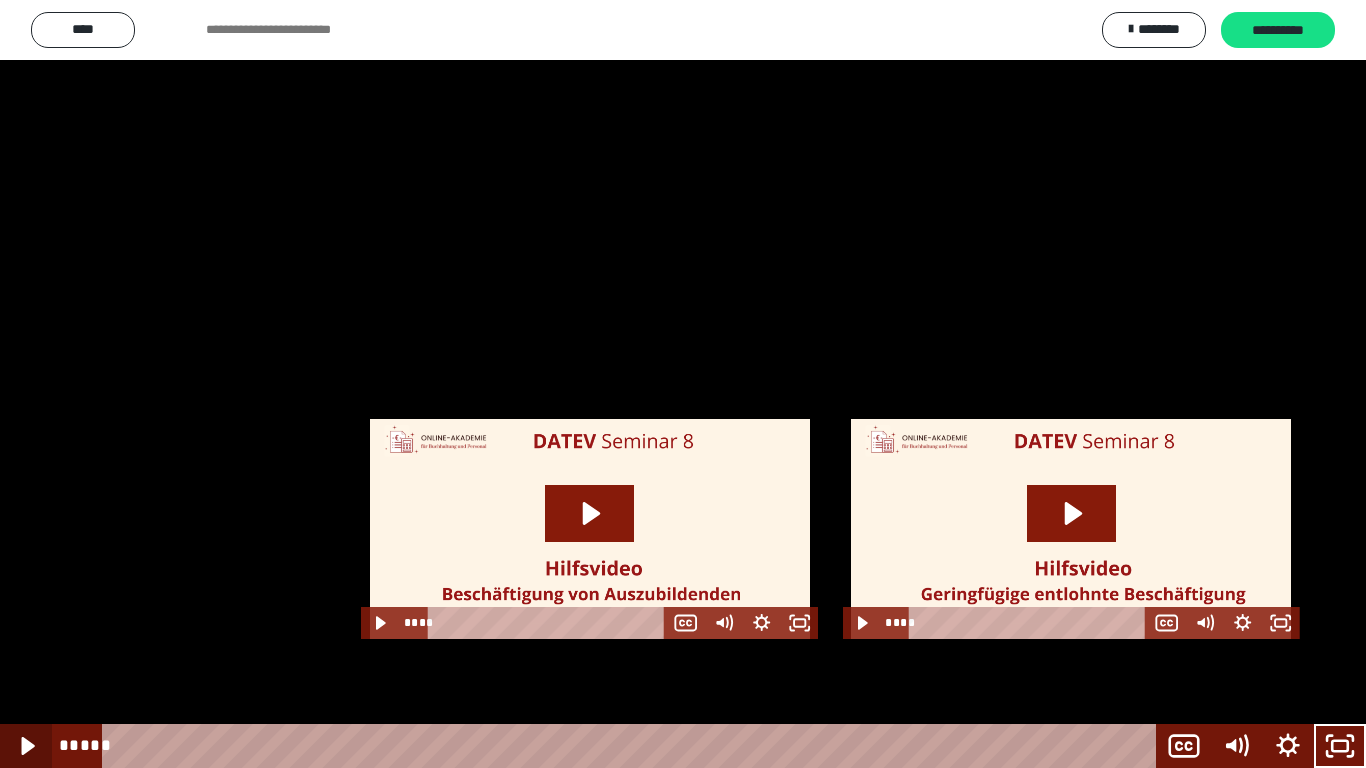 click 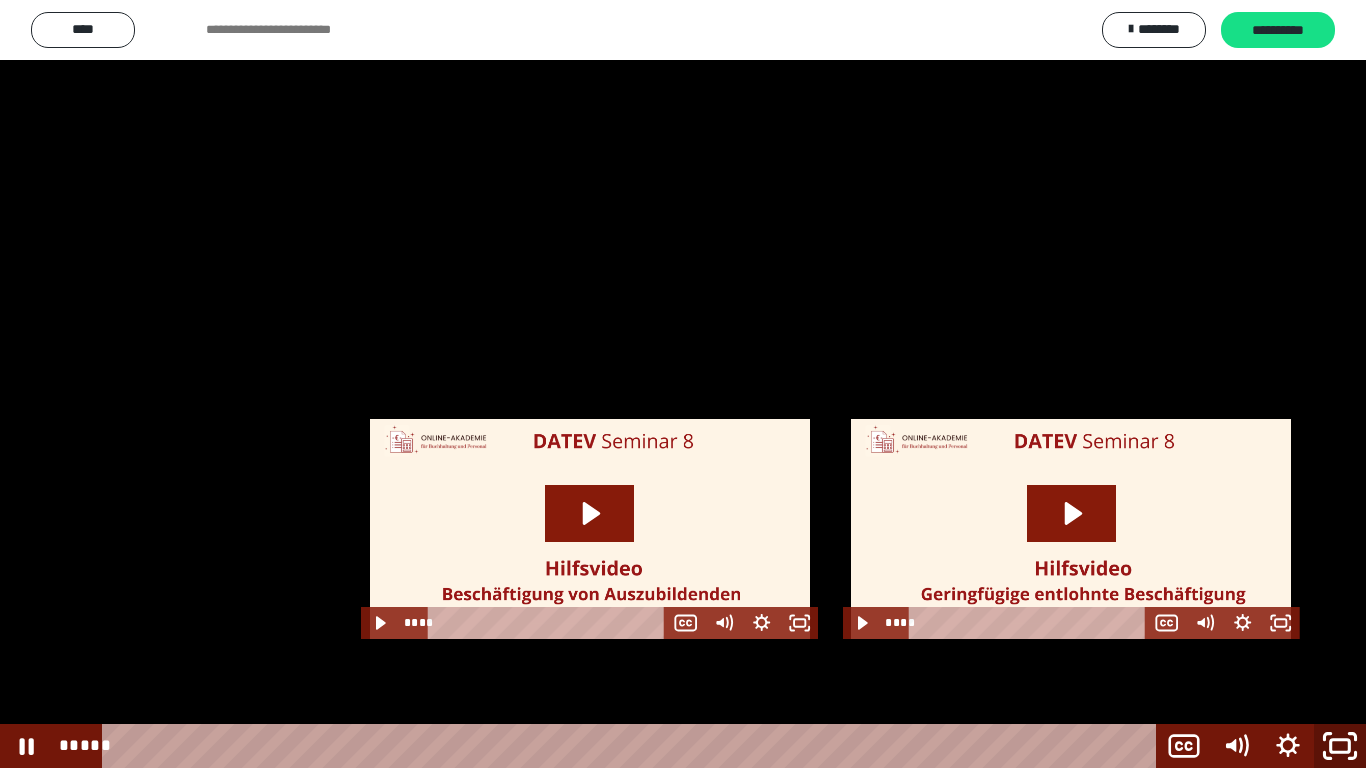drag, startPoint x: 1349, startPoint y: 744, endPoint x: 921, endPoint y: 20, distance: 841.047 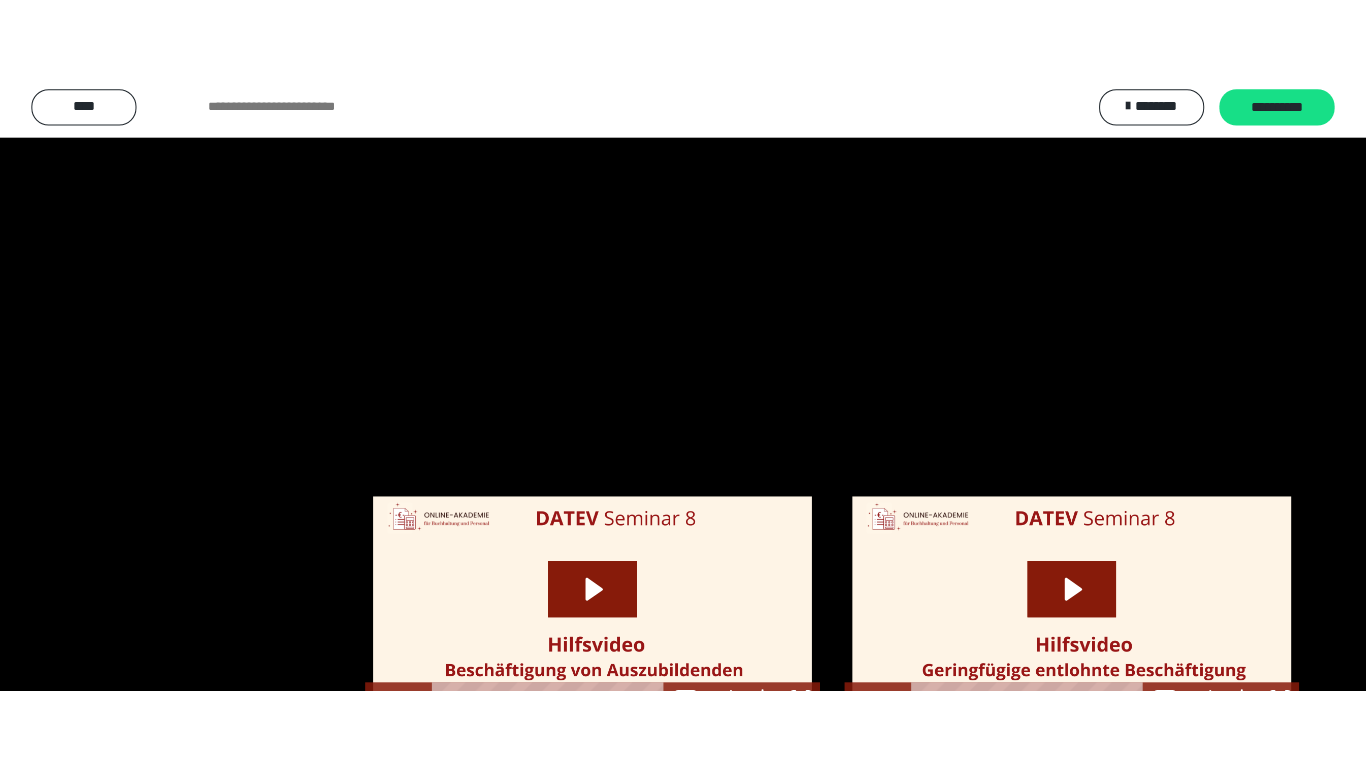 scroll, scrollTop: 2491, scrollLeft: 0, axis: vertical 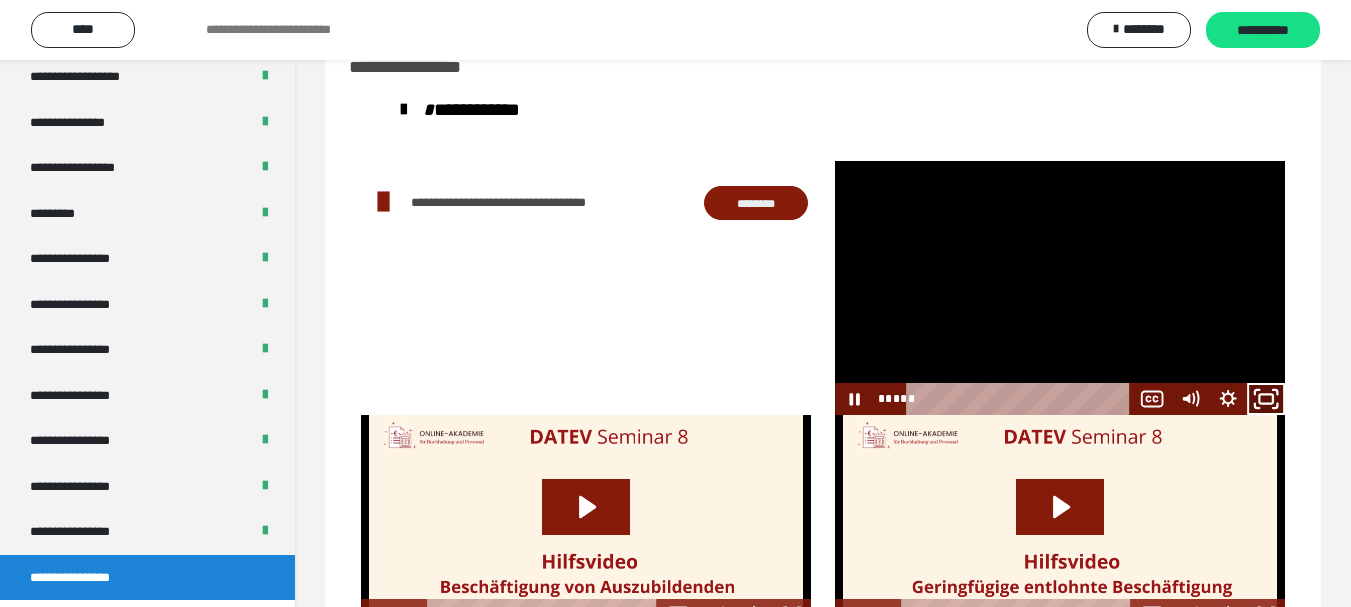 click 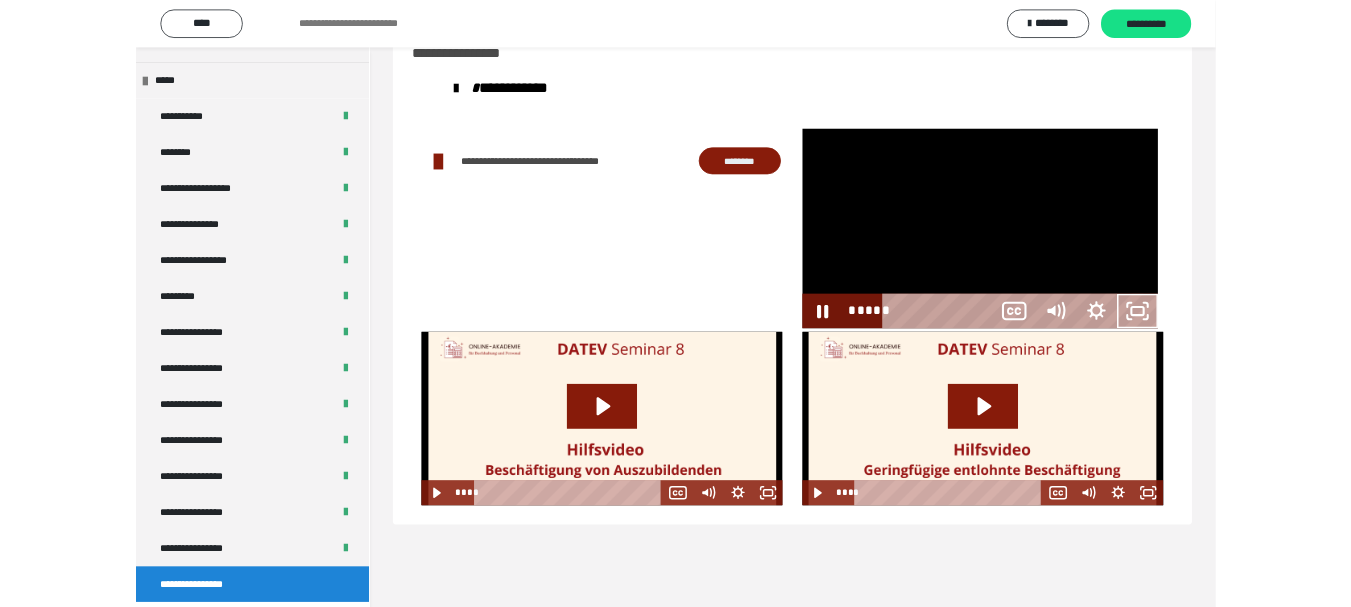 scroll, scrollTop: 2330, scrollLeft: 0, axis: vertical 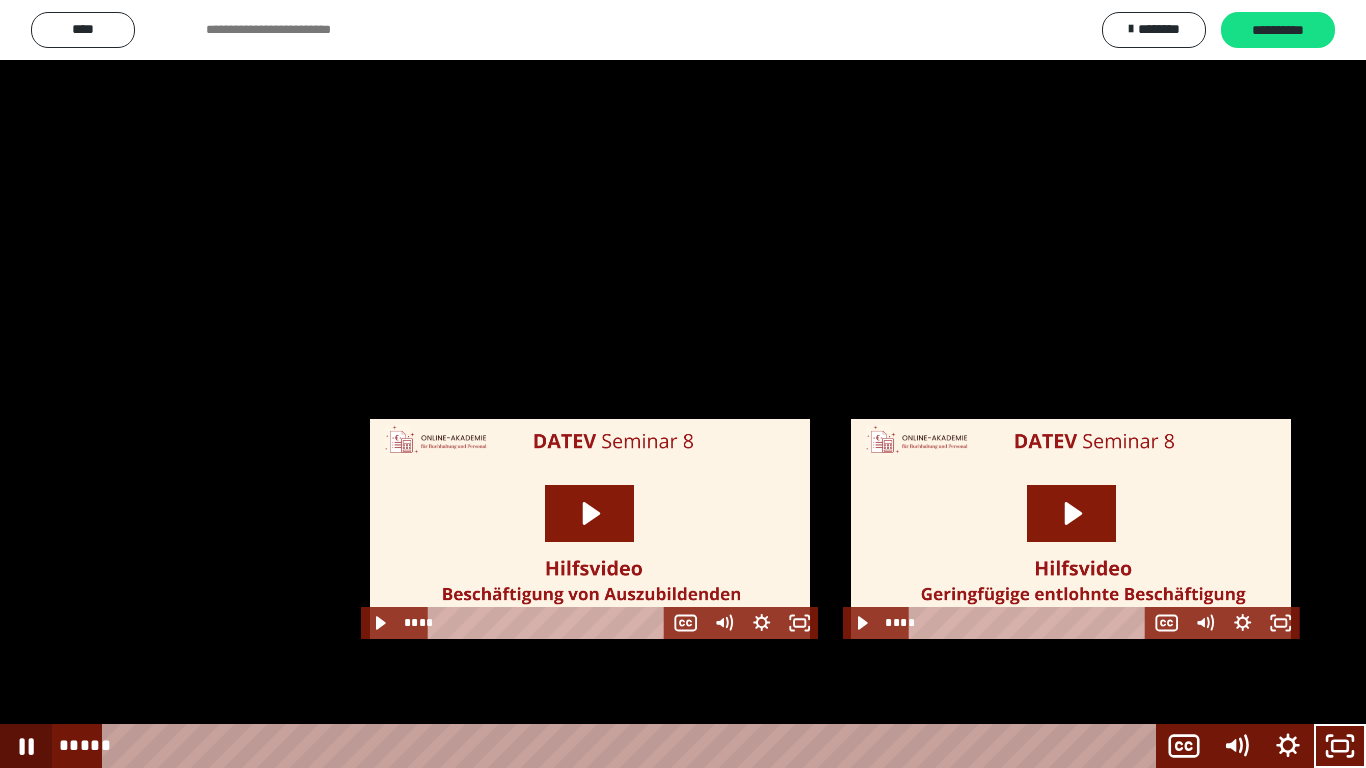 click 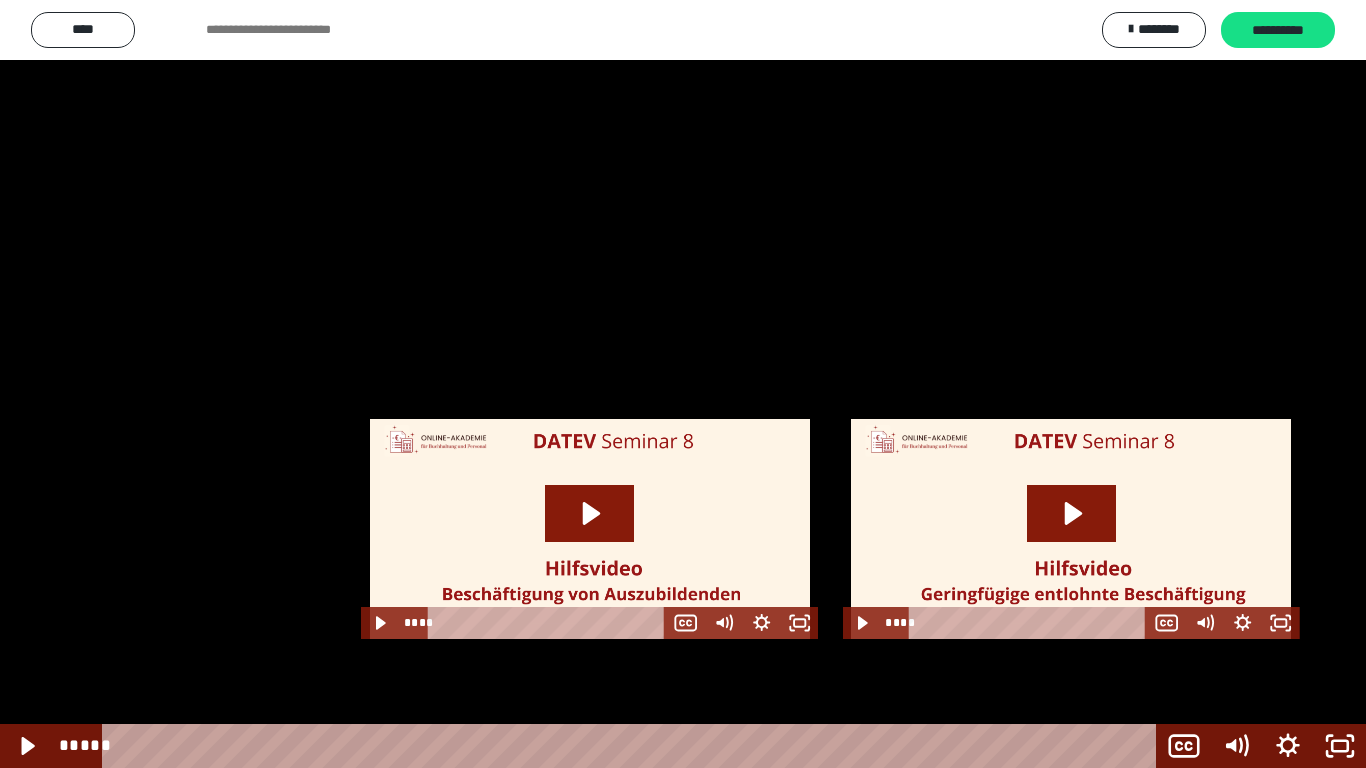 click 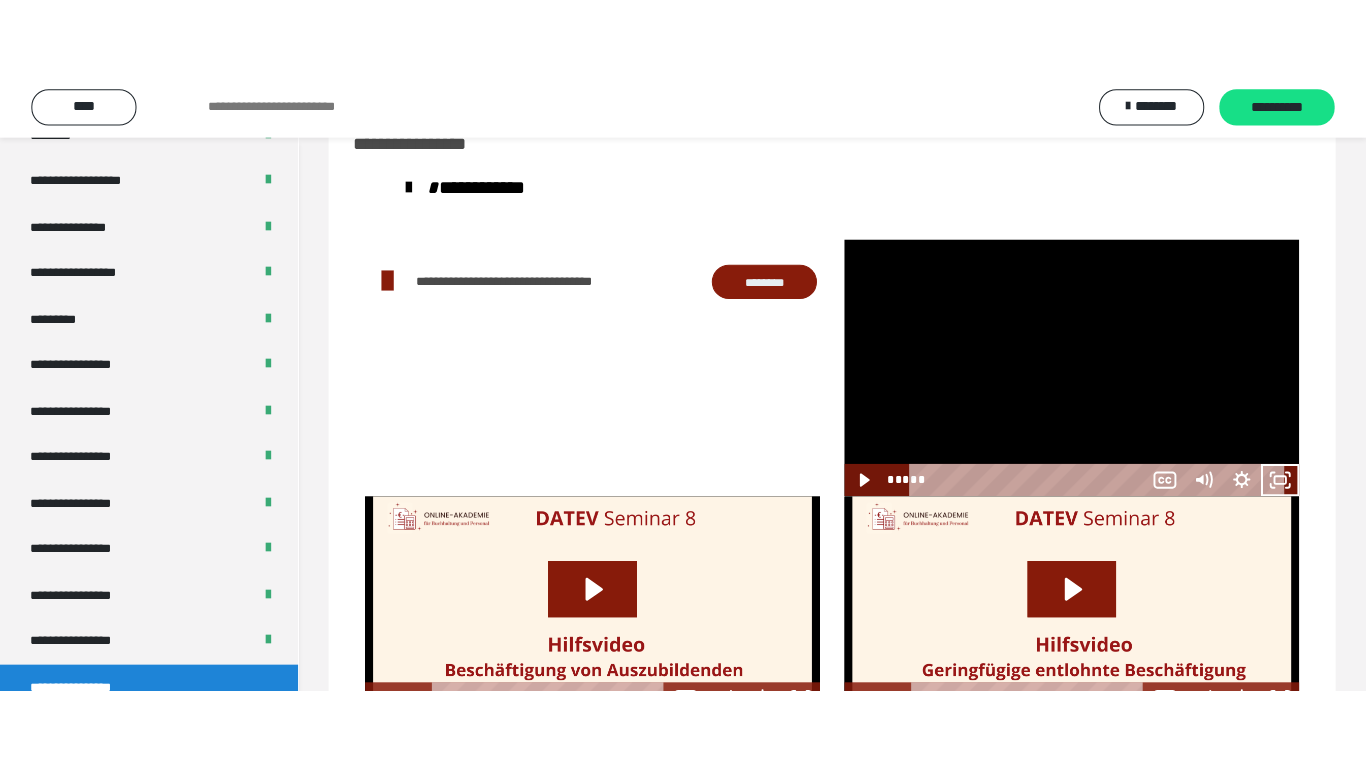 scroll, scrollTop: 2491, scrollLeft: 0, axis: vertical 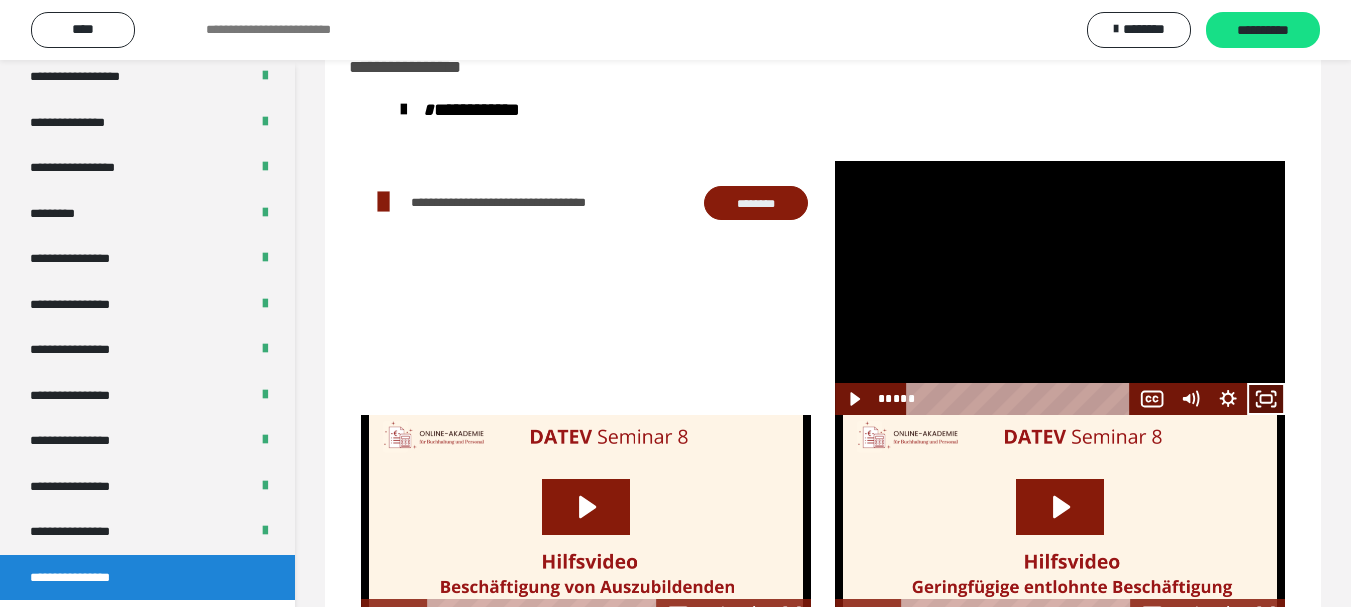click 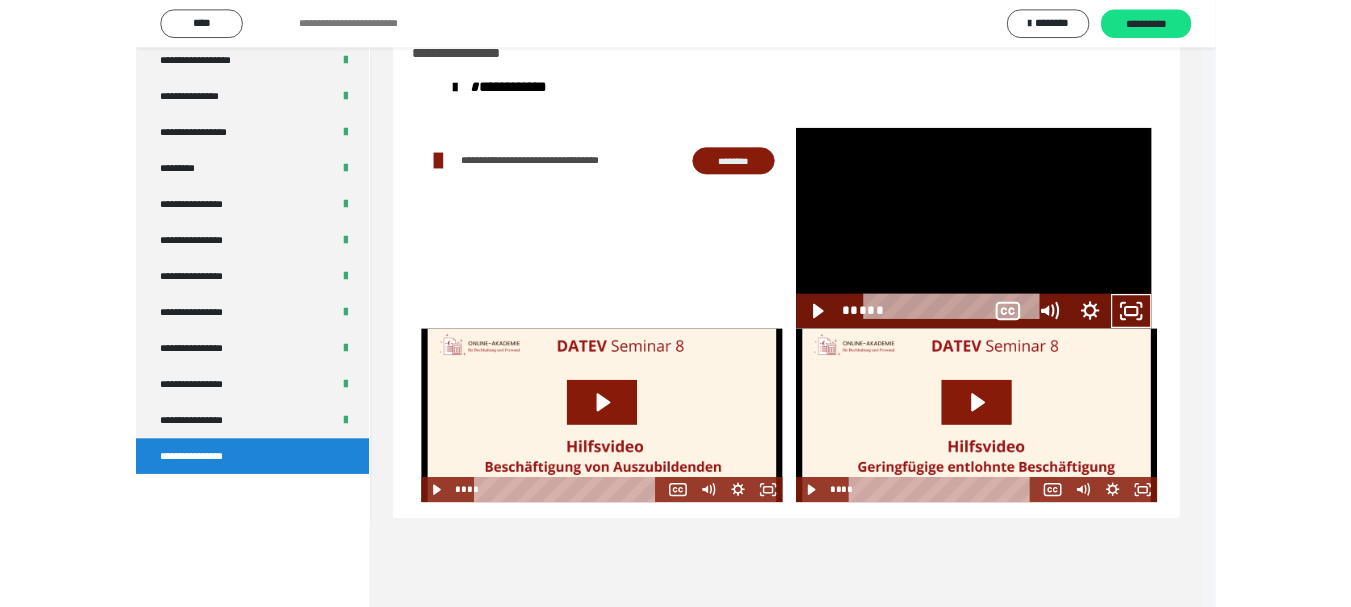 scroll, scrollTop: 2330, scrollLeft: 0, axis: vertical 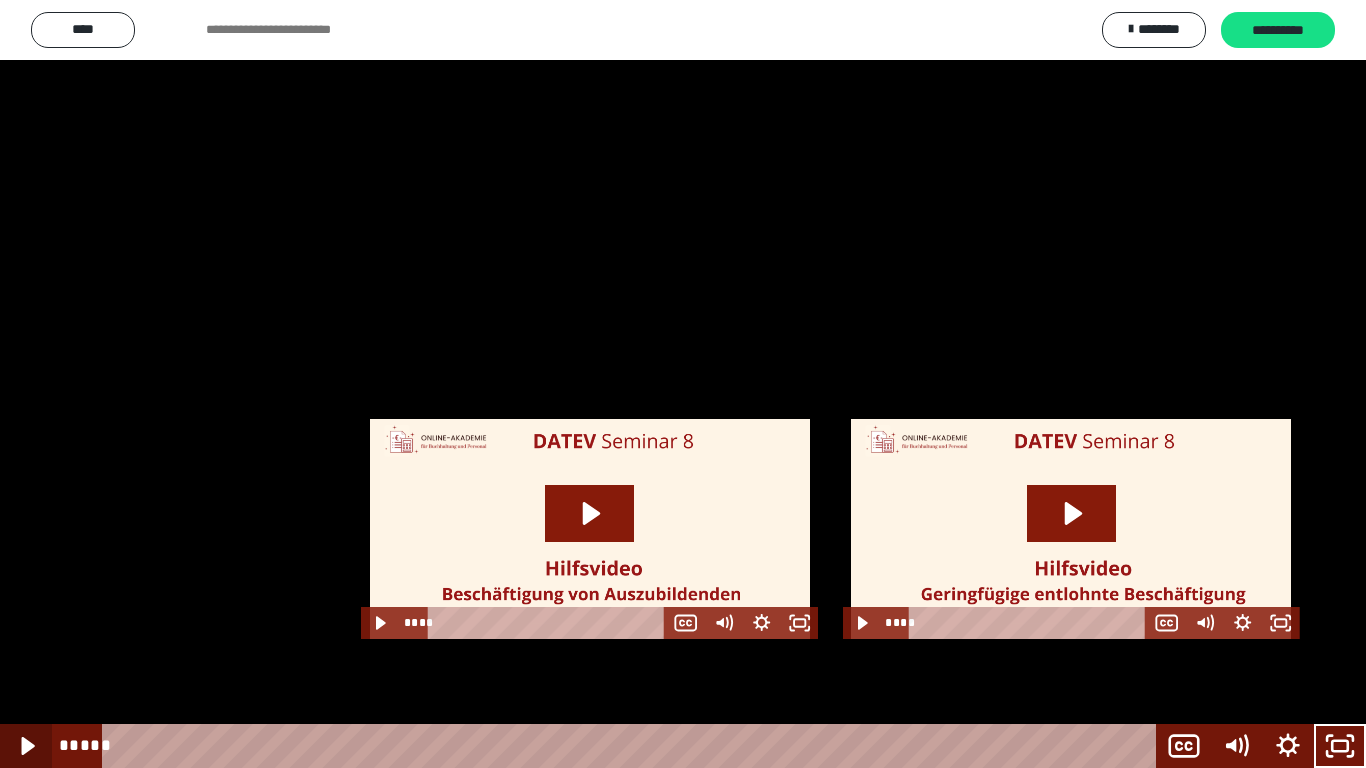 click 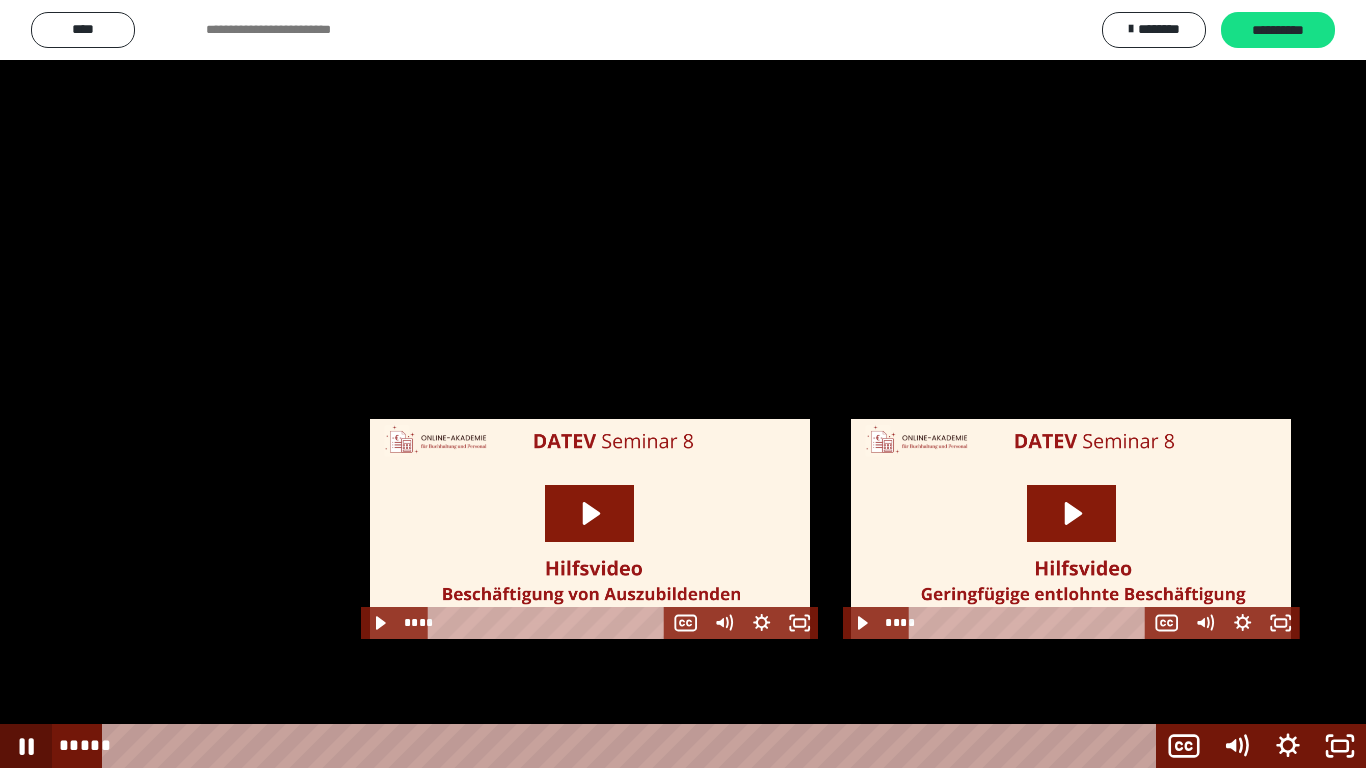 click 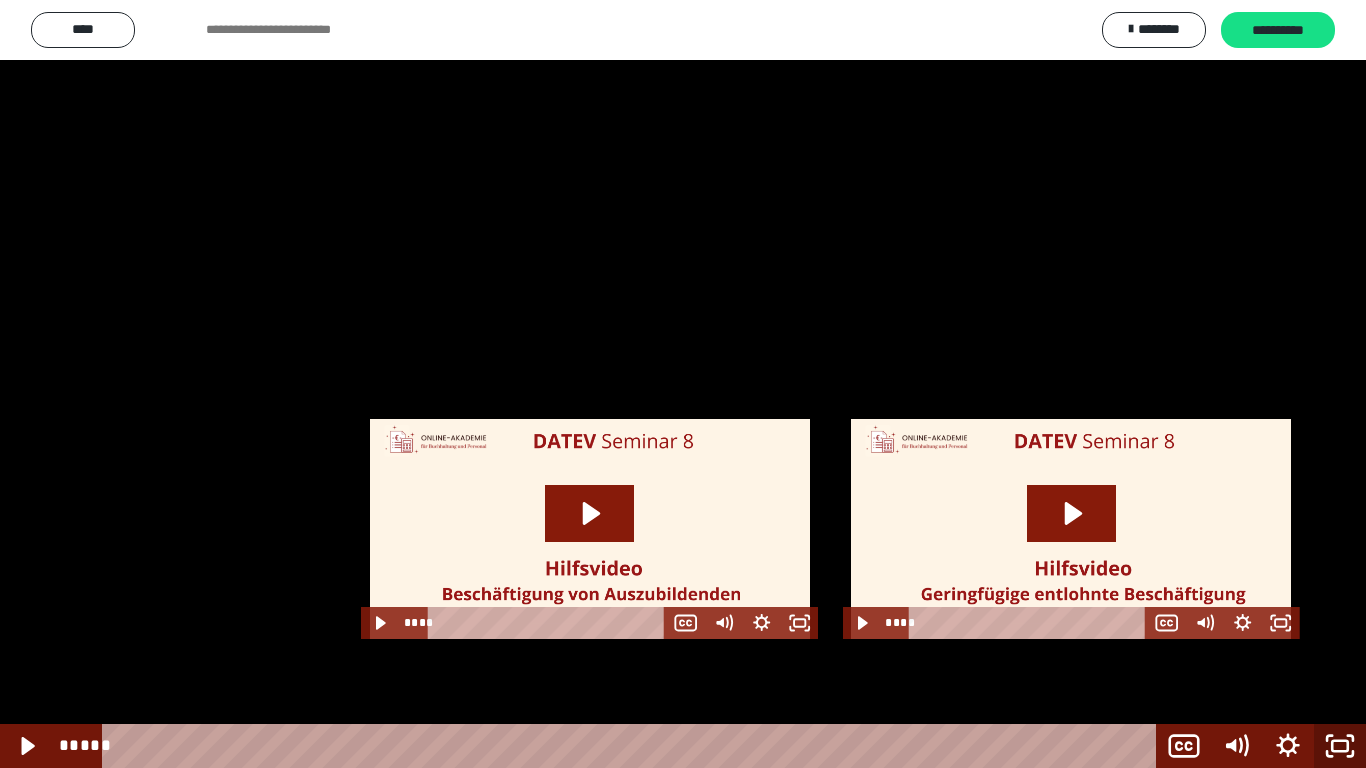 click 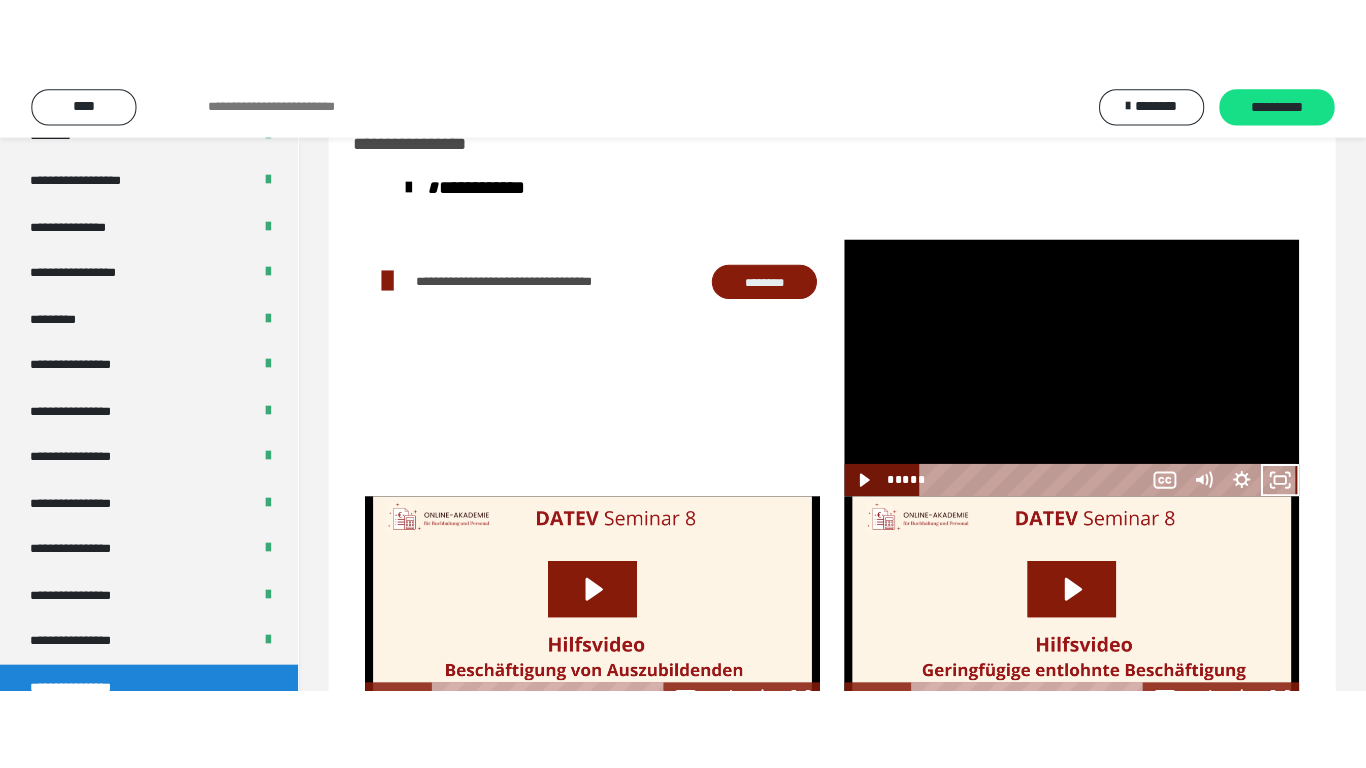 scroll, scrollTop: 2491, scrollLeft: 0, axis: vertical 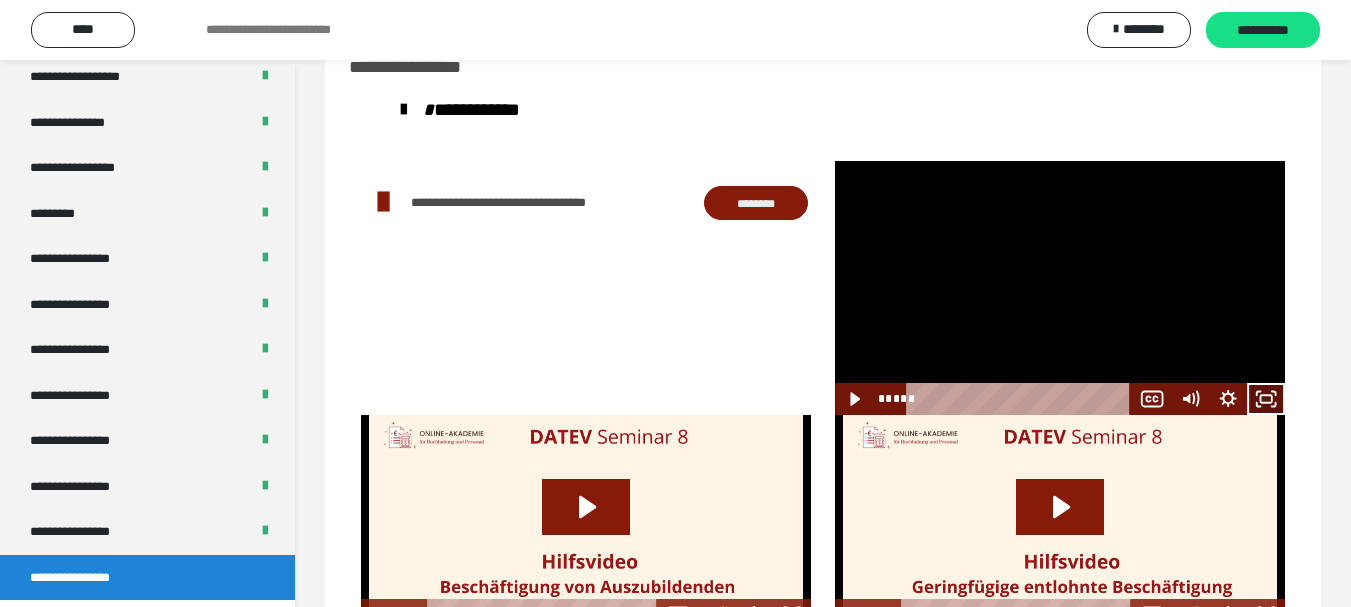 click 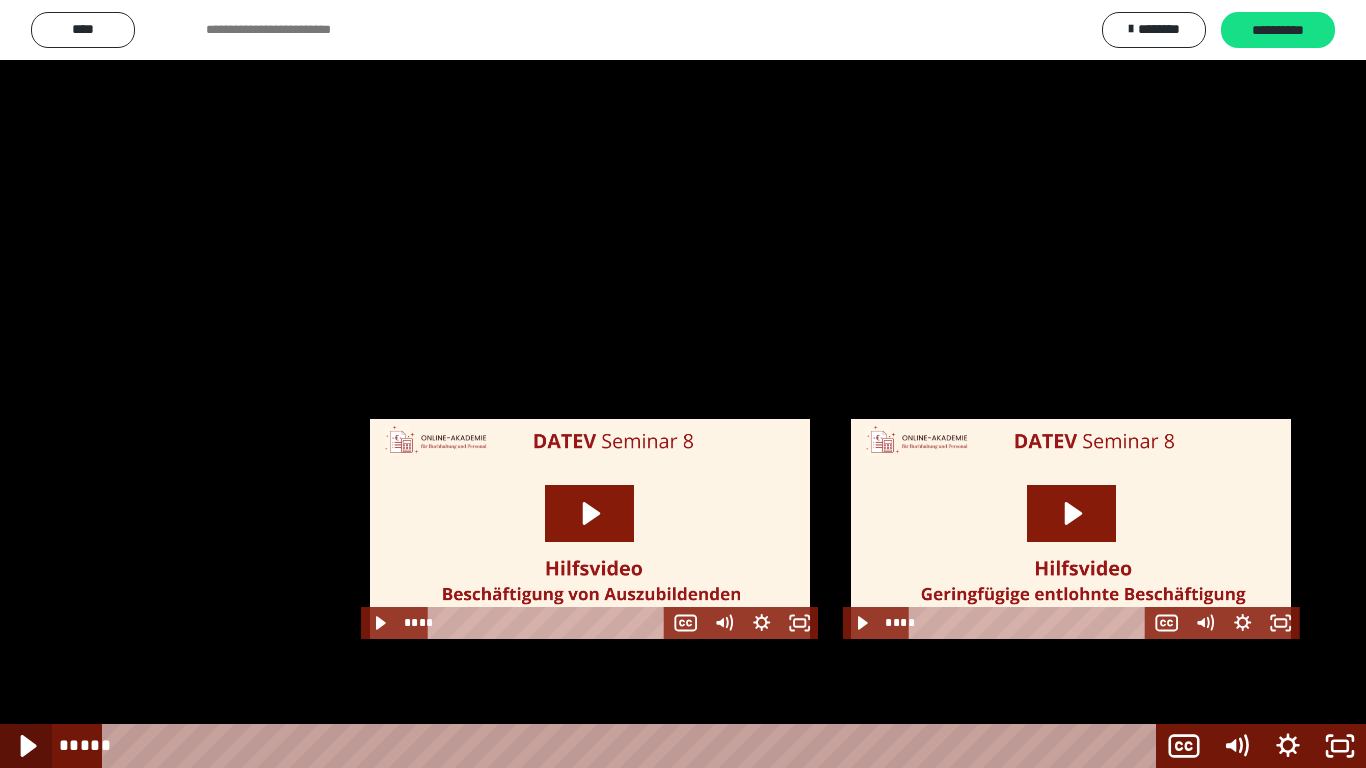 click 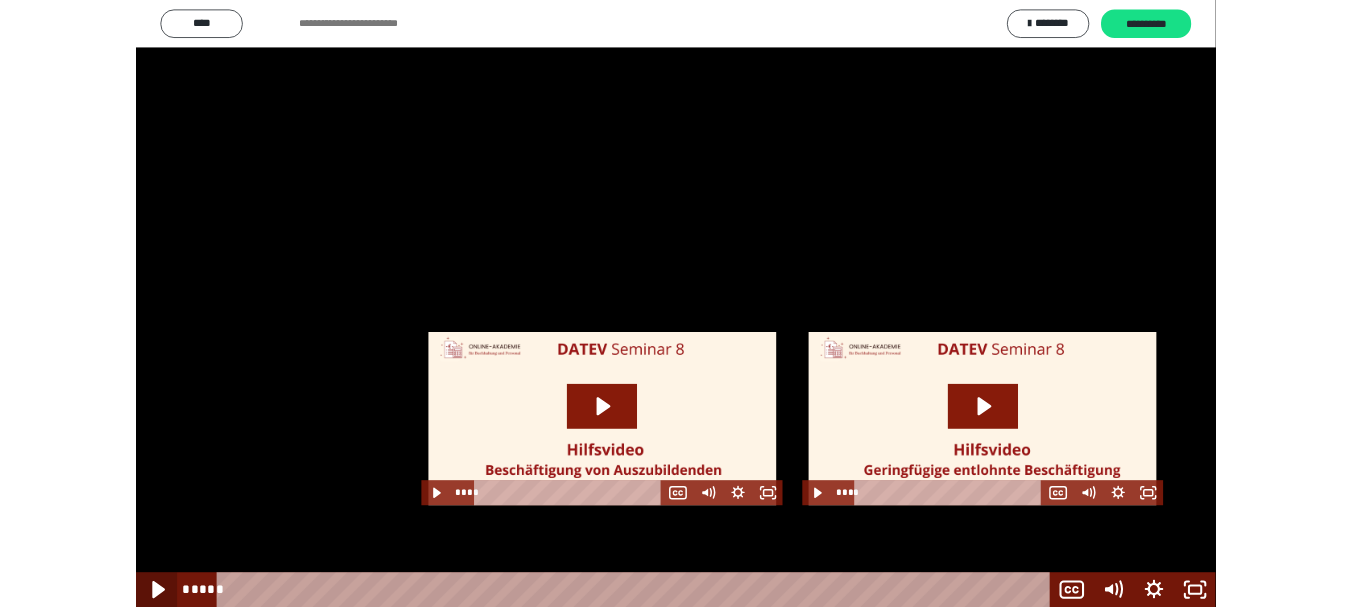 scroll, scrollTop: 2330, scrollLeft: 0, axis: vertical 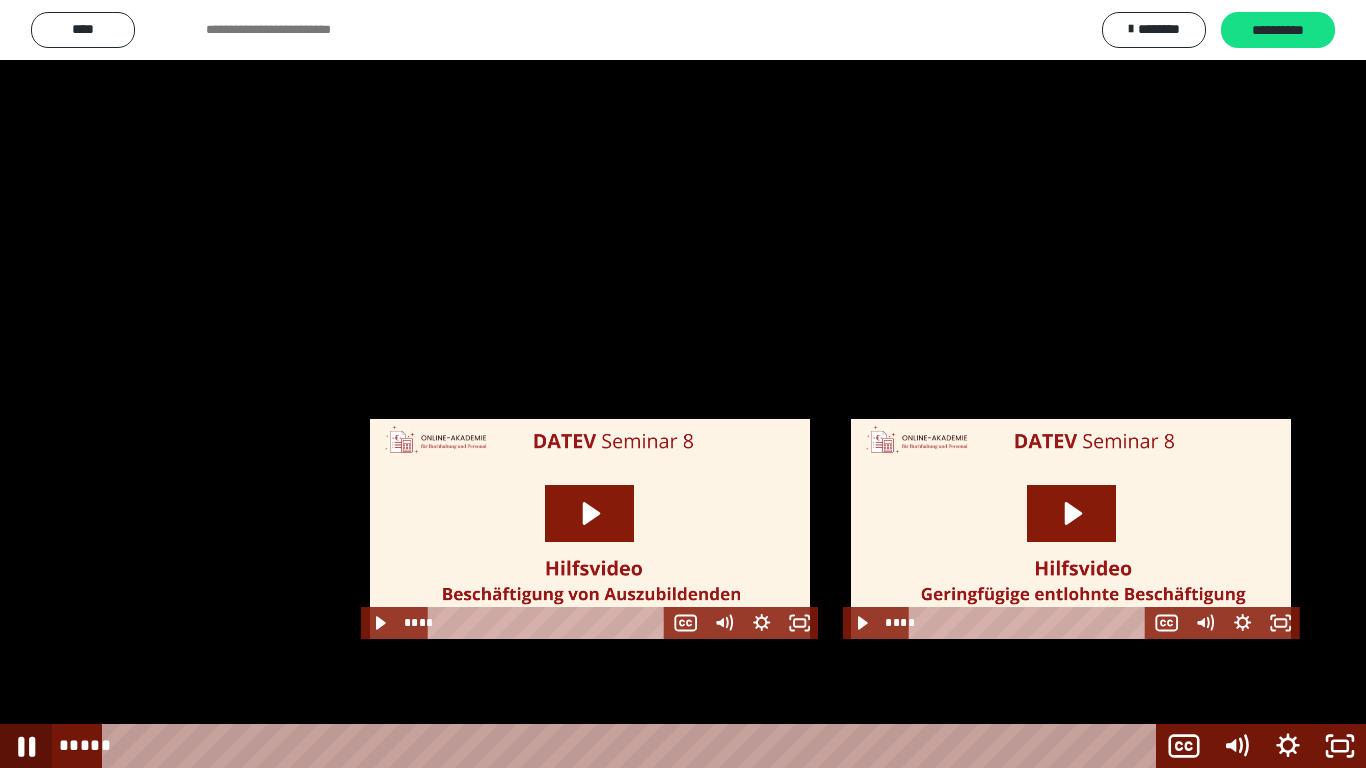 click 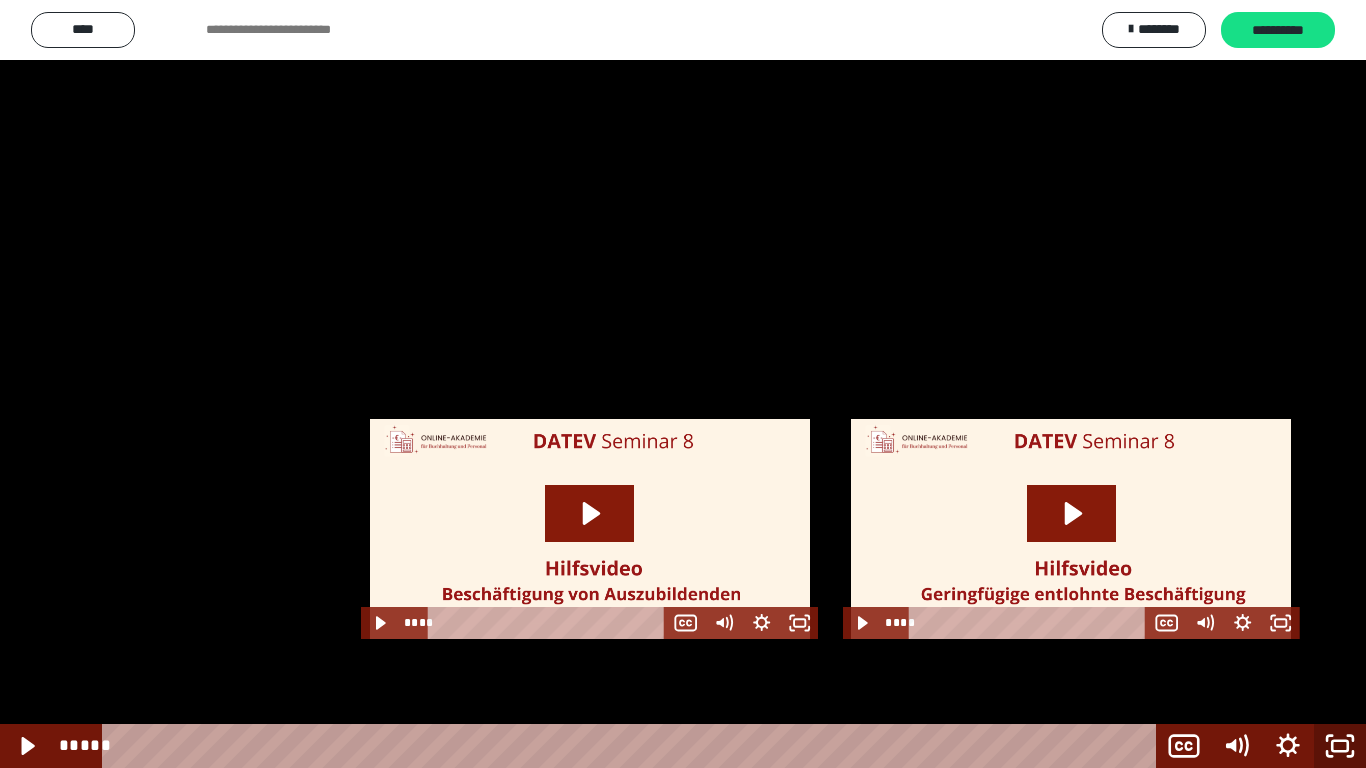 click 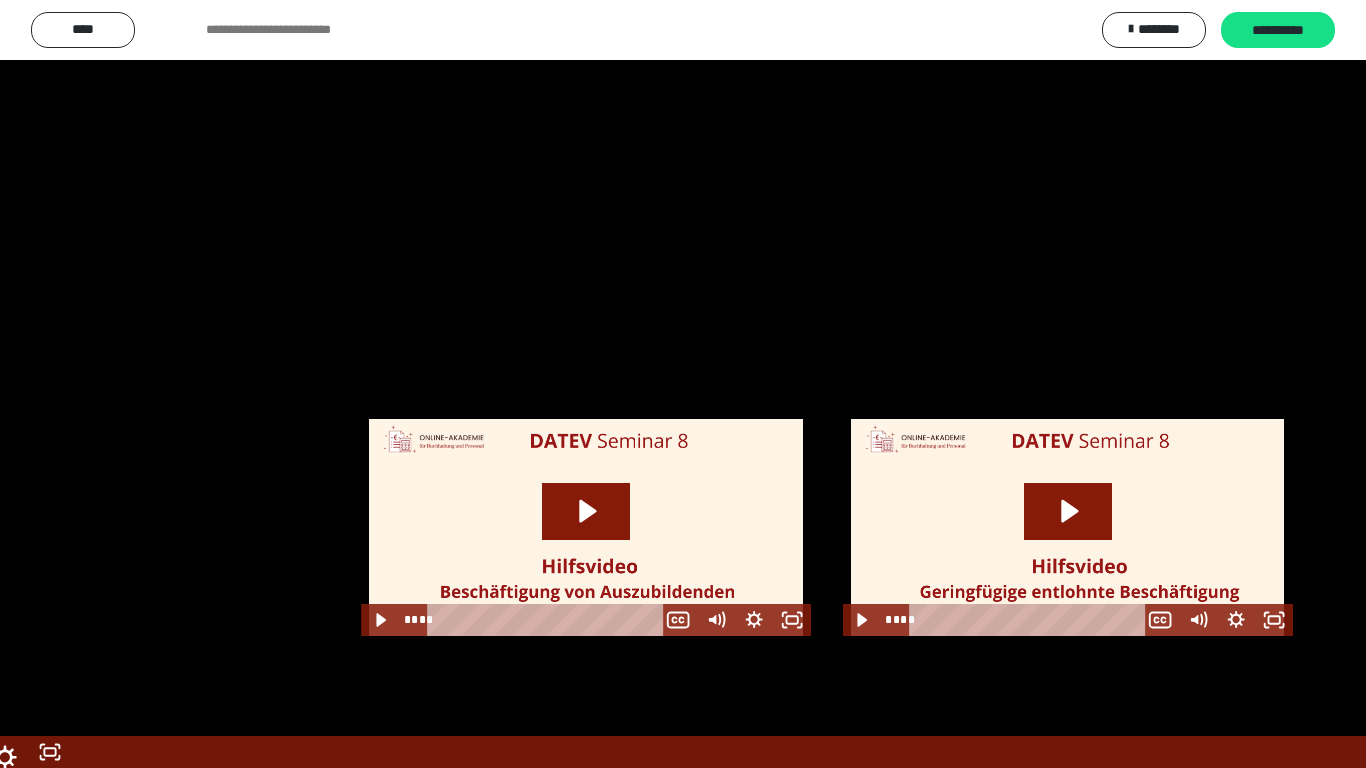 scroll, scrollTop: 2491, scrollLeft: 0, axis: vertical 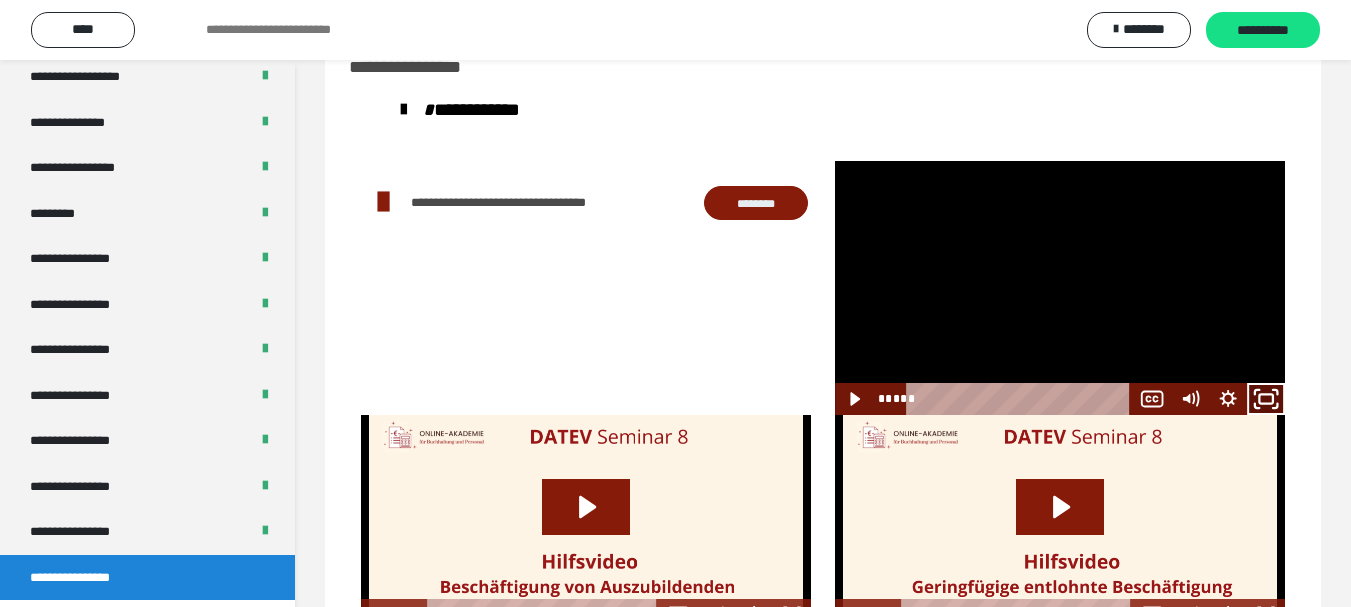 click 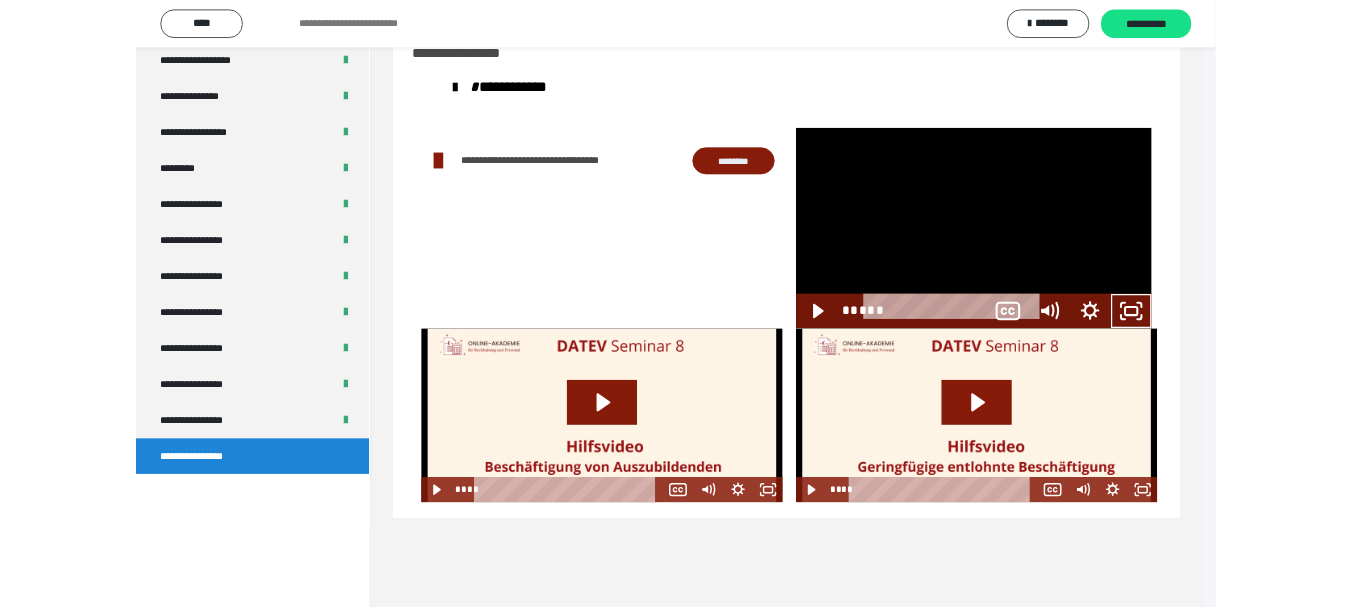scroll, scrollTop: 2330, scrollLeft: 0, axis: vertical 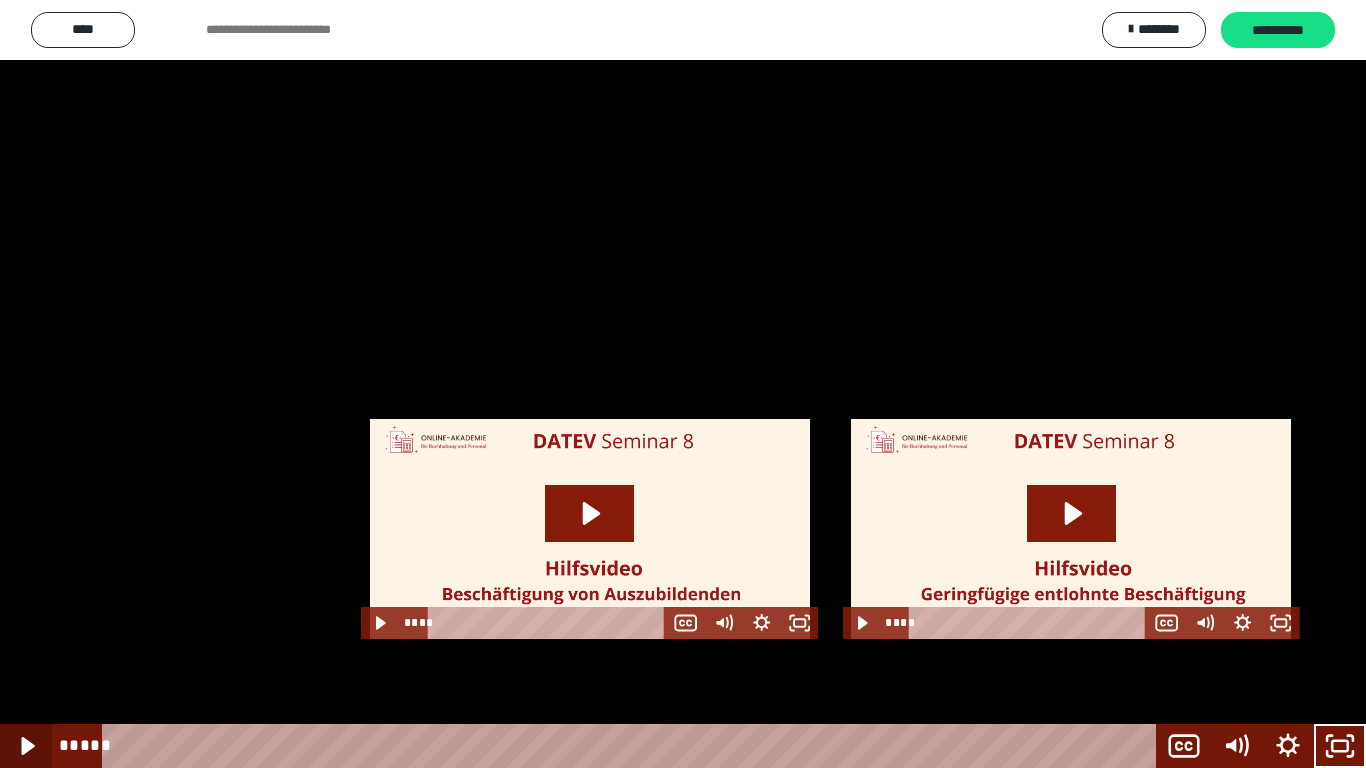 click 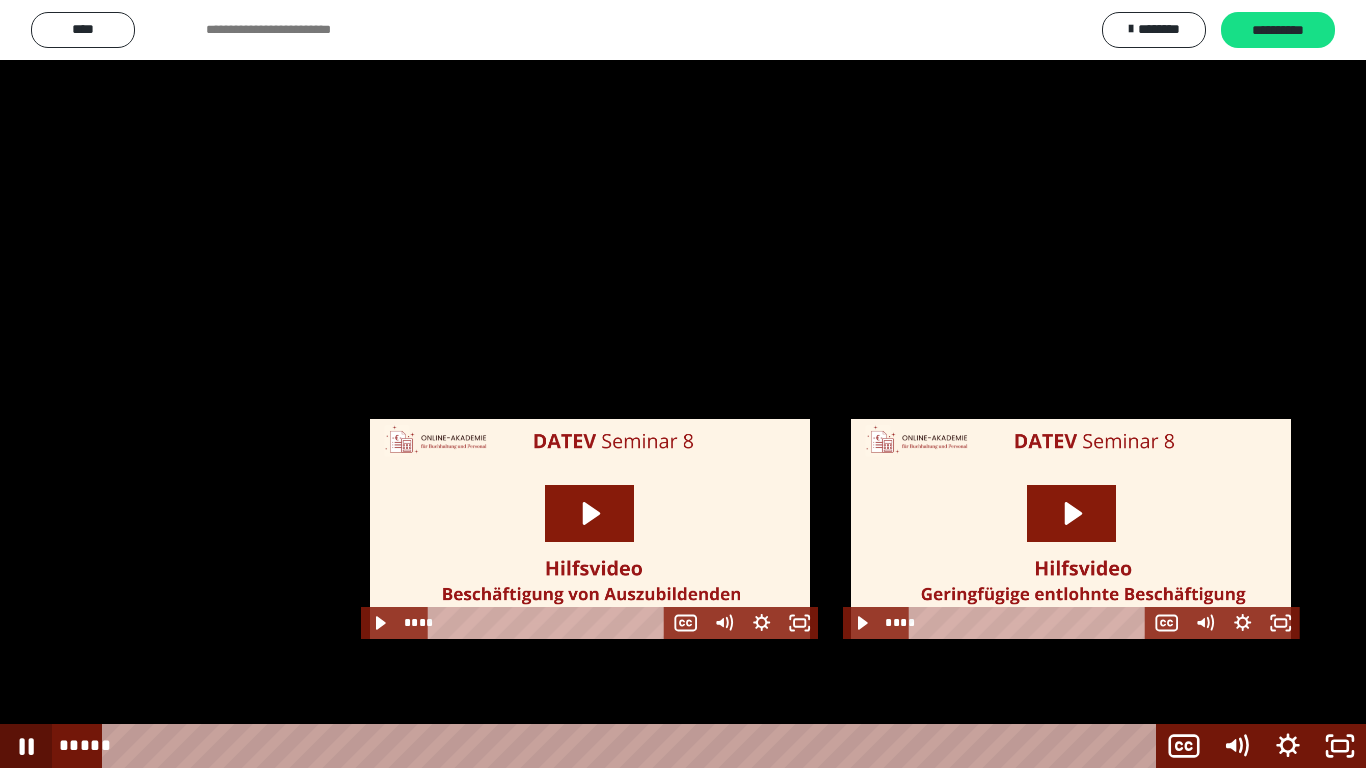 drag, startPoint x: 26, startPoint y: 734, endPoint x: 79, endPoint y: 734, distance: 53 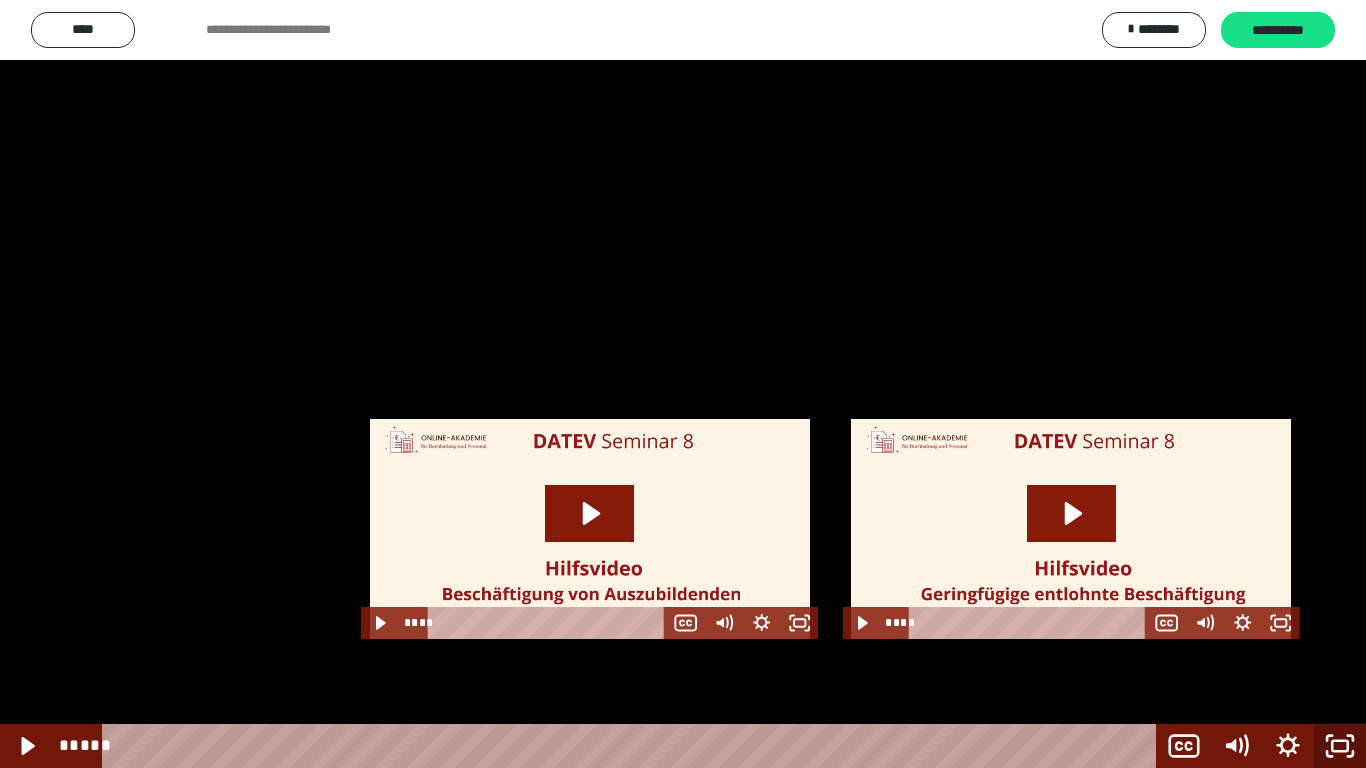 click 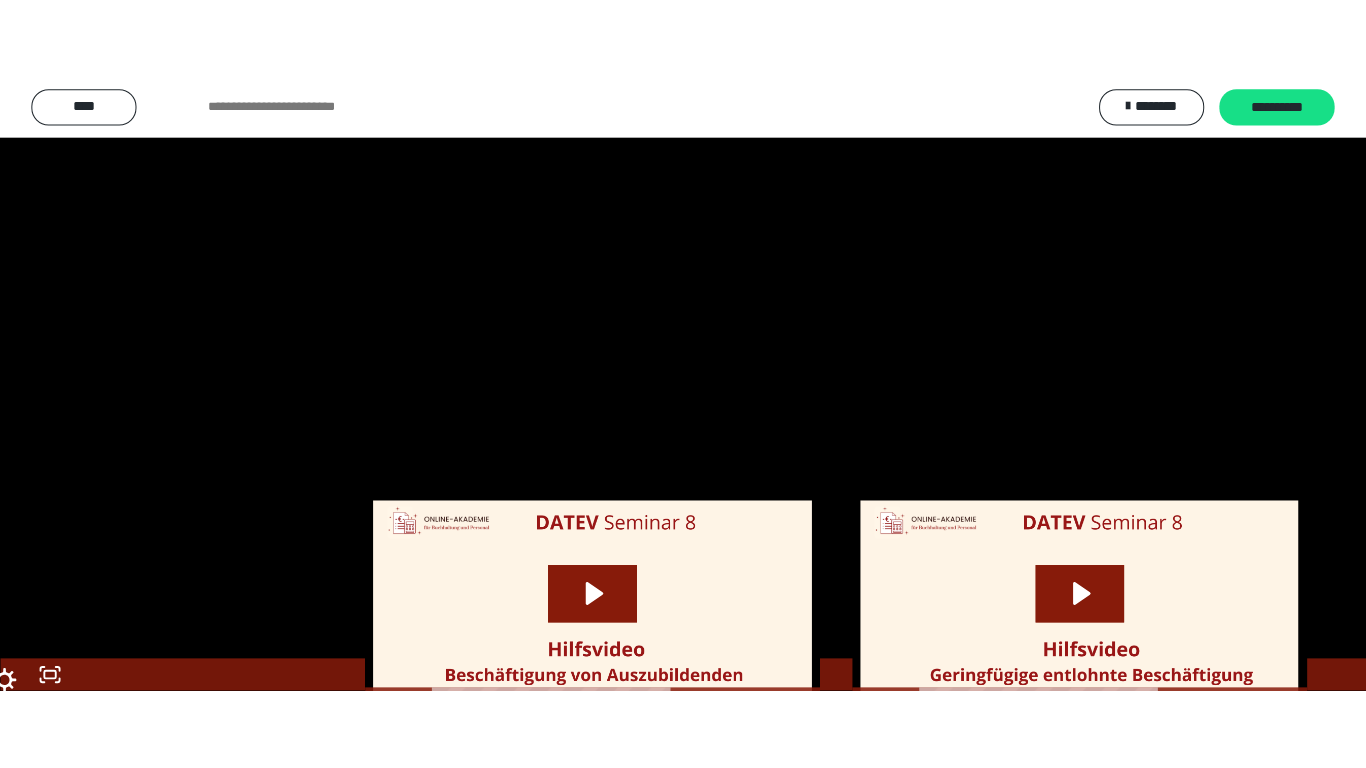 scroll, scrollTop: 2491, scrollLeft: 0, axis: vertical 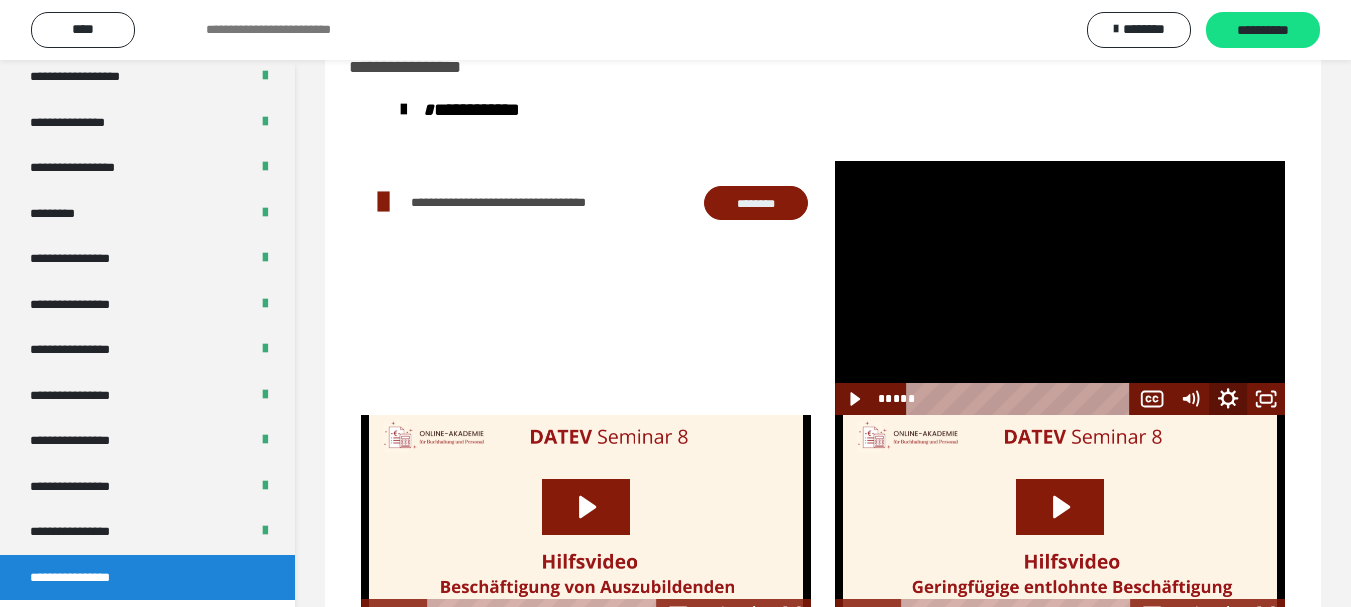 click 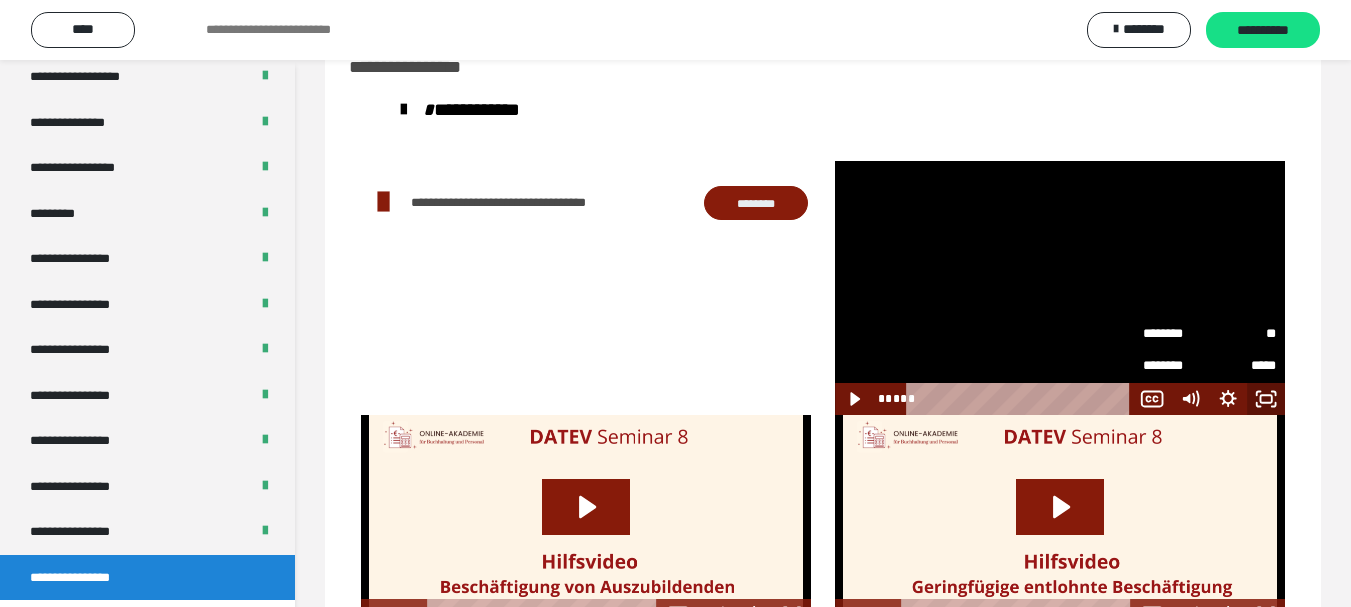 click 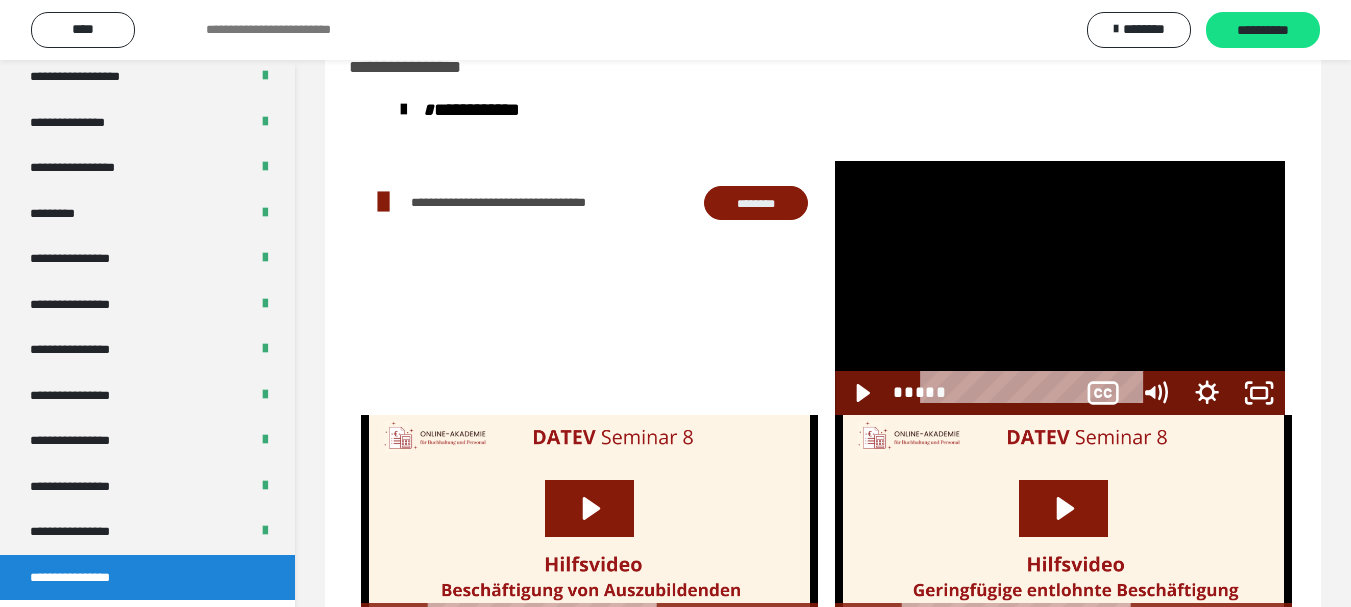 scroll, scrollTop: 2330, scrollLeft: 0, axis: vertical 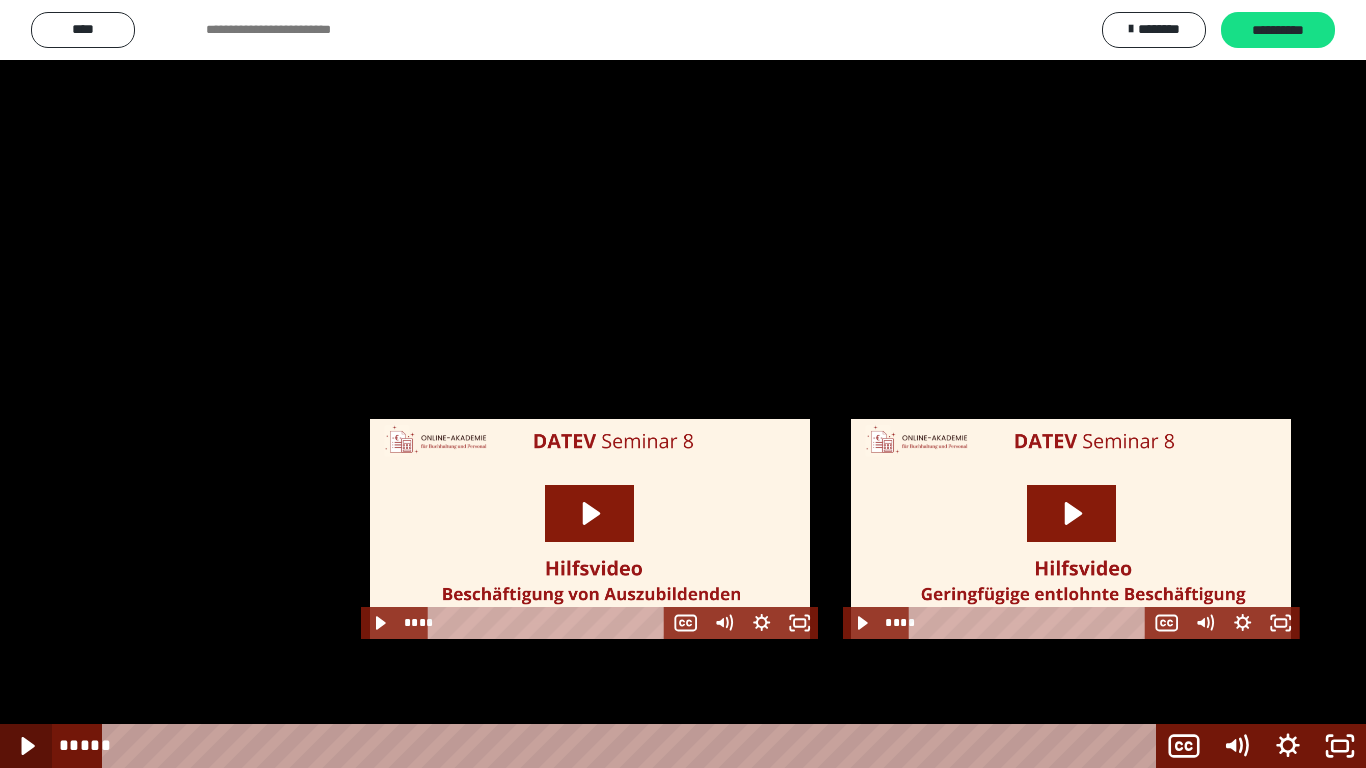 click 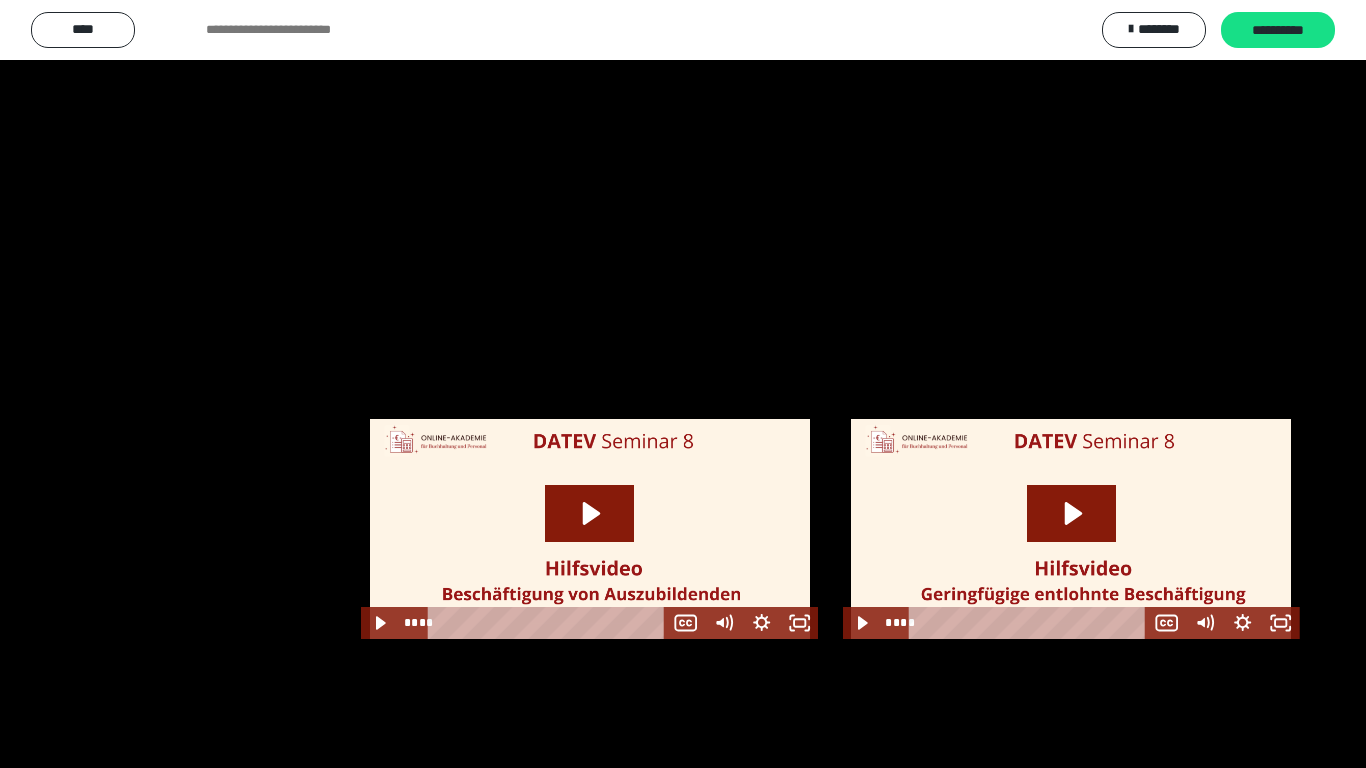 type 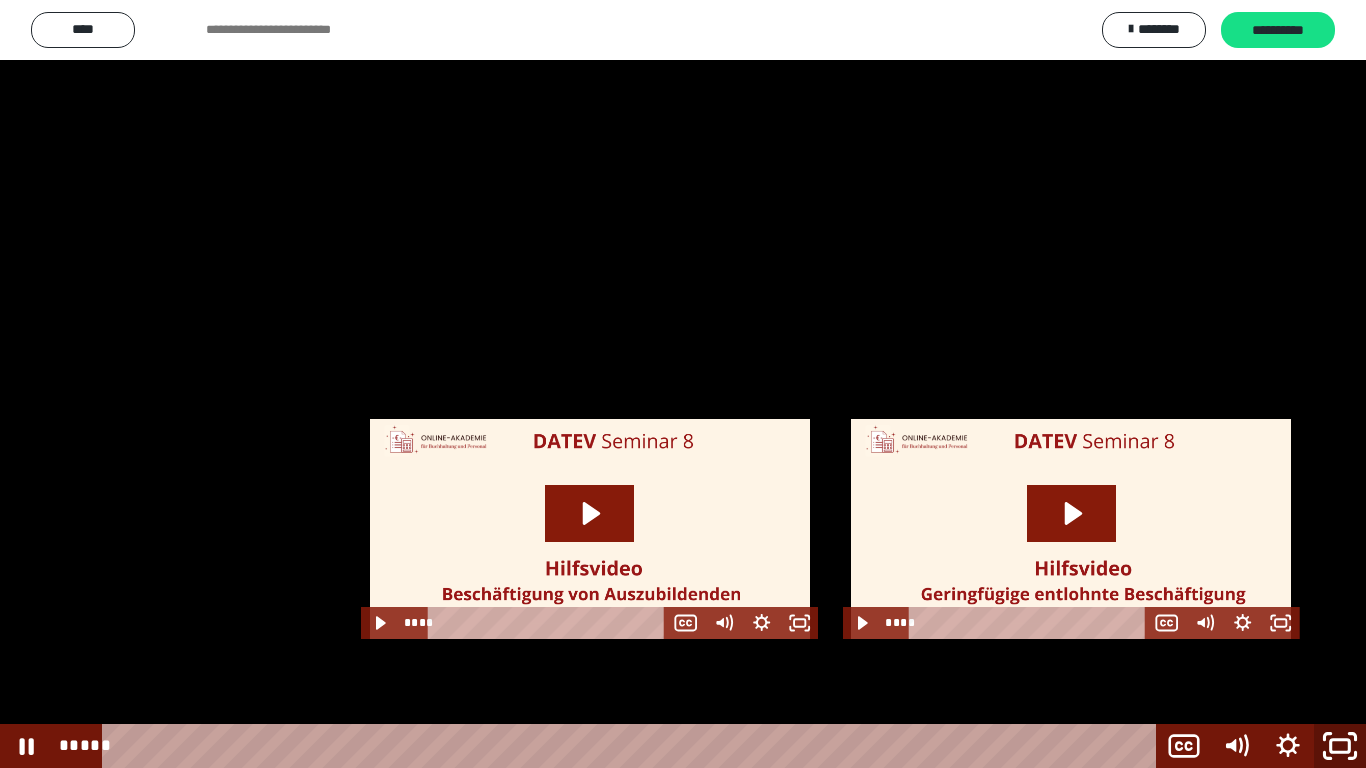 click 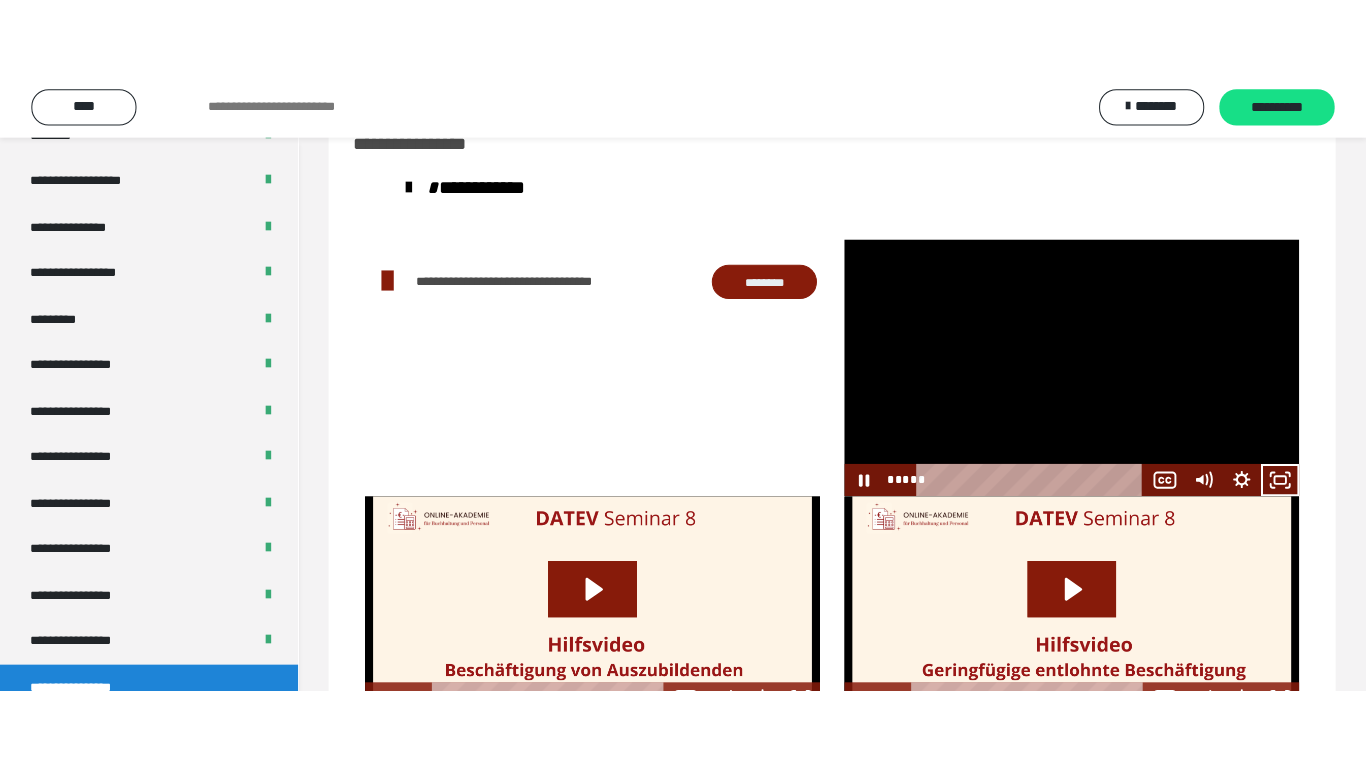 scroll, scrollTop: 2491, scrollLeft: 0, axis: vertical 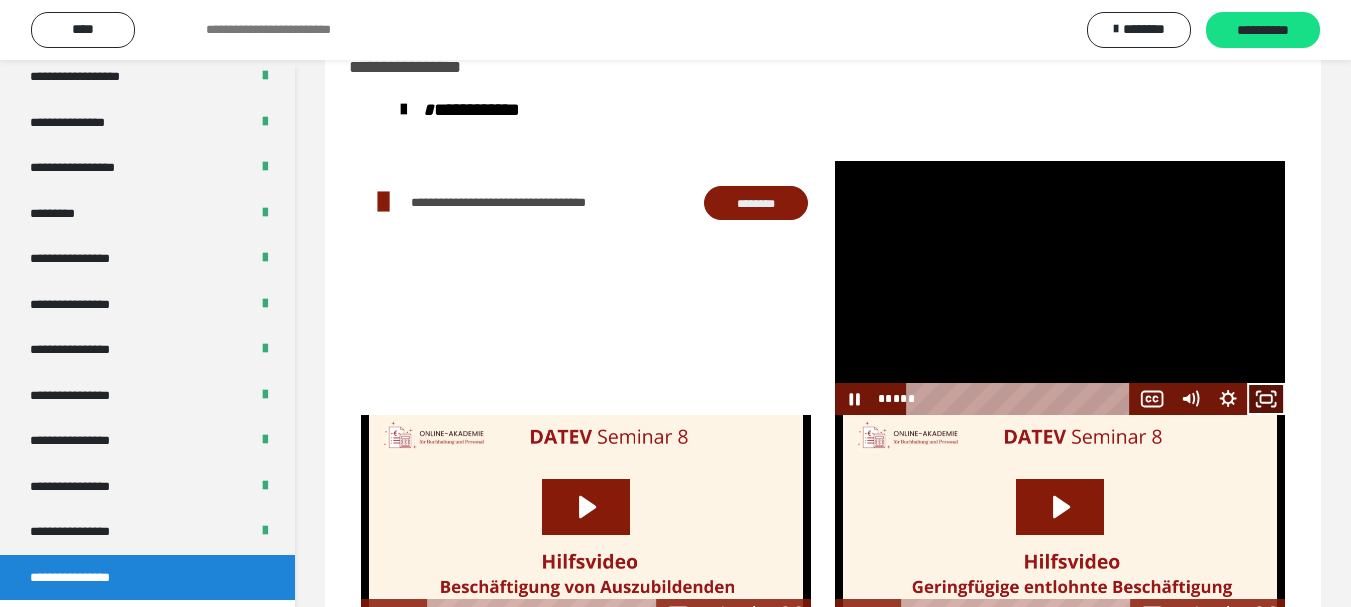 click 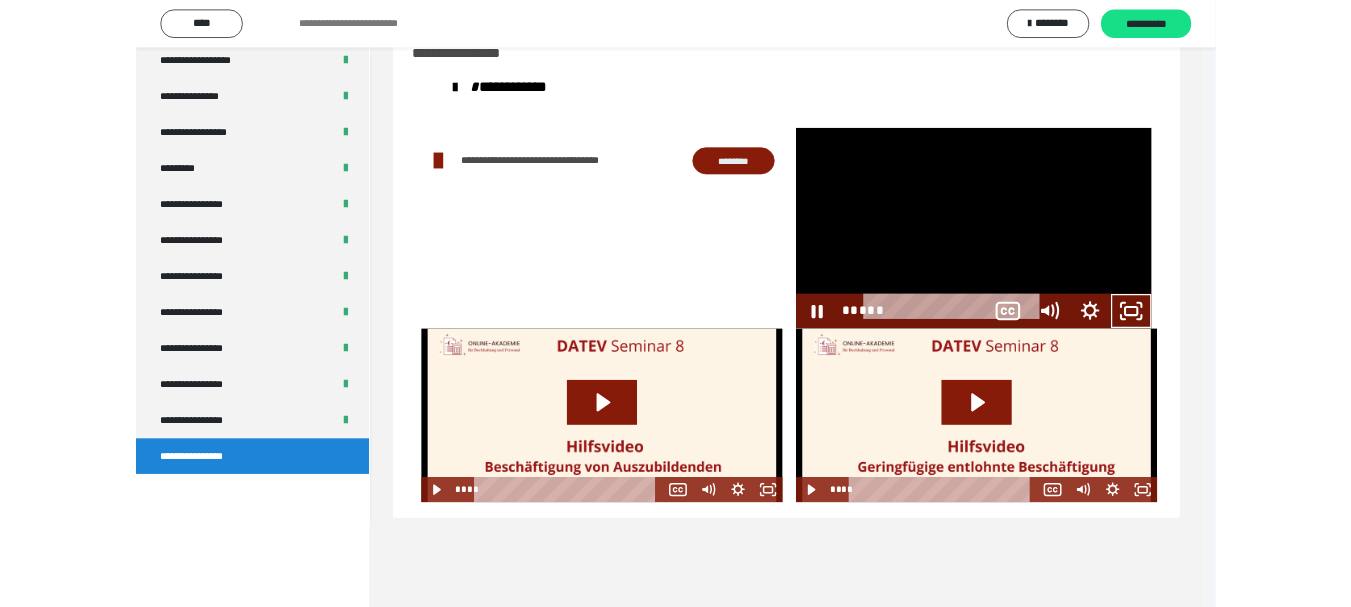 scroll, scrollTop: 2330, scrollLeft: 0, axis: vertical 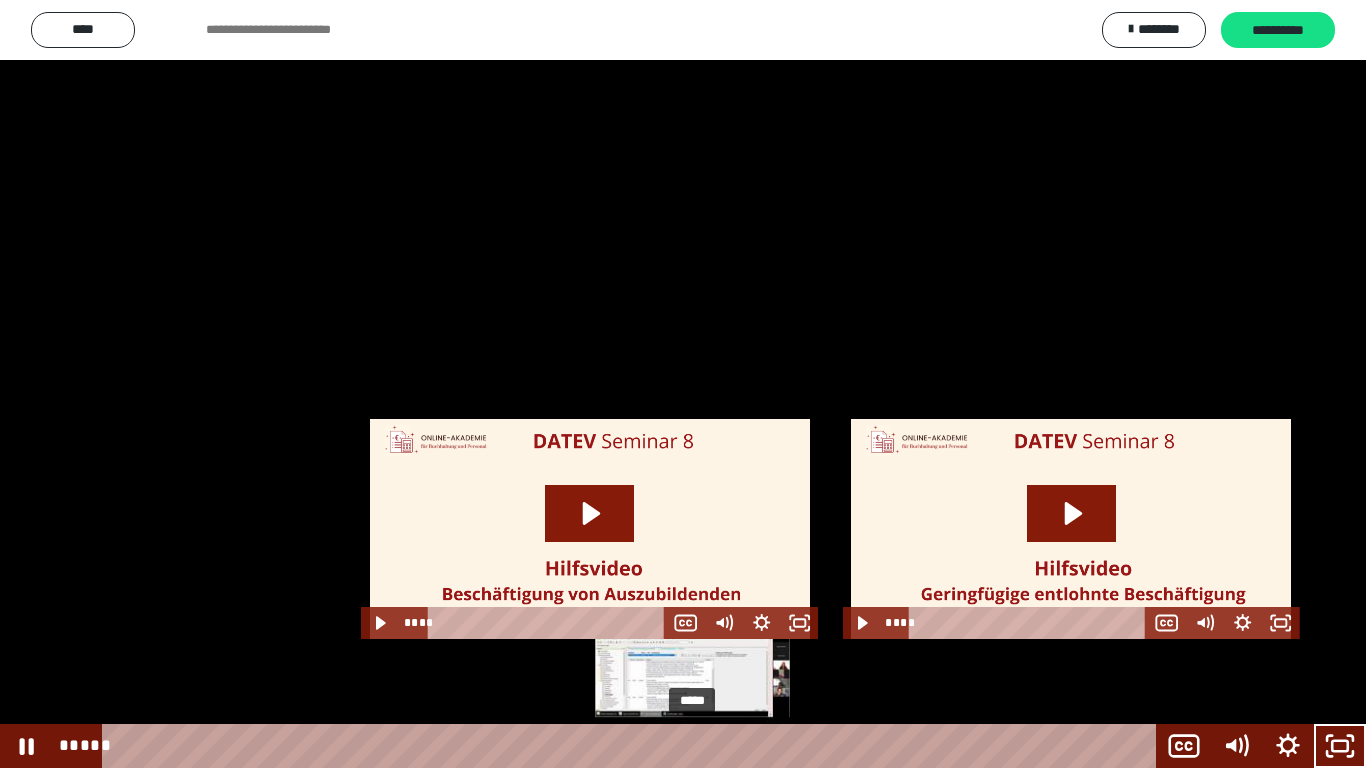 click at bounding box center (699, 746) 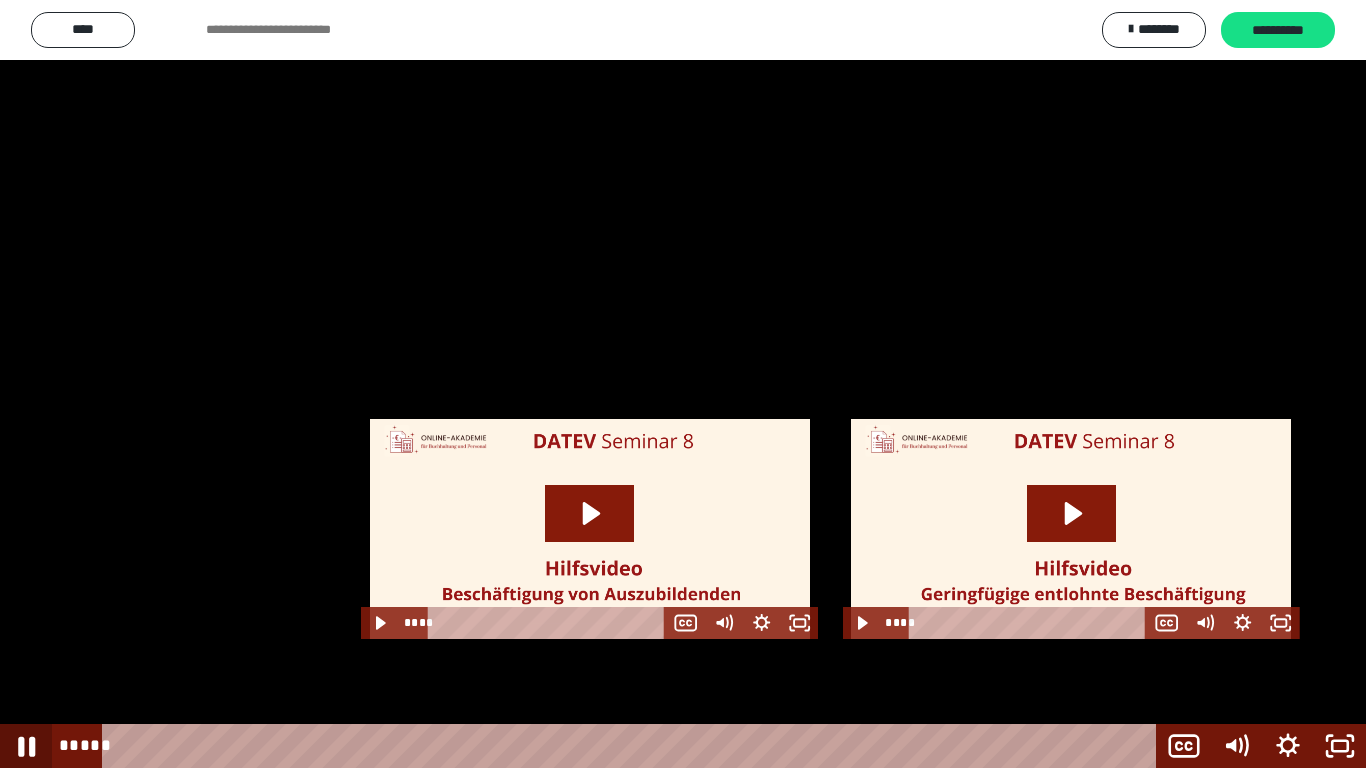 click 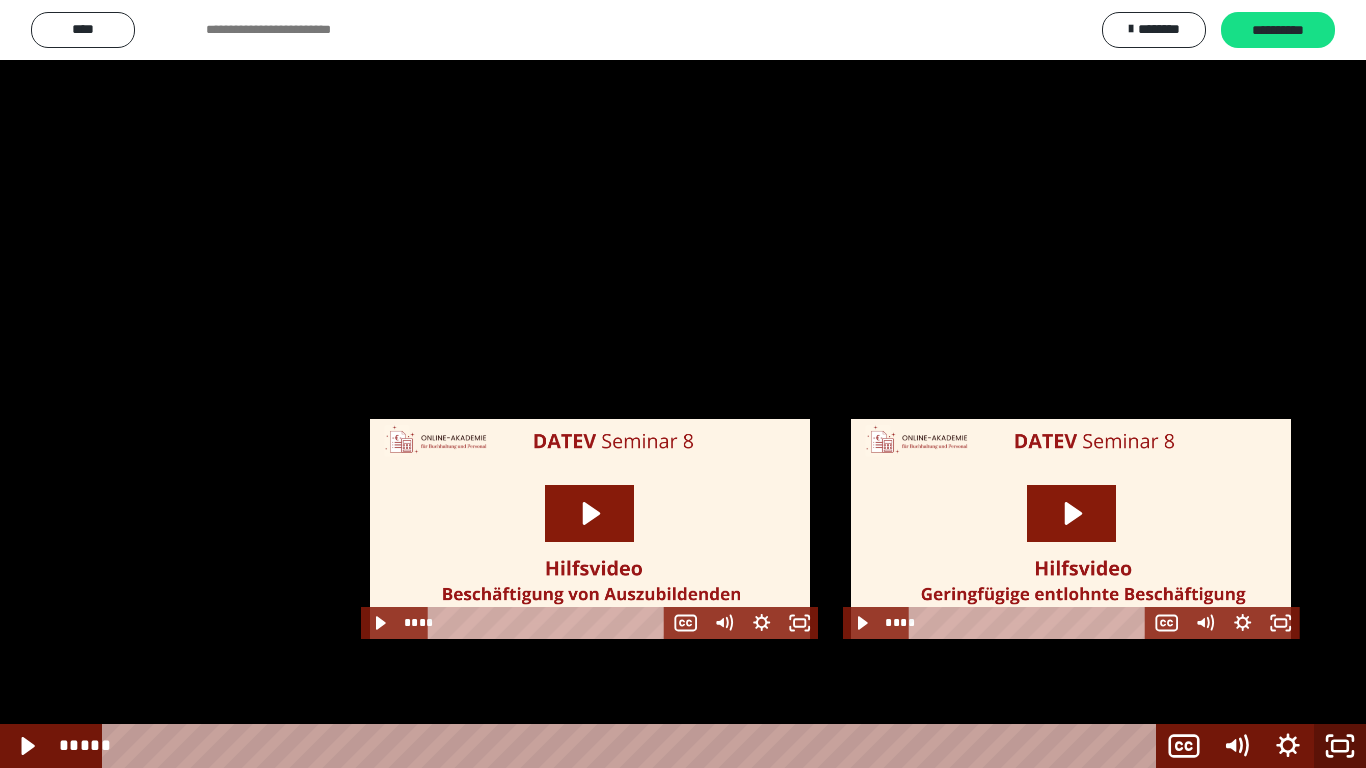 click 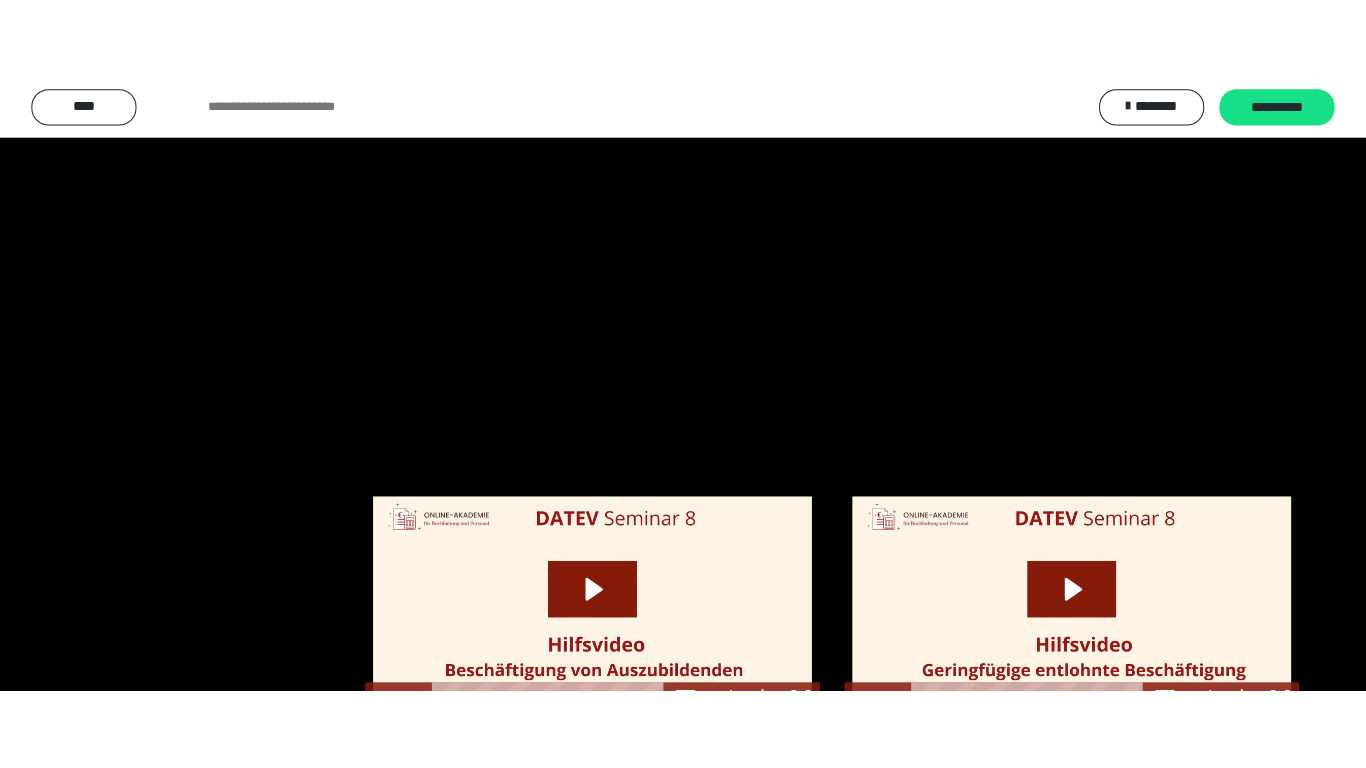 scroll, scrollTop: 2491, scrollLeft: 0, axis: vertical 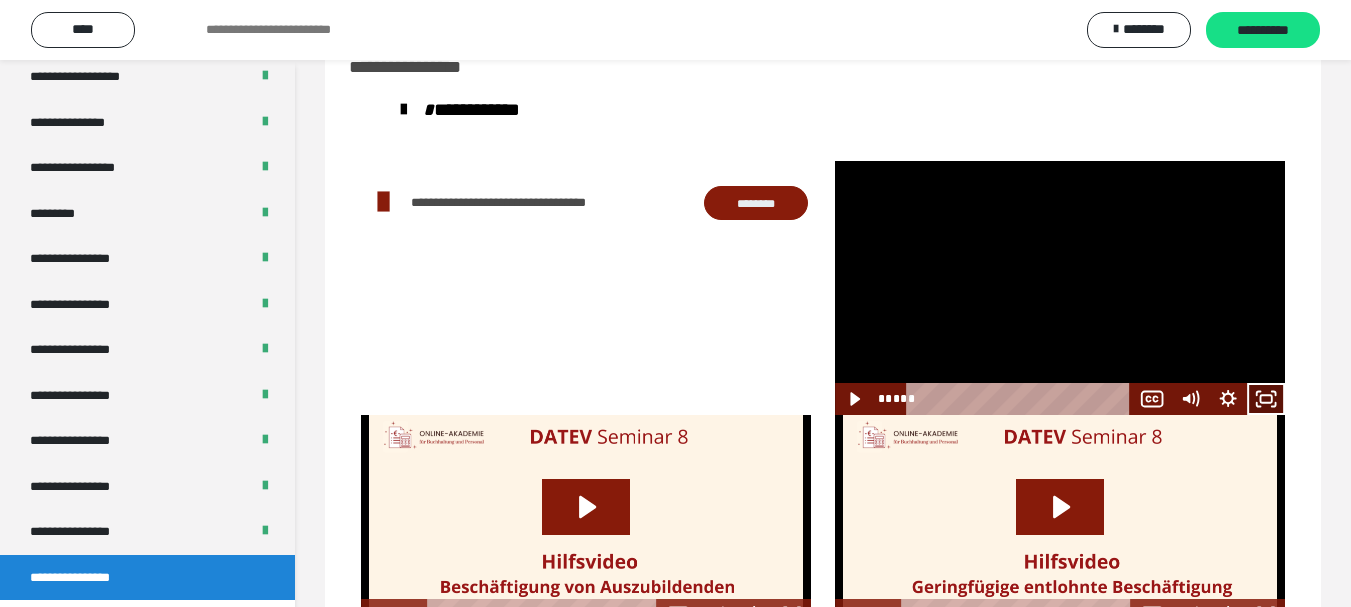 drag, startPoint x: 1263, startPoint y: 393, endPoint x: 261, endPoint y: 693, distance: 1045.9464 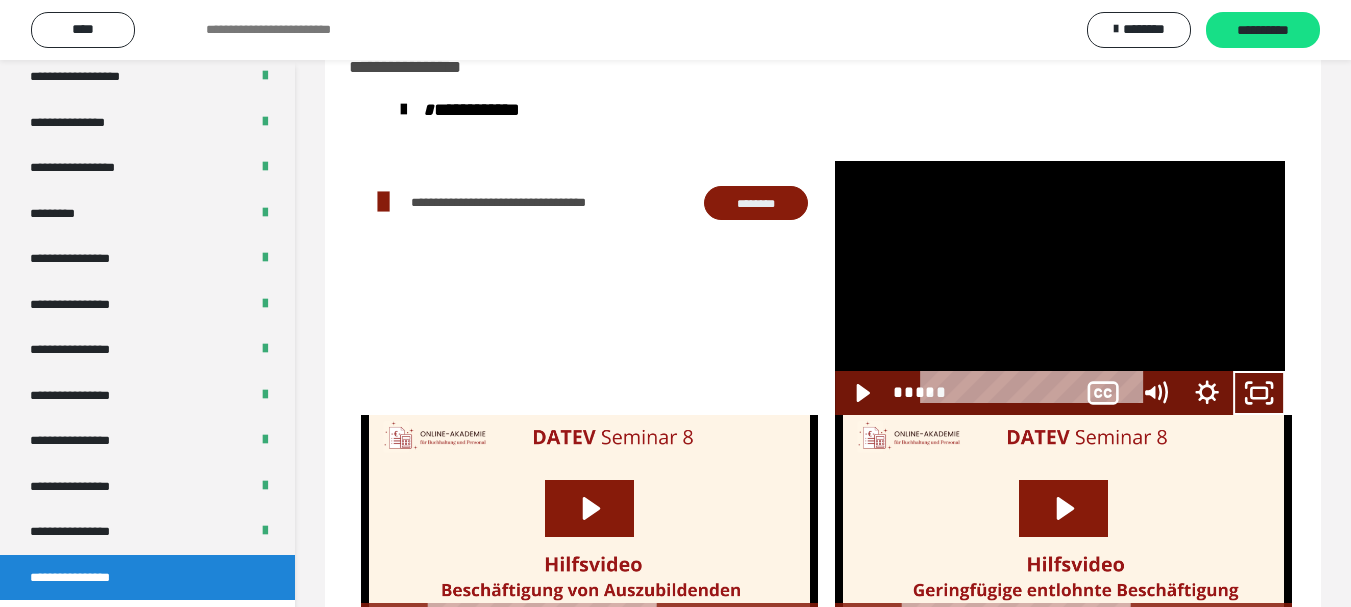 scroll, scrollTop: 2330, scrollLeft: 0, axis: vertical 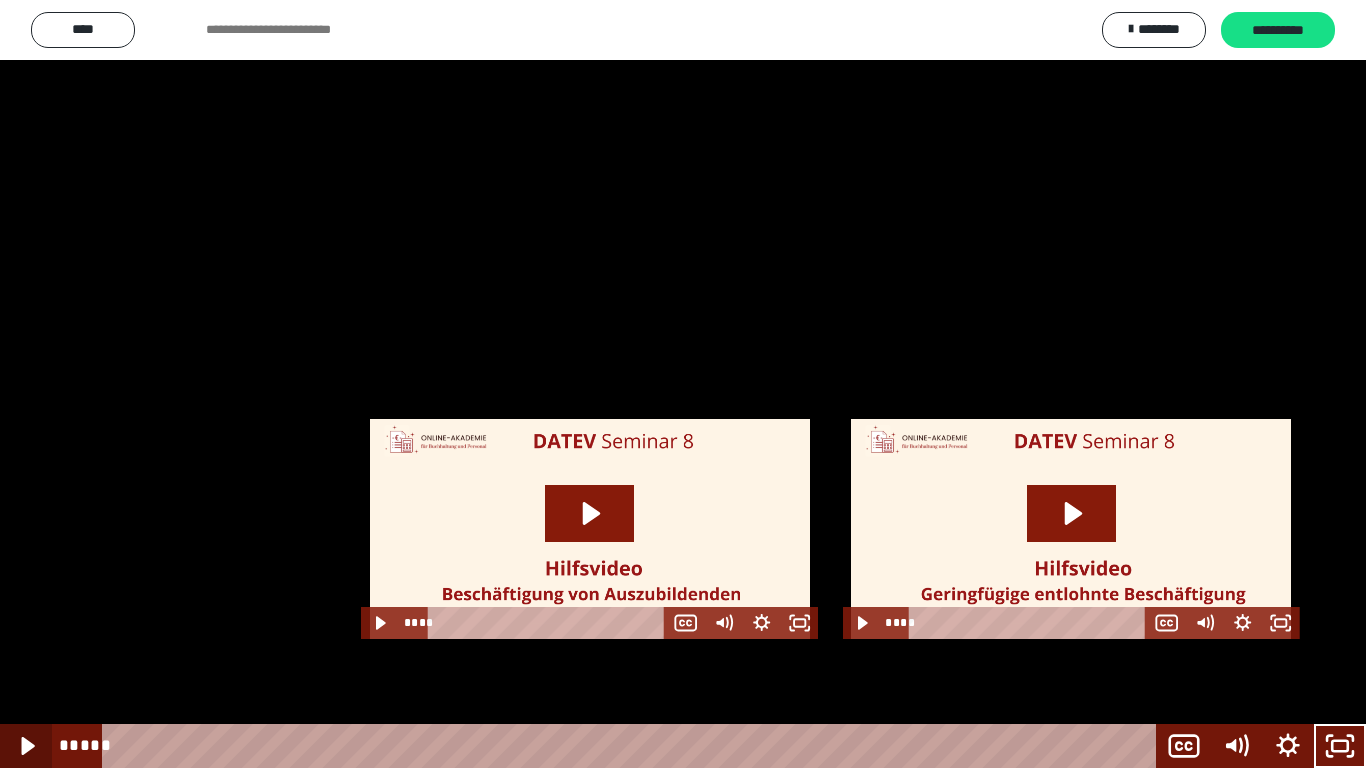 drag, startPoint x: 18, startPoint y: 748, endPoint x: 70, endPoint y: 681, distance: 84.811554 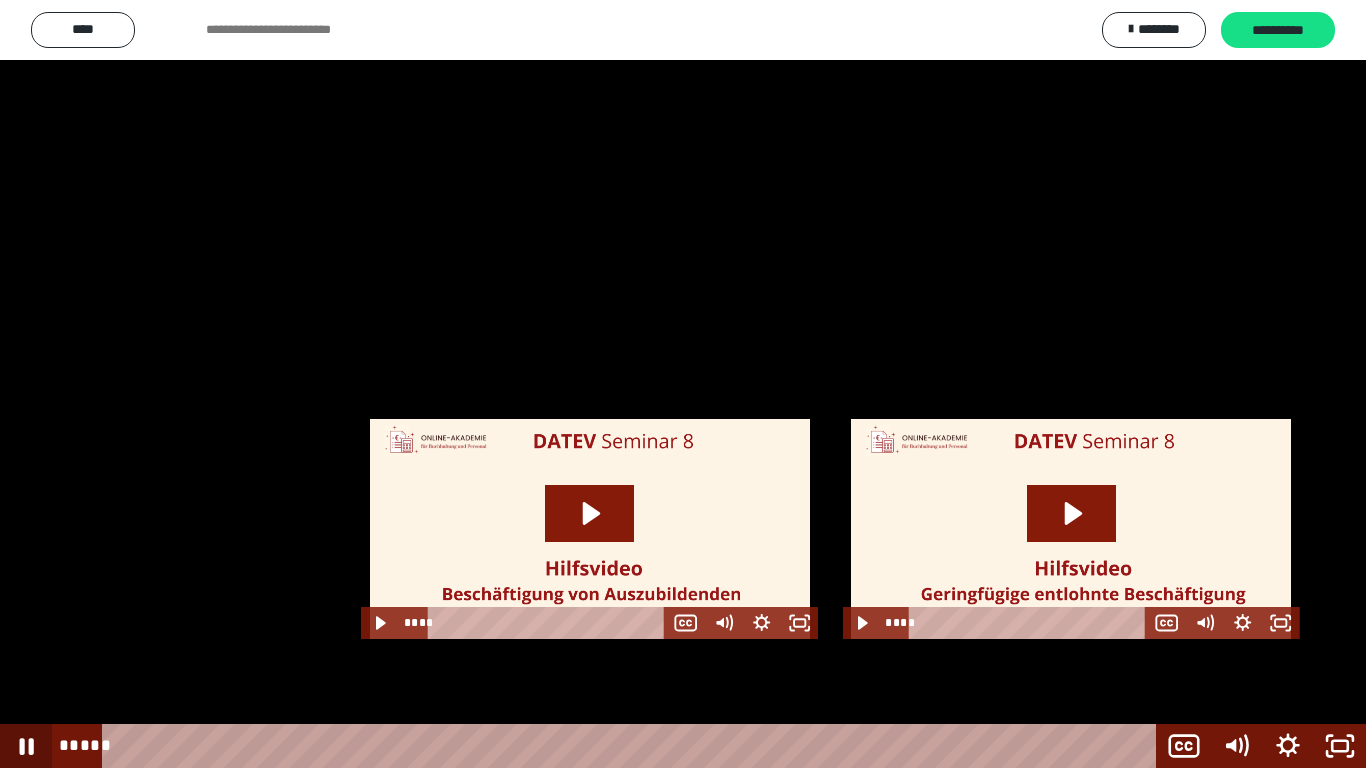 click 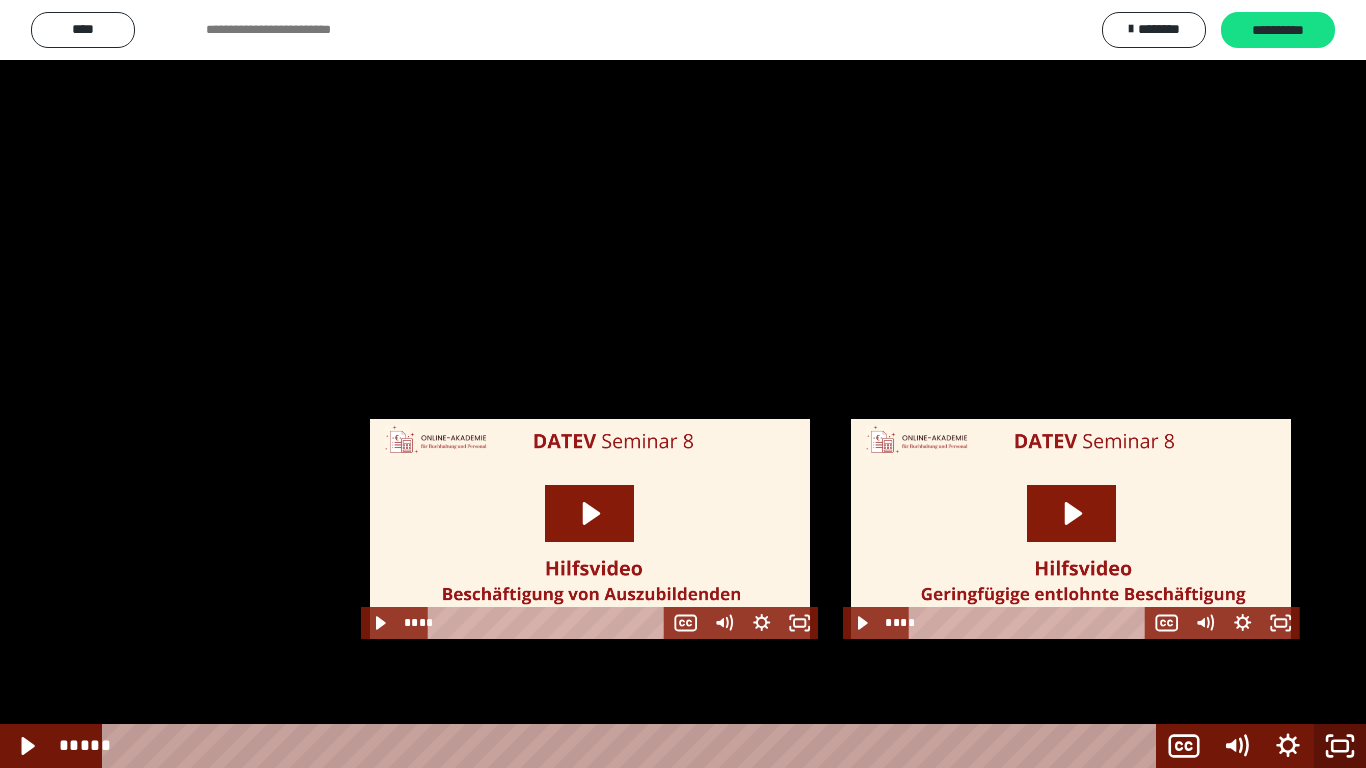 drag, startPoint x: 1365, startPoint y: 749, endPoint x: 991, endPoint y: 310, distance: 576.7122 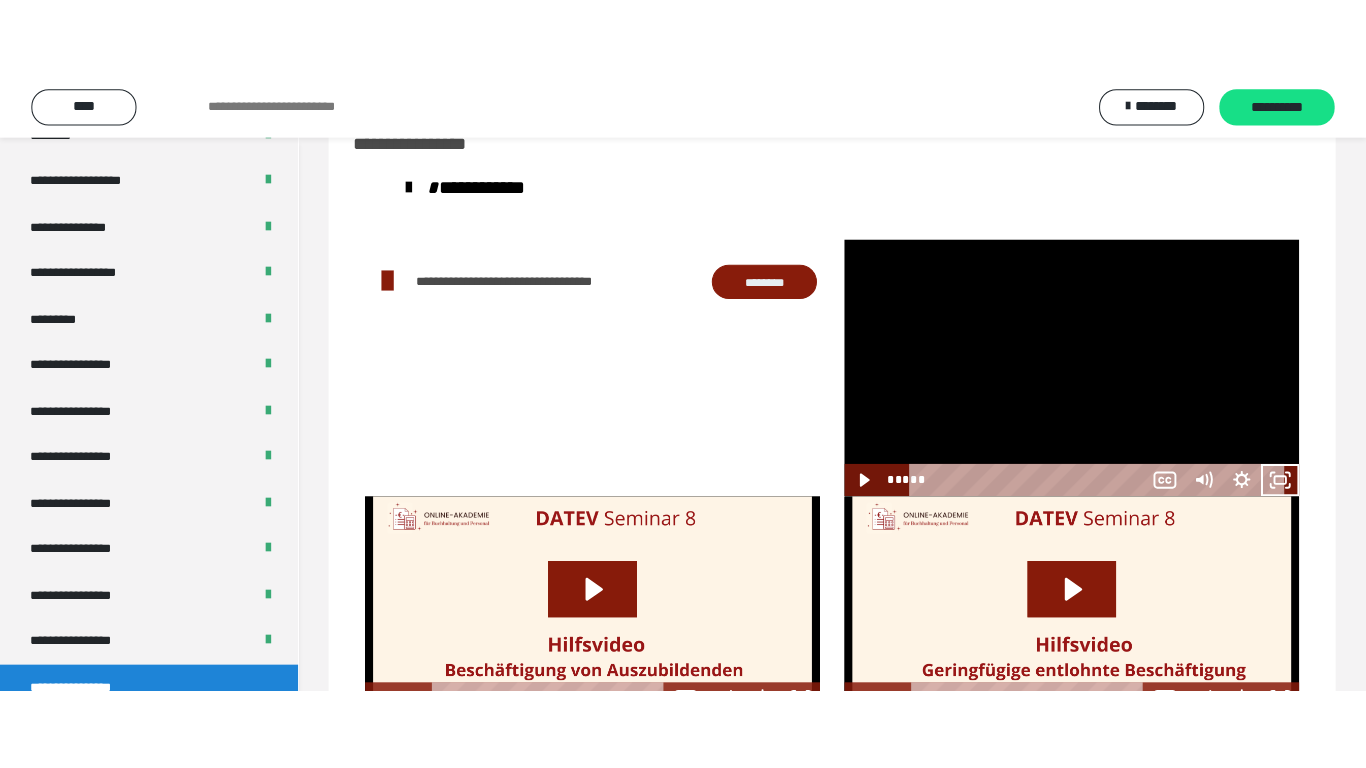 scroll, scrollTop: 2491, scrollLeft: 0, axis: vertical 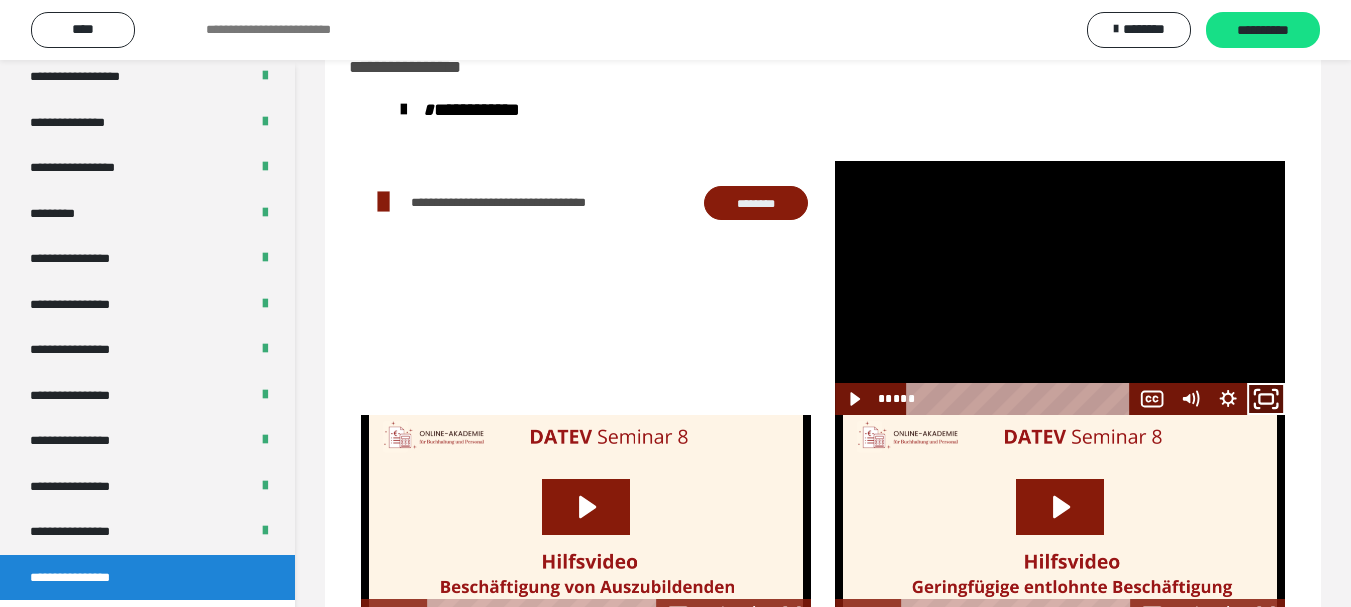 click 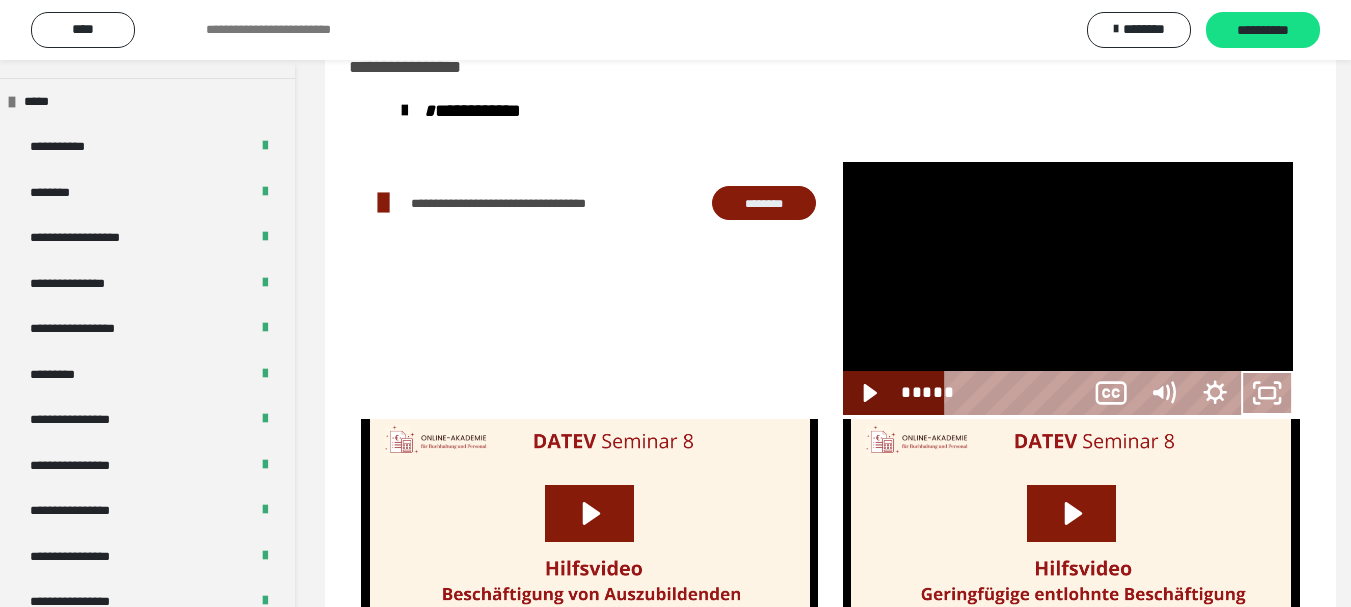 scroll, scrollTop: 2330, scrollLeft: 0, axis: vertical 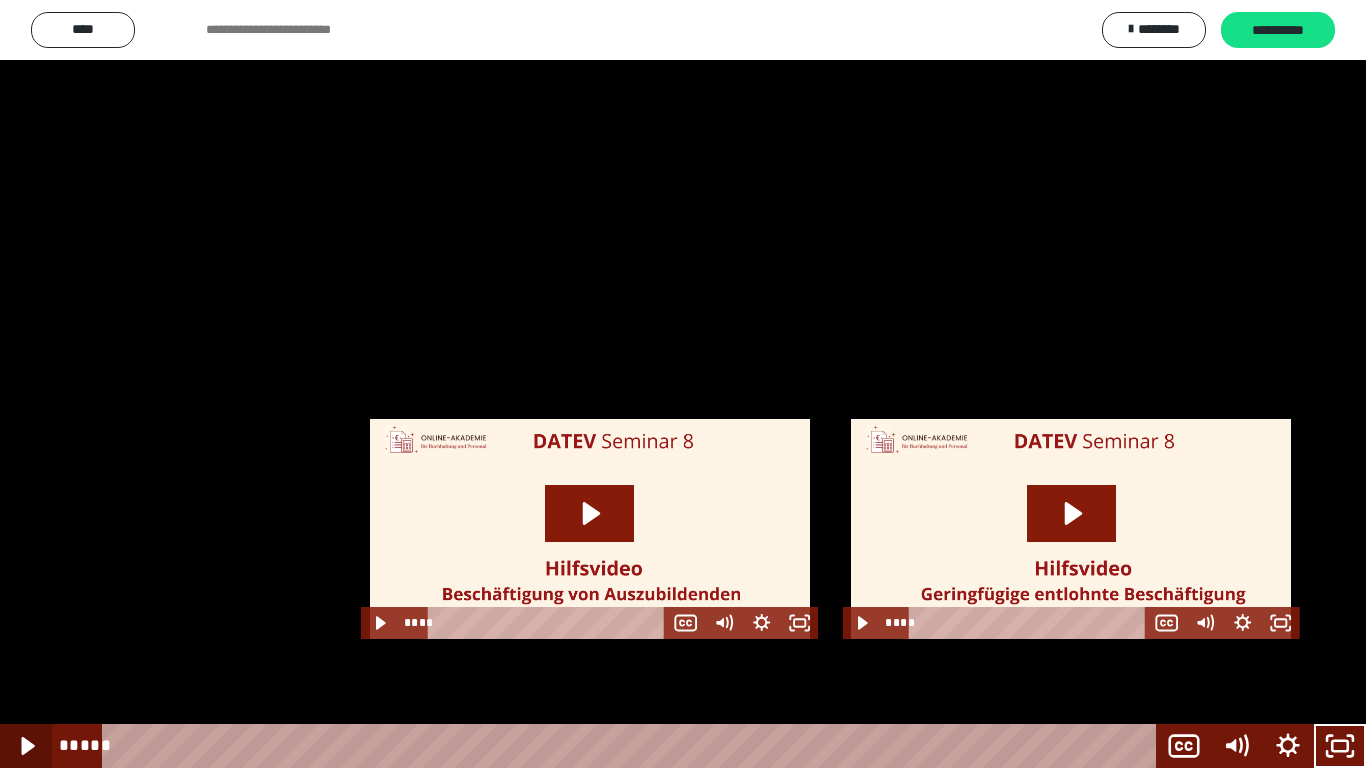 click 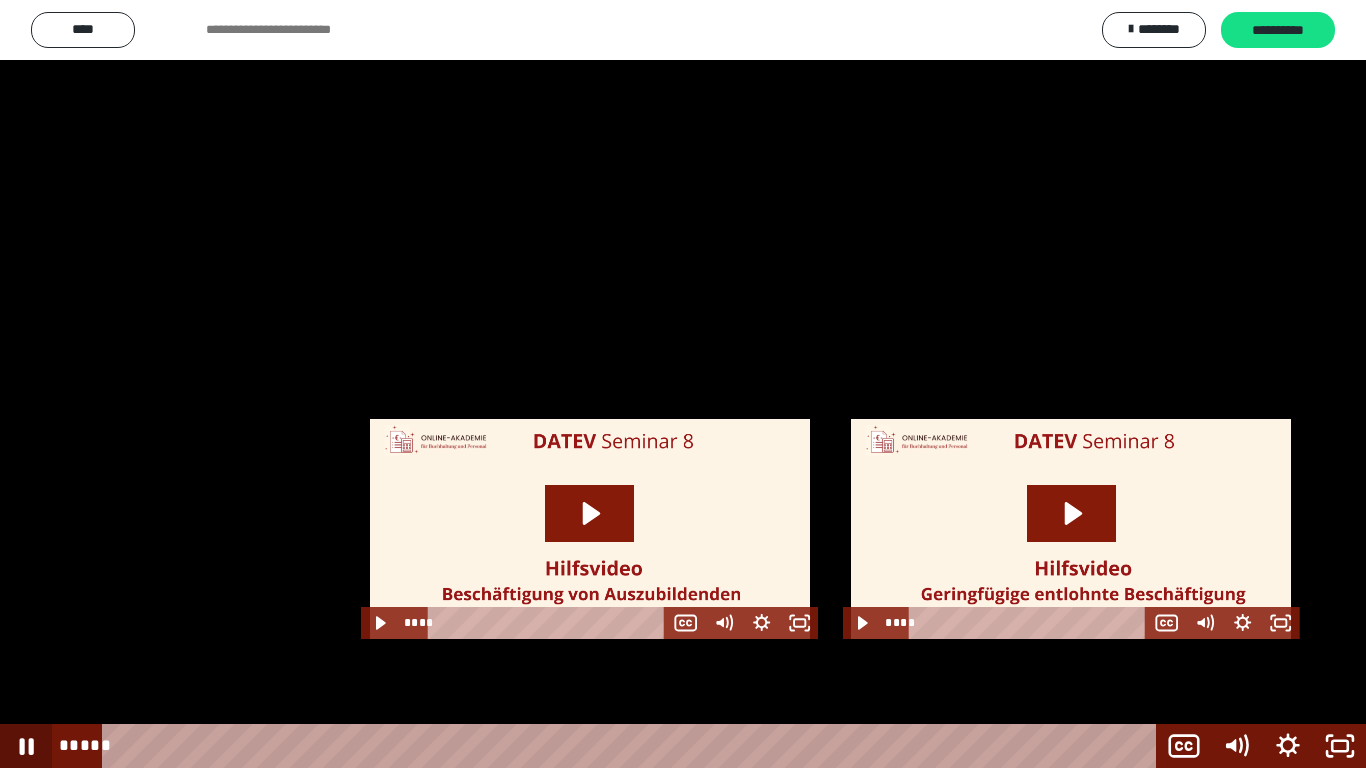 click 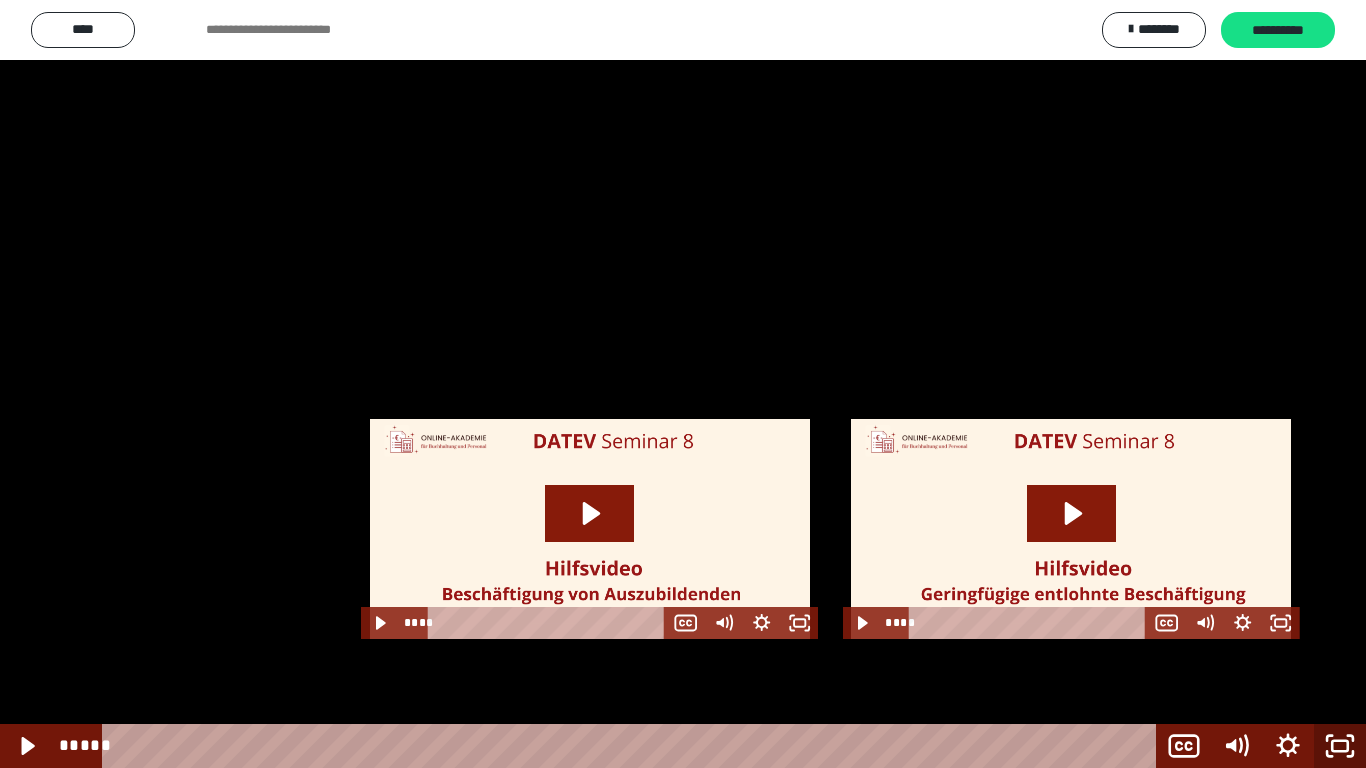 drag, startPoint x: 1337, startPoint y: 731, endPoint x: 799, endPoint y: 12, distance: 898.00055 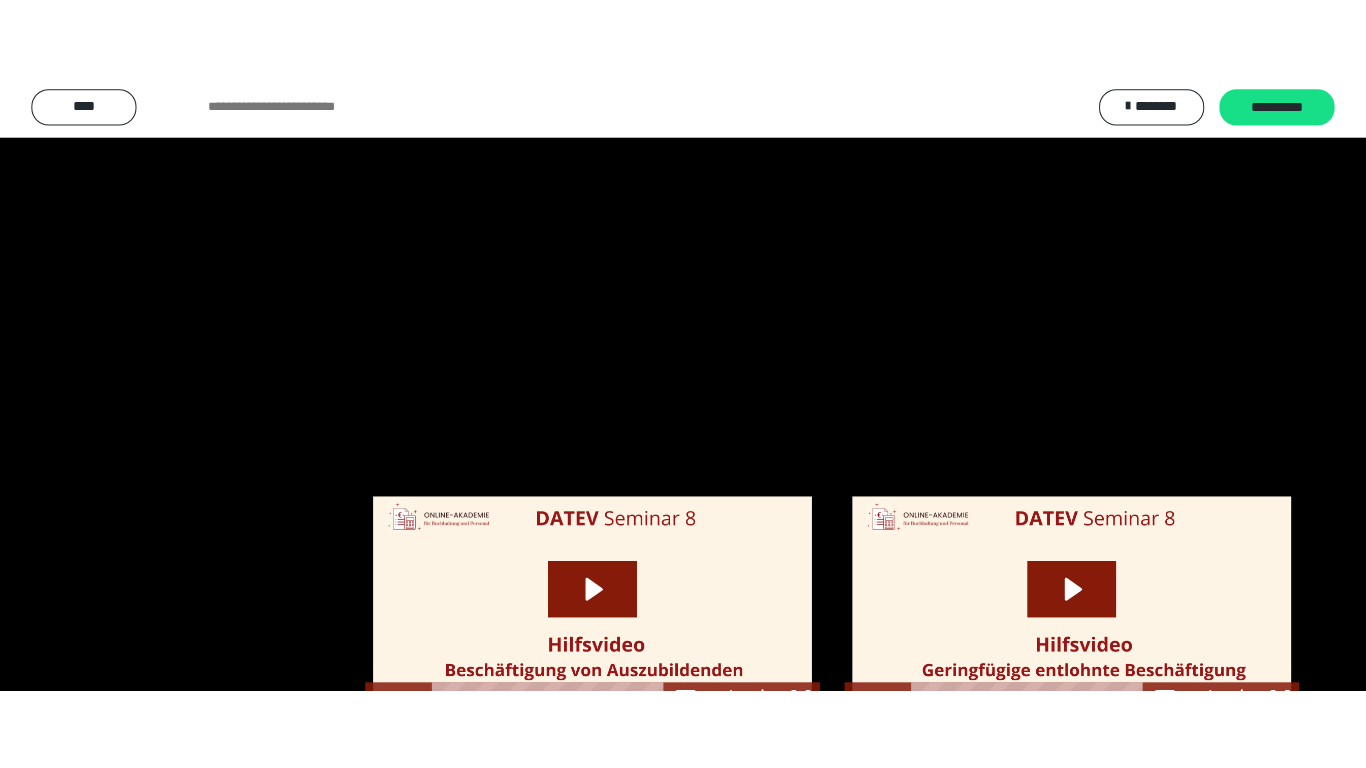 scroll, scrollTop: 2491, scrollLeft: 0, axis: vertical 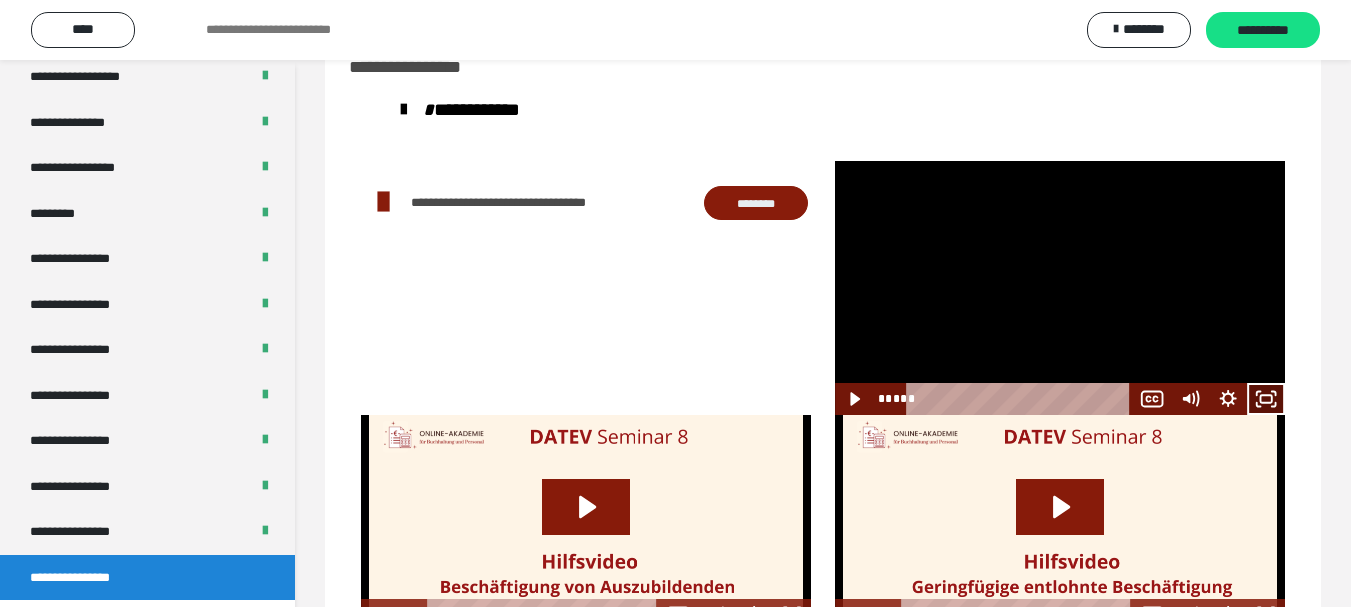 click 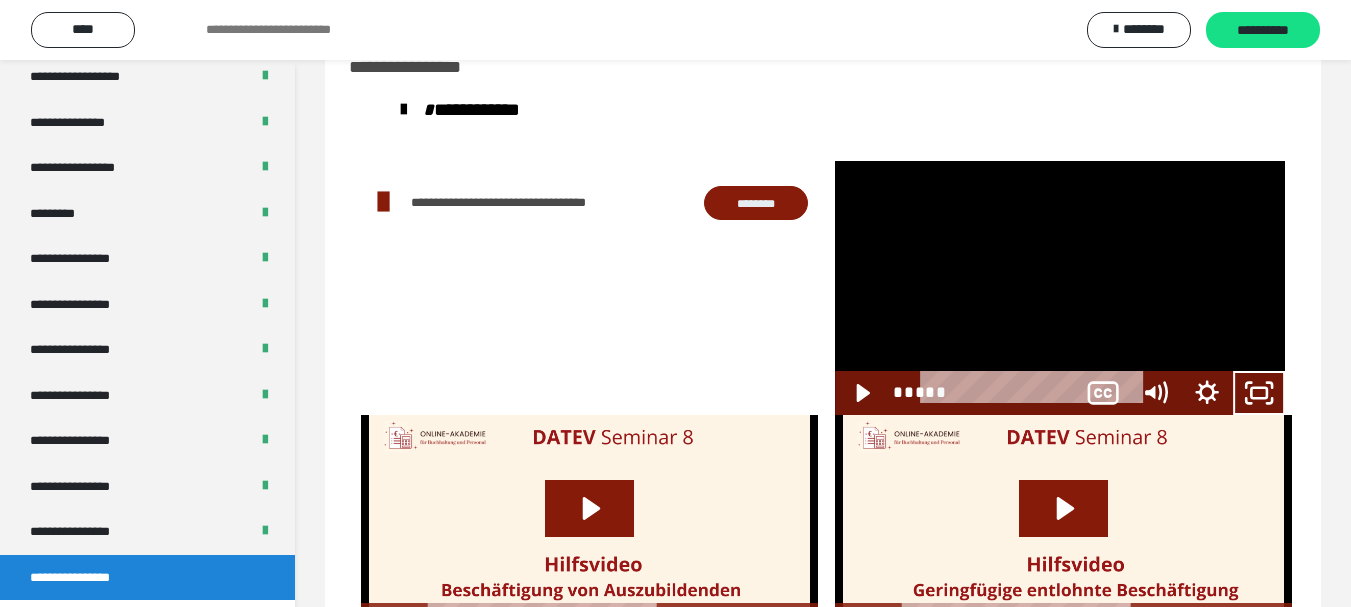 scroll, scrollTop: 2330, scrollLeft: 0, axis: vertical 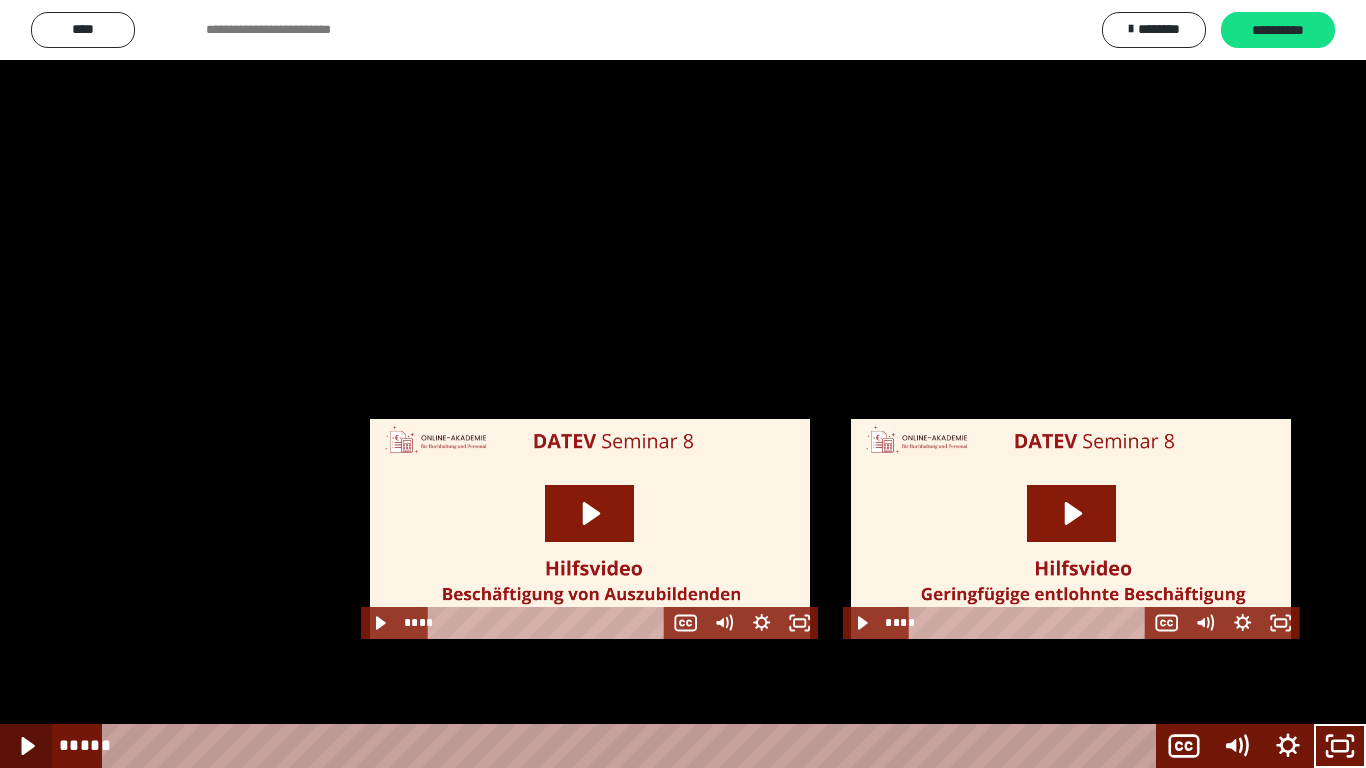 click 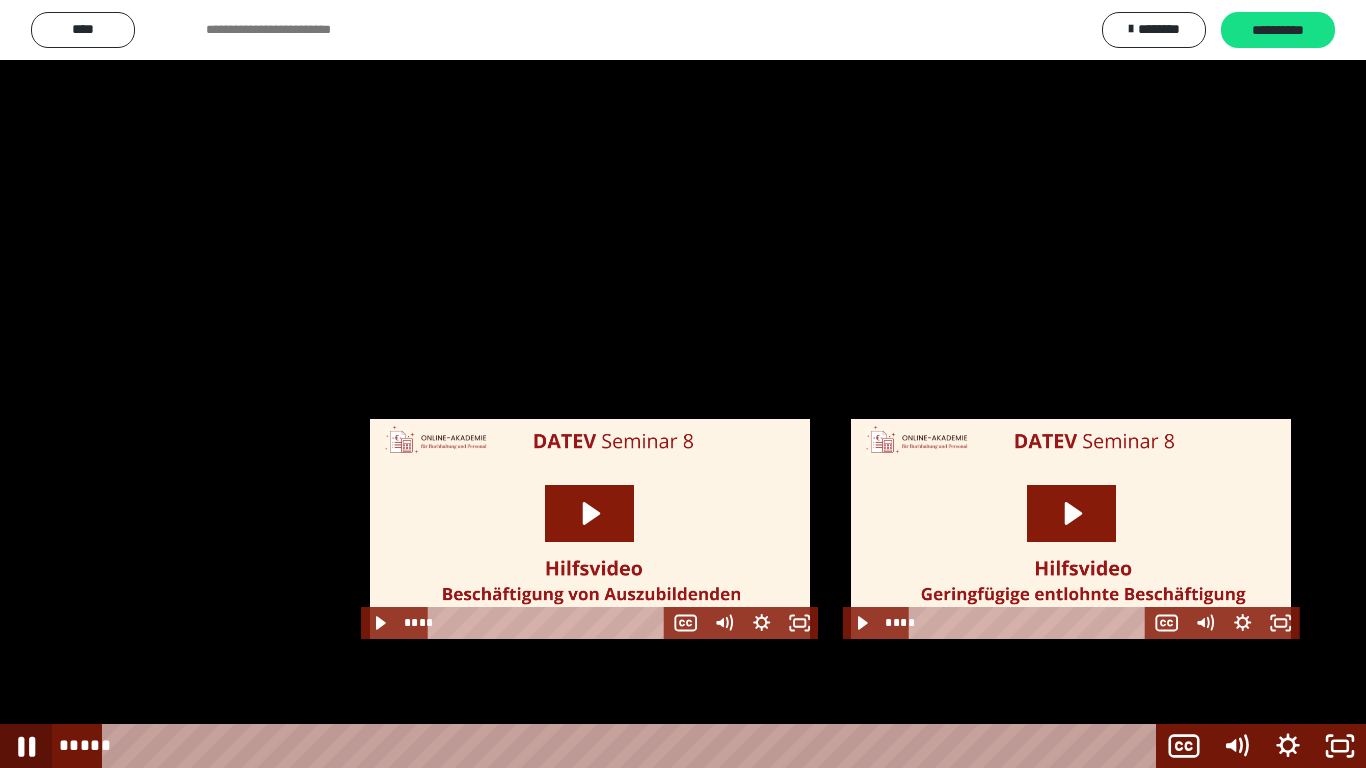click 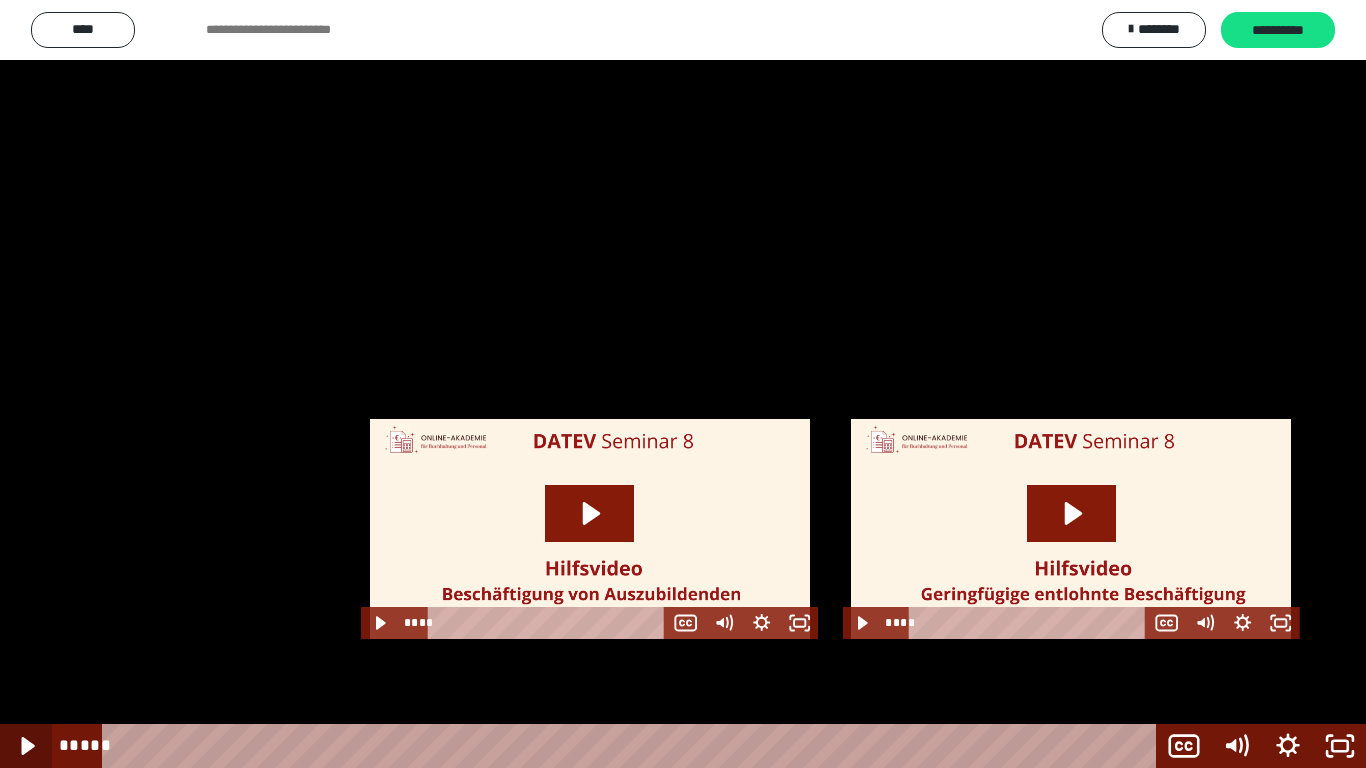 click 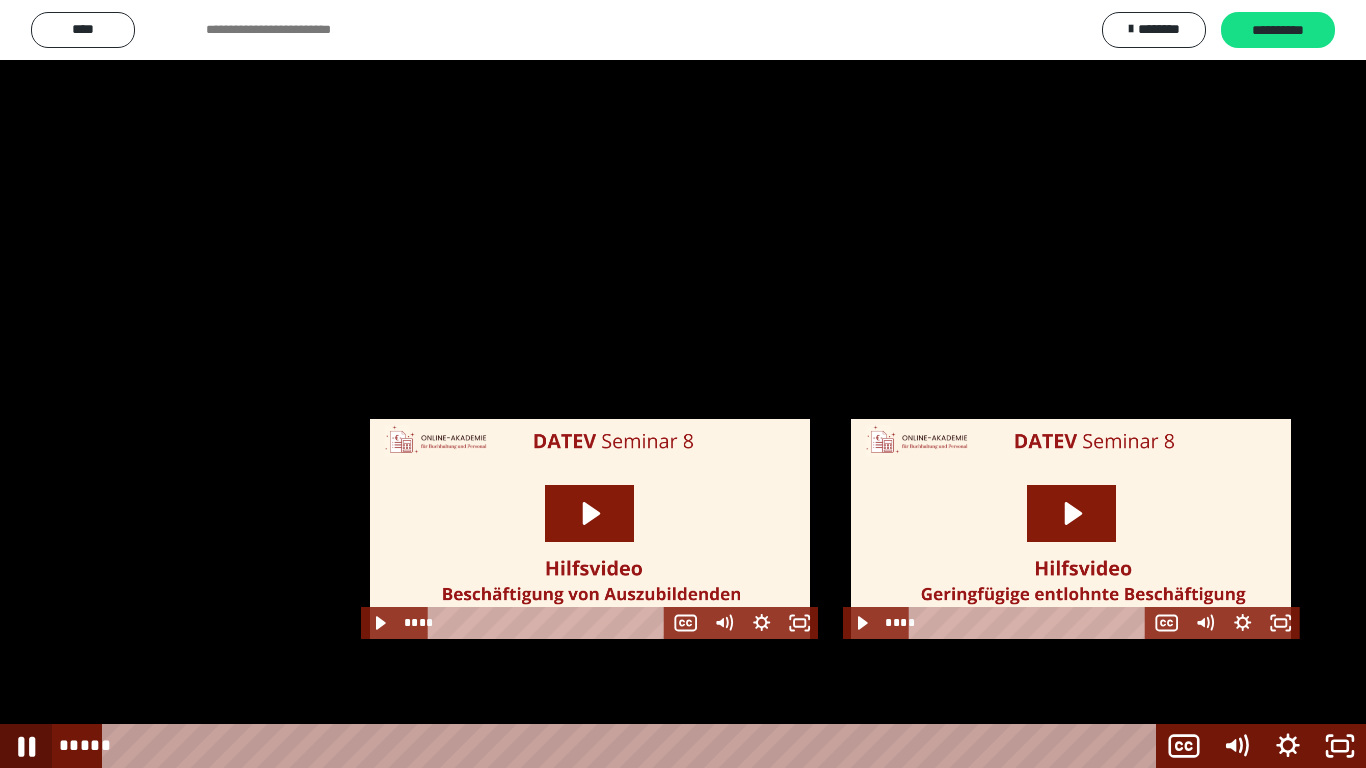 click 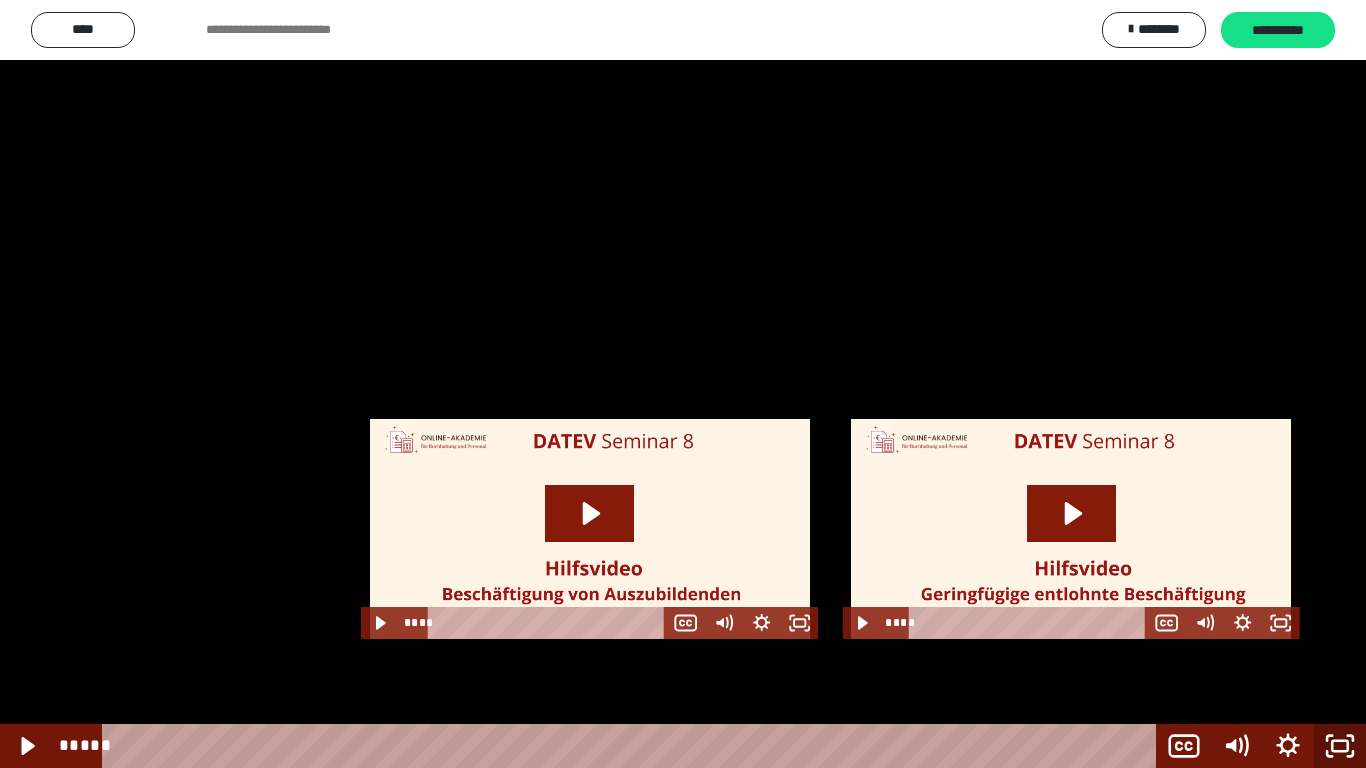 drag, startPoint x: 1338, startPoint y: 733, endPoint x: 1247, endPoint y: 596, distance: 164.46884 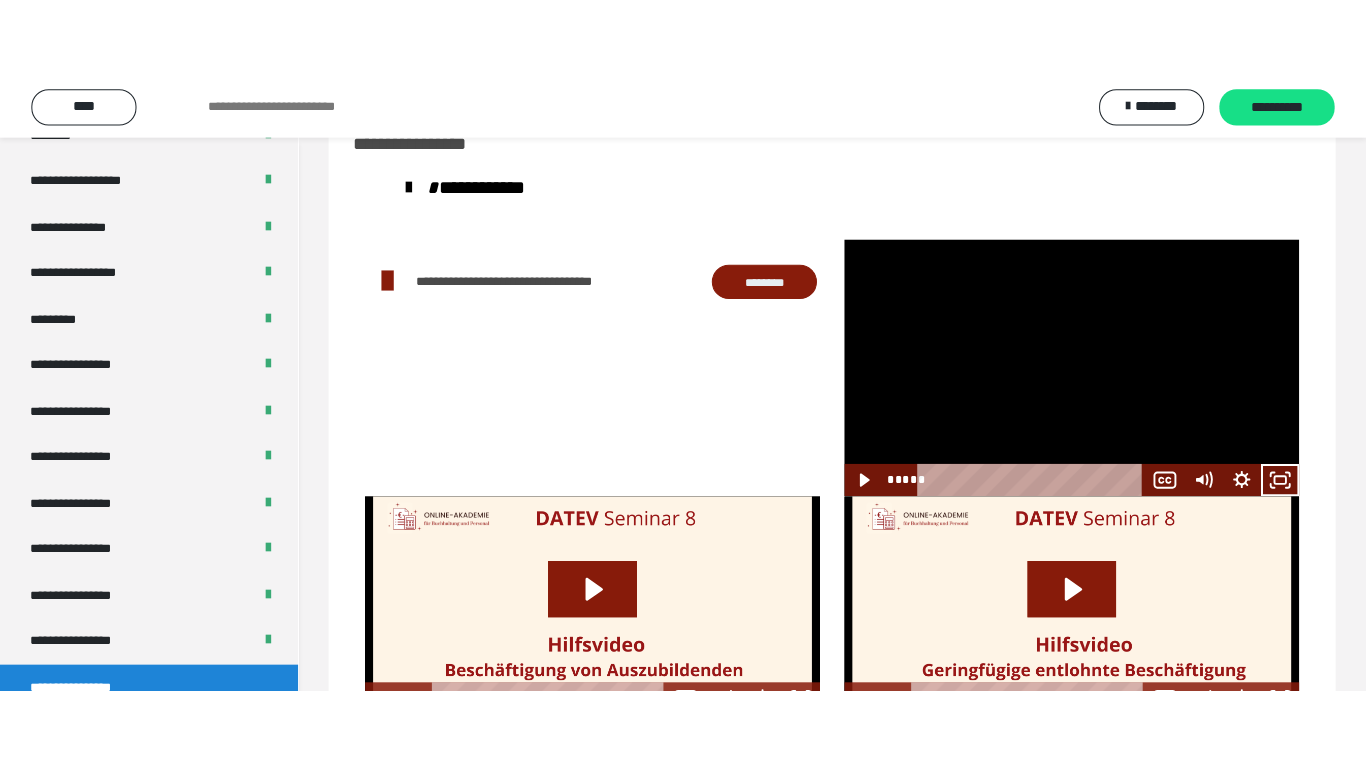 scroll, scrollTop: 2491, scrollLeft: 0, axis: vertical 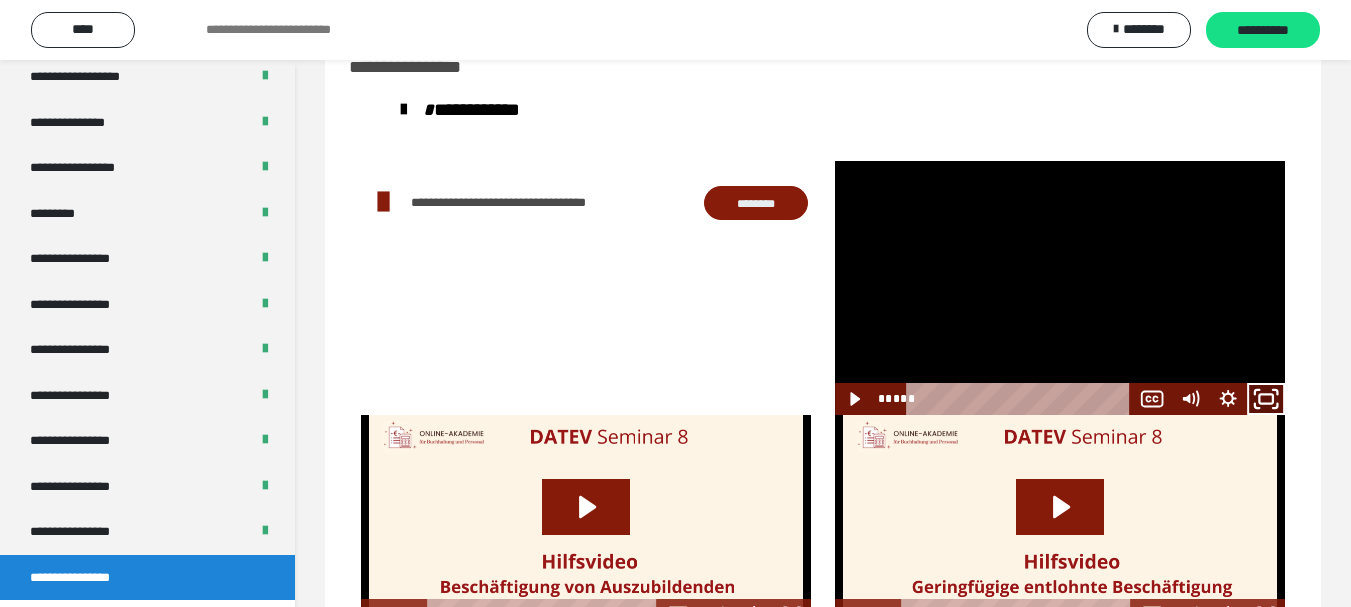 click 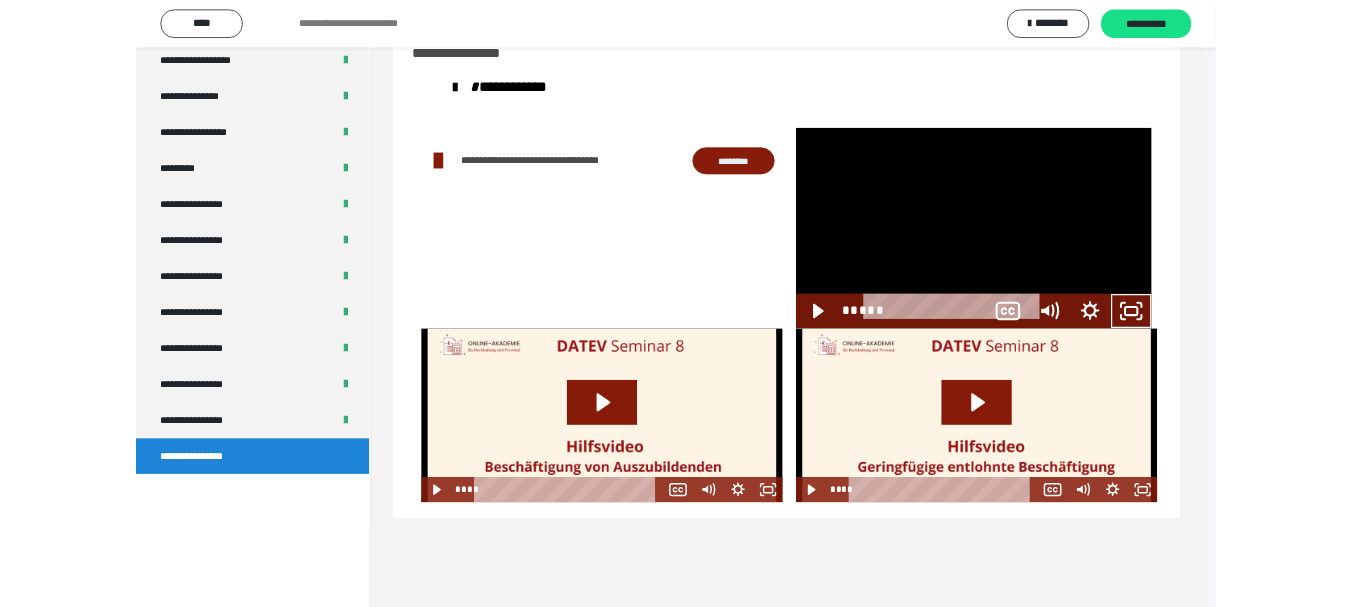 scroll, scrollTop: 2330, scrollLeft: 0, axis: vertical 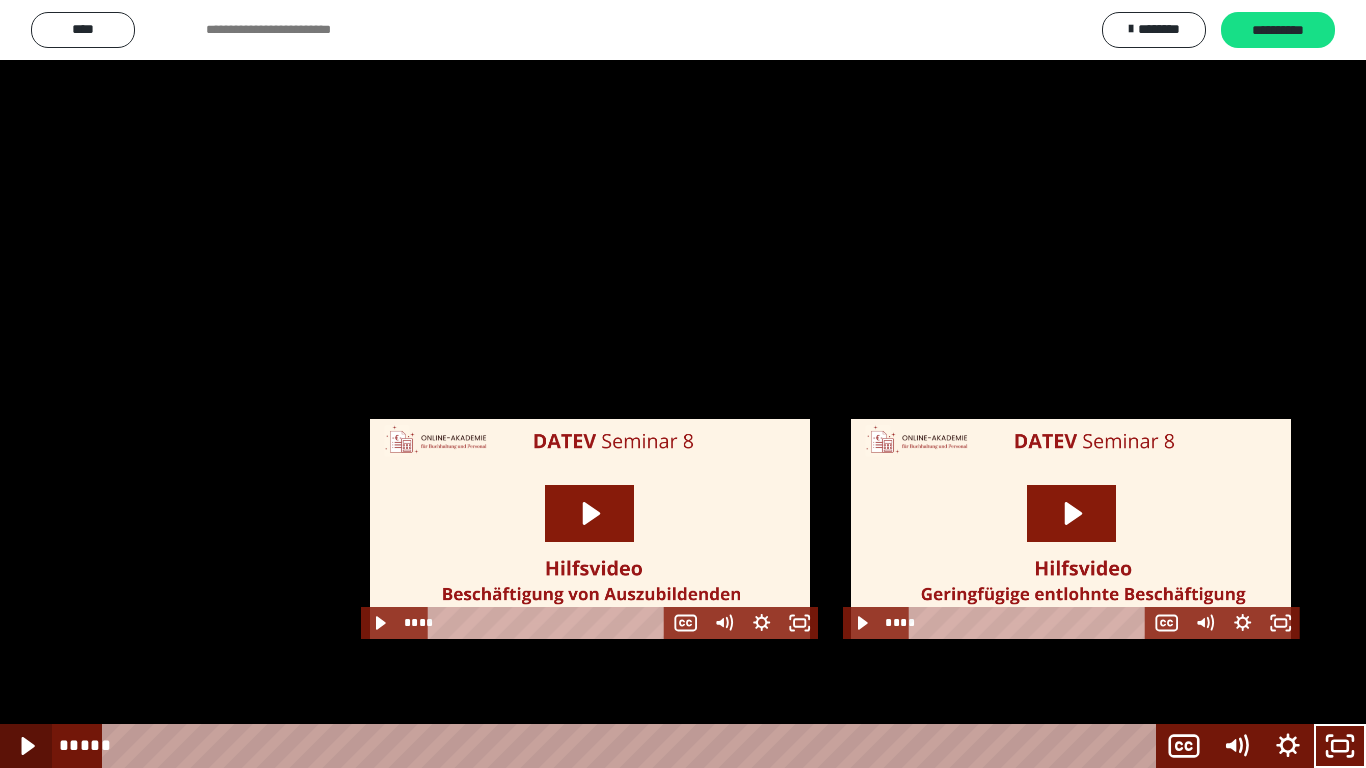 click 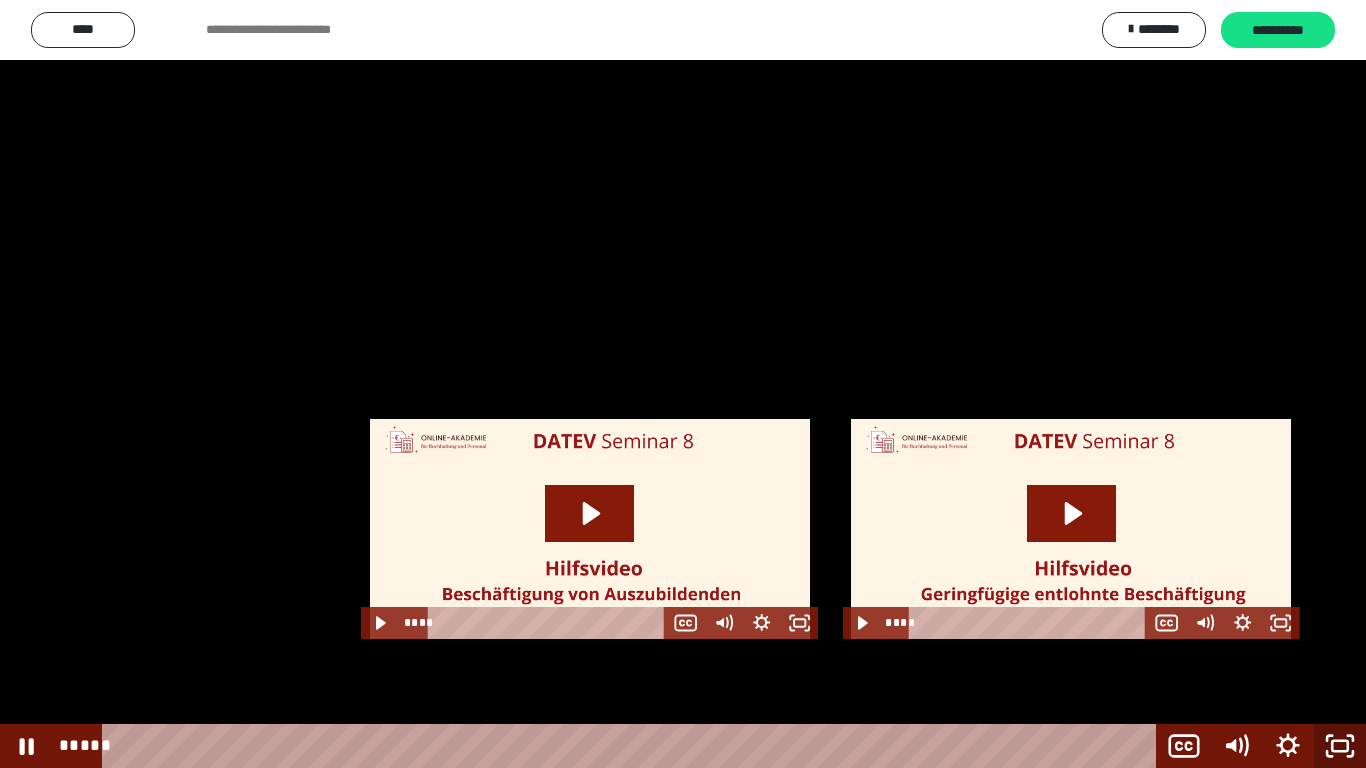 click 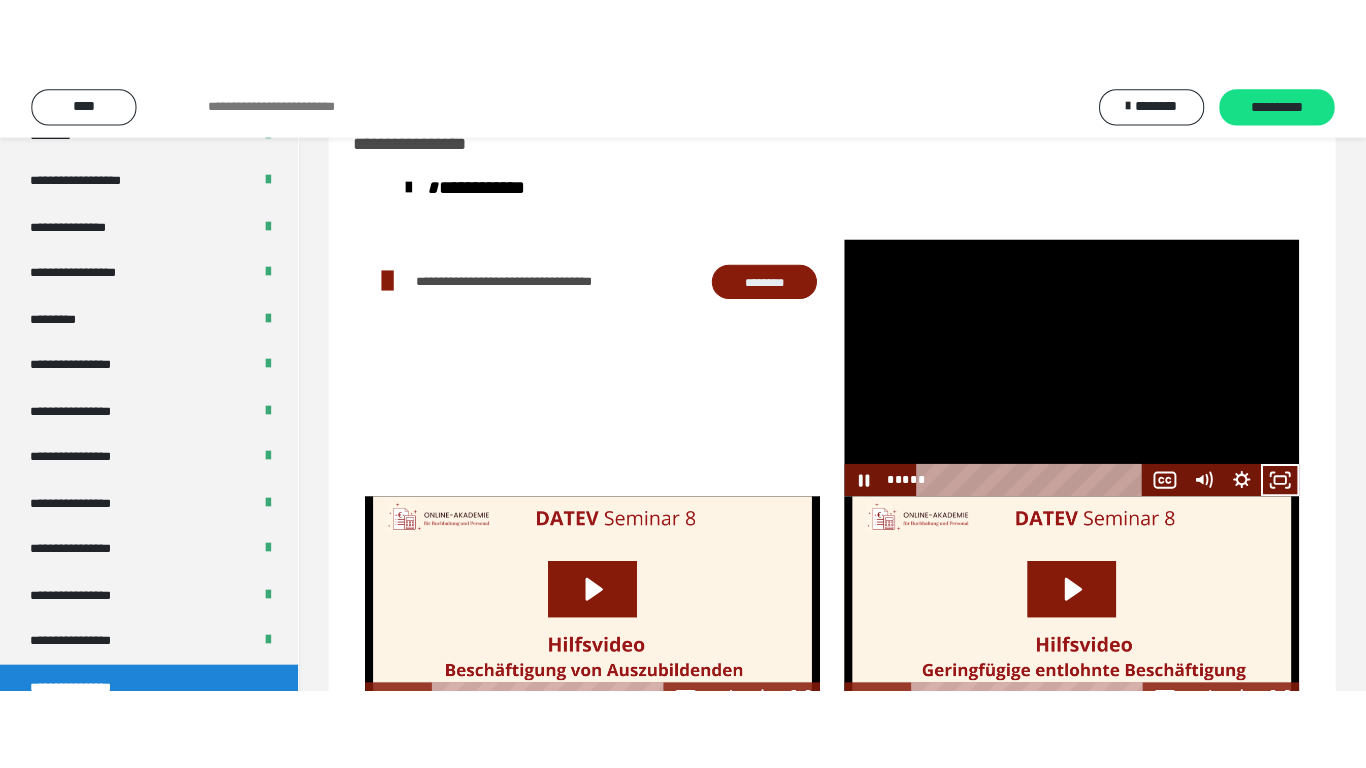 scroll, scrollTop: 2491, scrollLeft: 0, axis: vertical 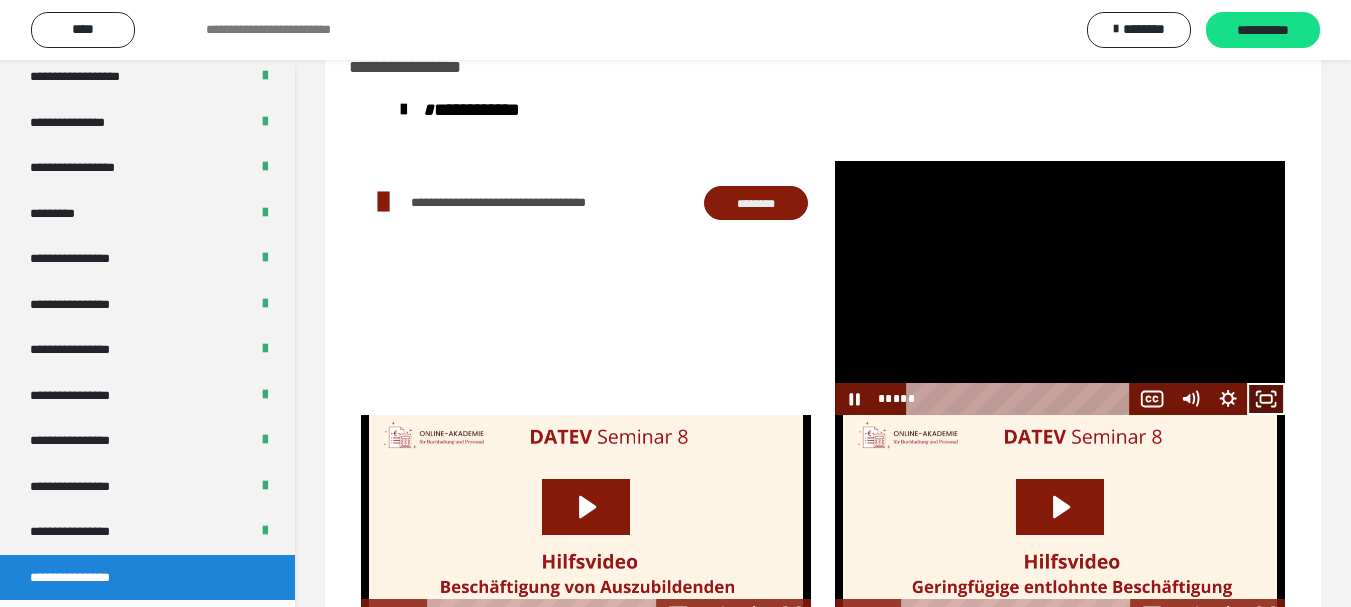 click 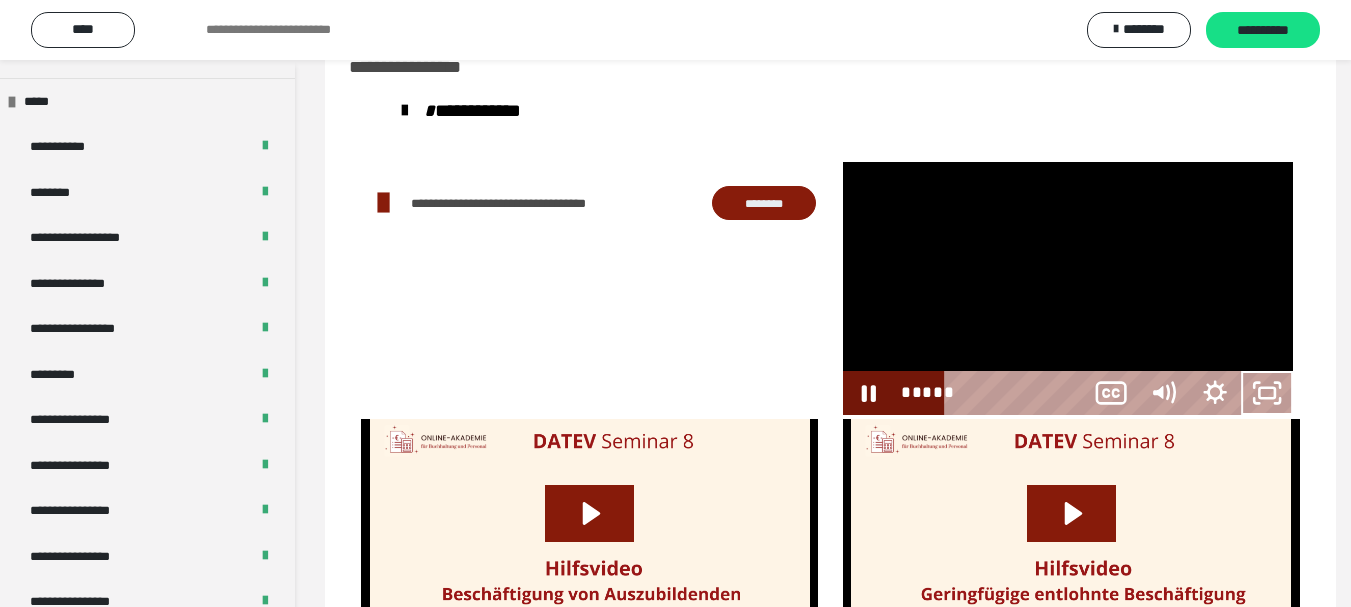 scroll, scrollTop: 2330, scrollLeft: 0, axis: vertical 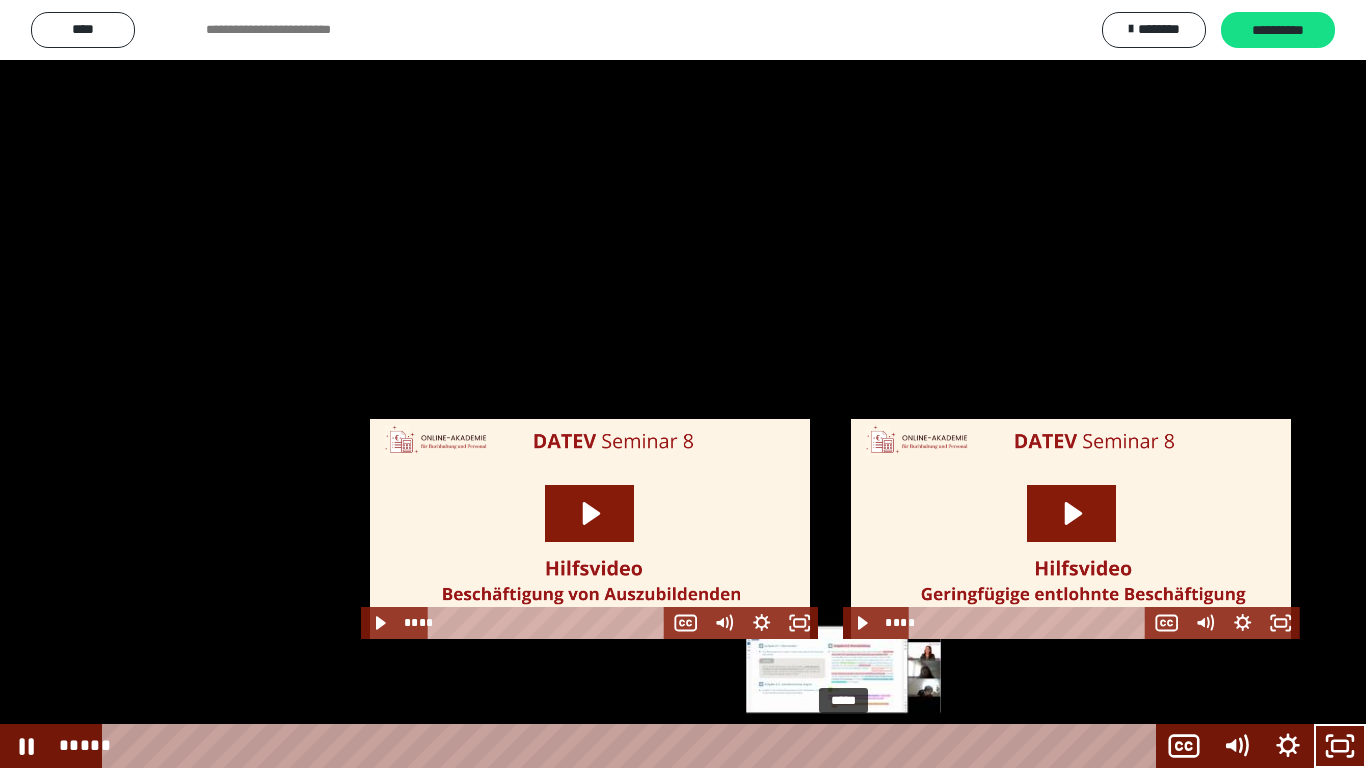 click at bounding box center [838, 746] 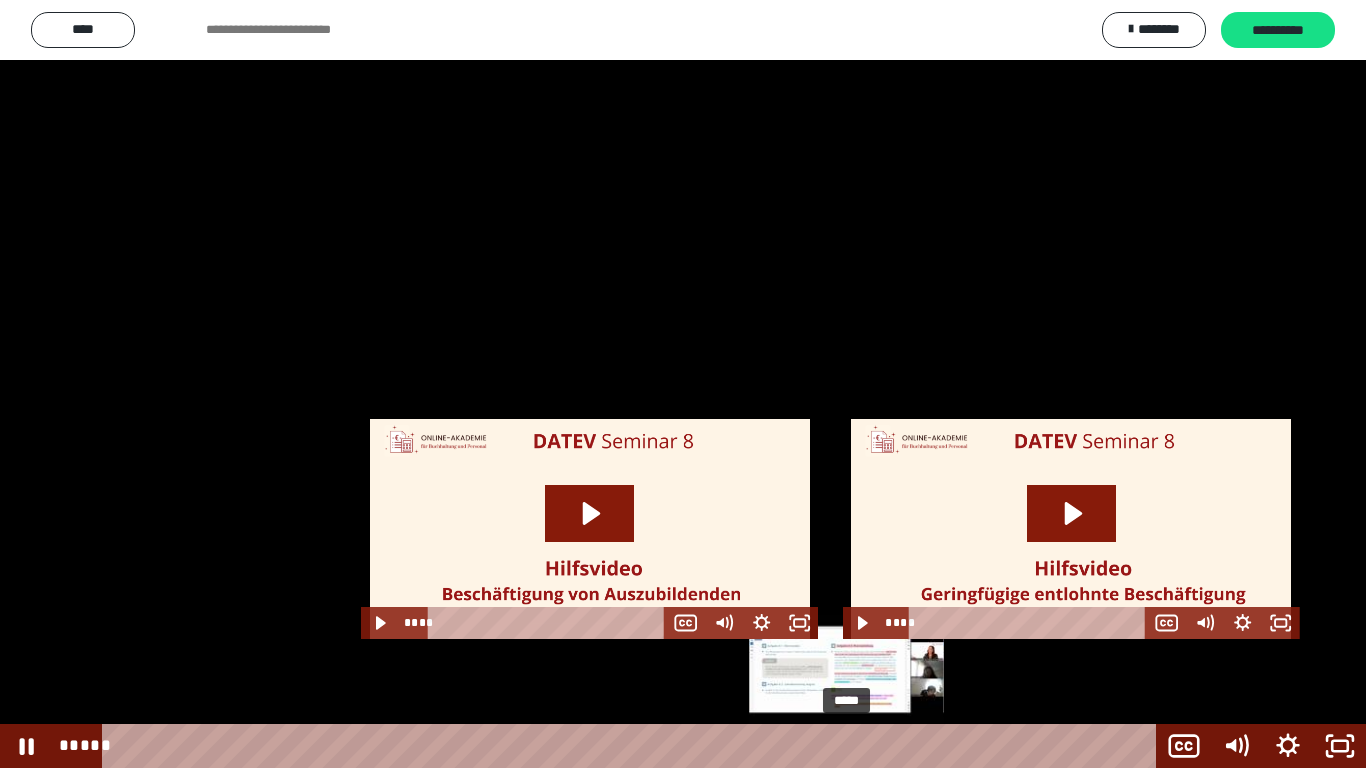 click at bounding box center (846, 746) 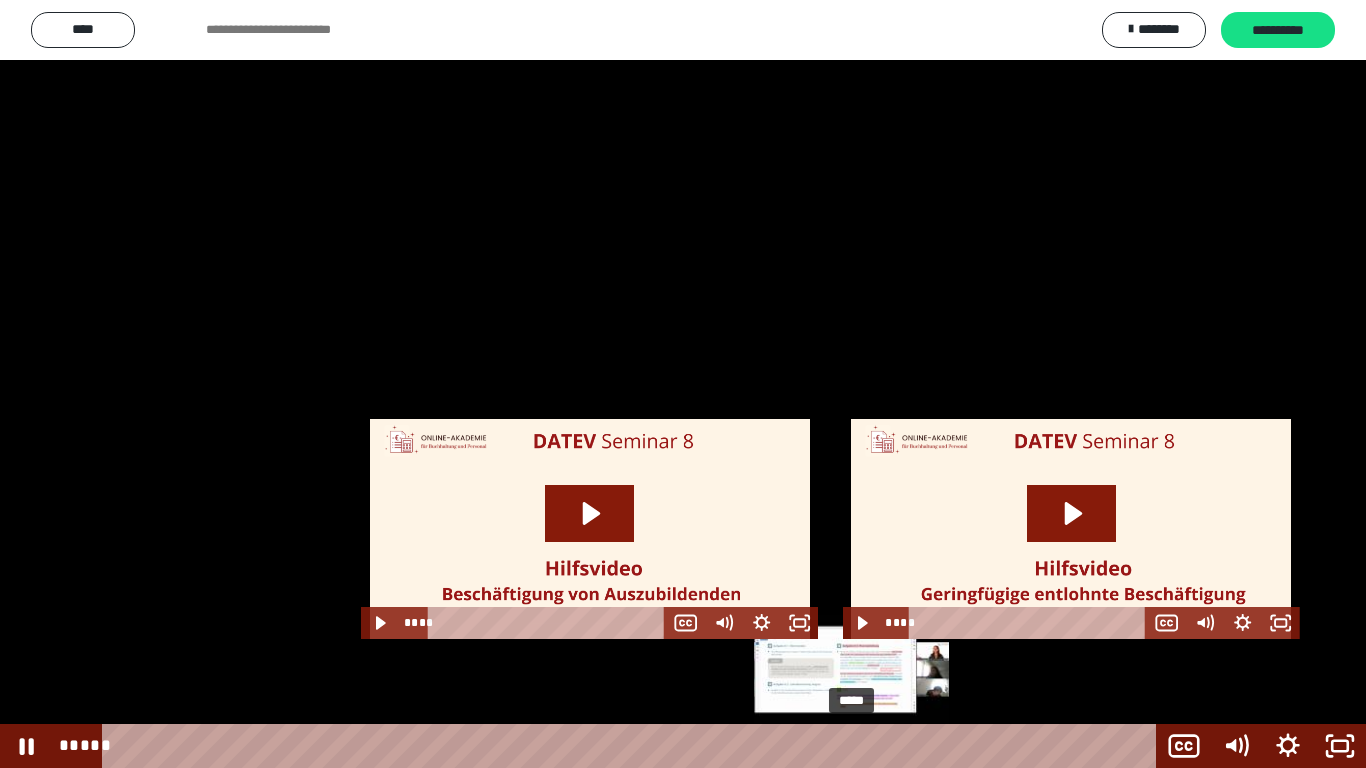 click at bounding box center (851, 746) 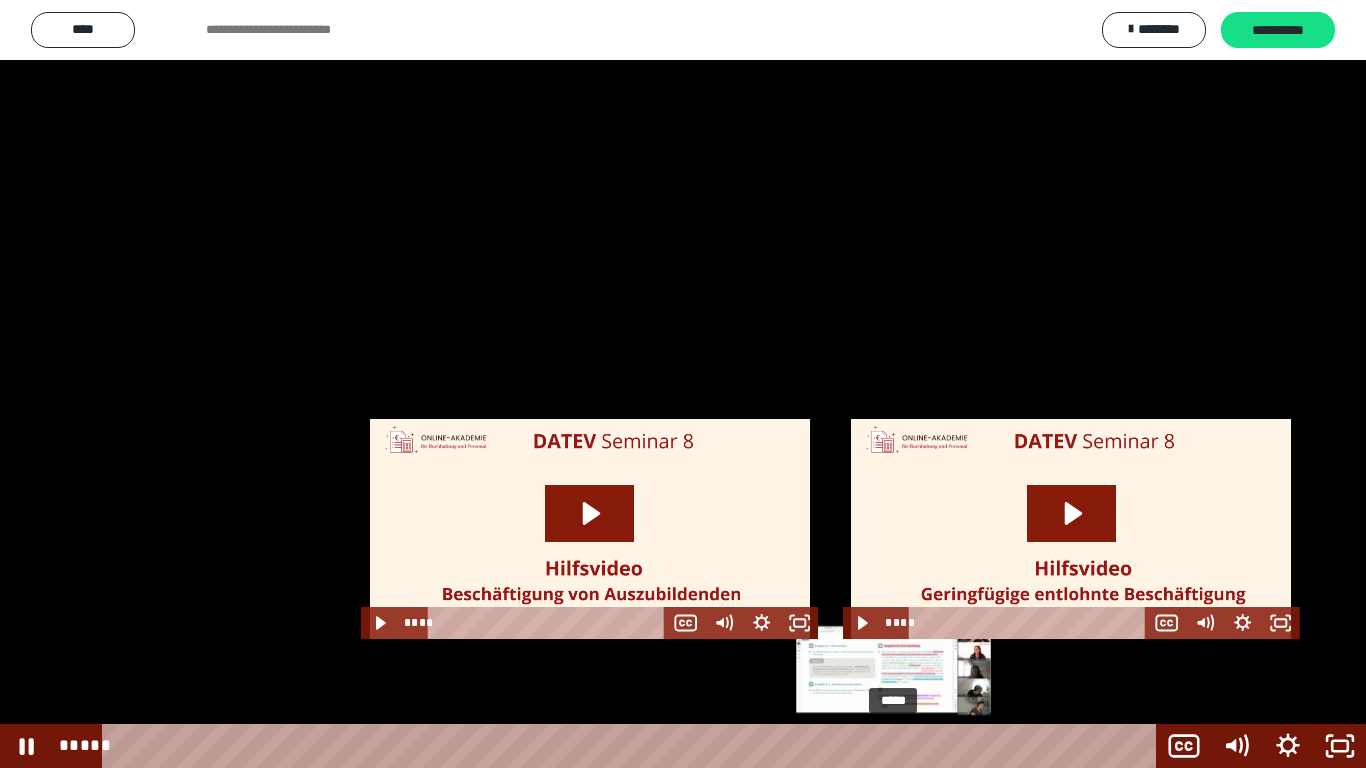 click at bounding box center (893, 746) 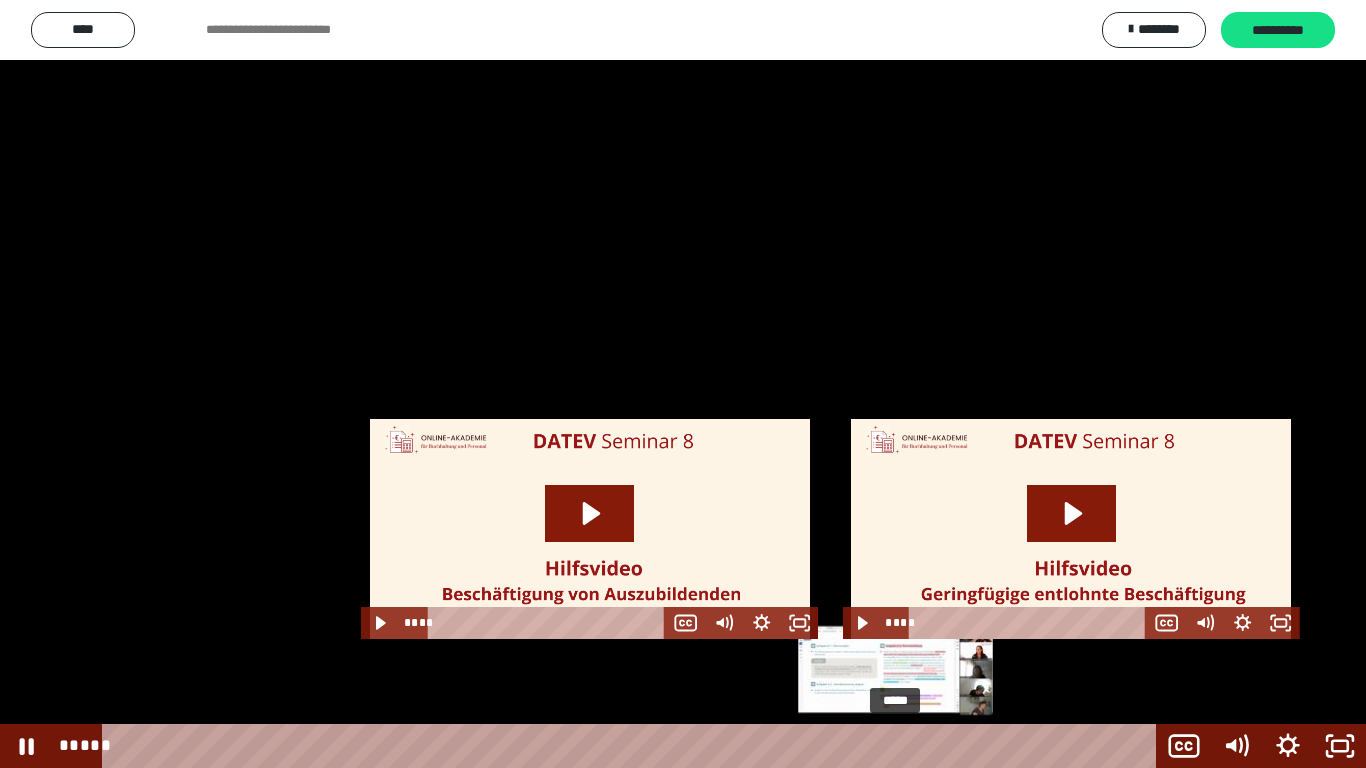 click at bounding box center (894, 746) 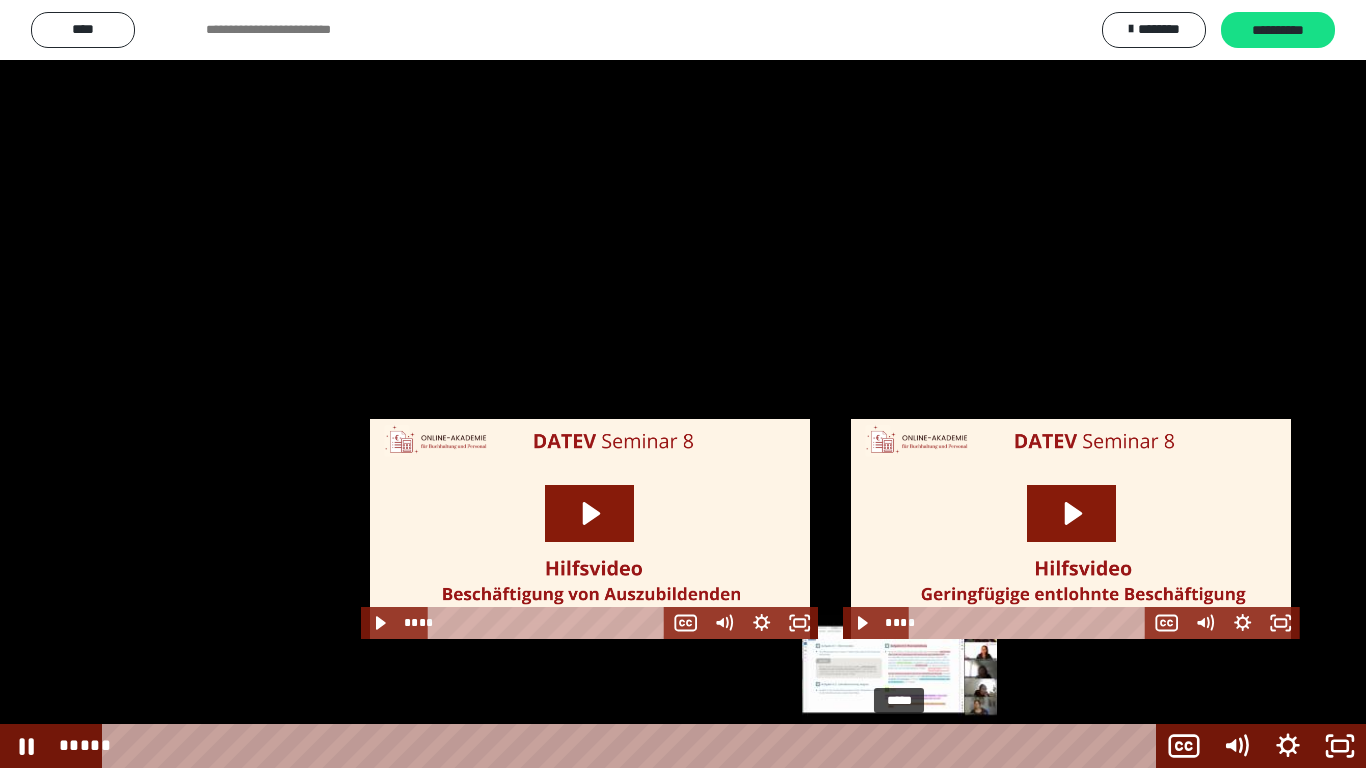 click at bounding box center (899, 746) 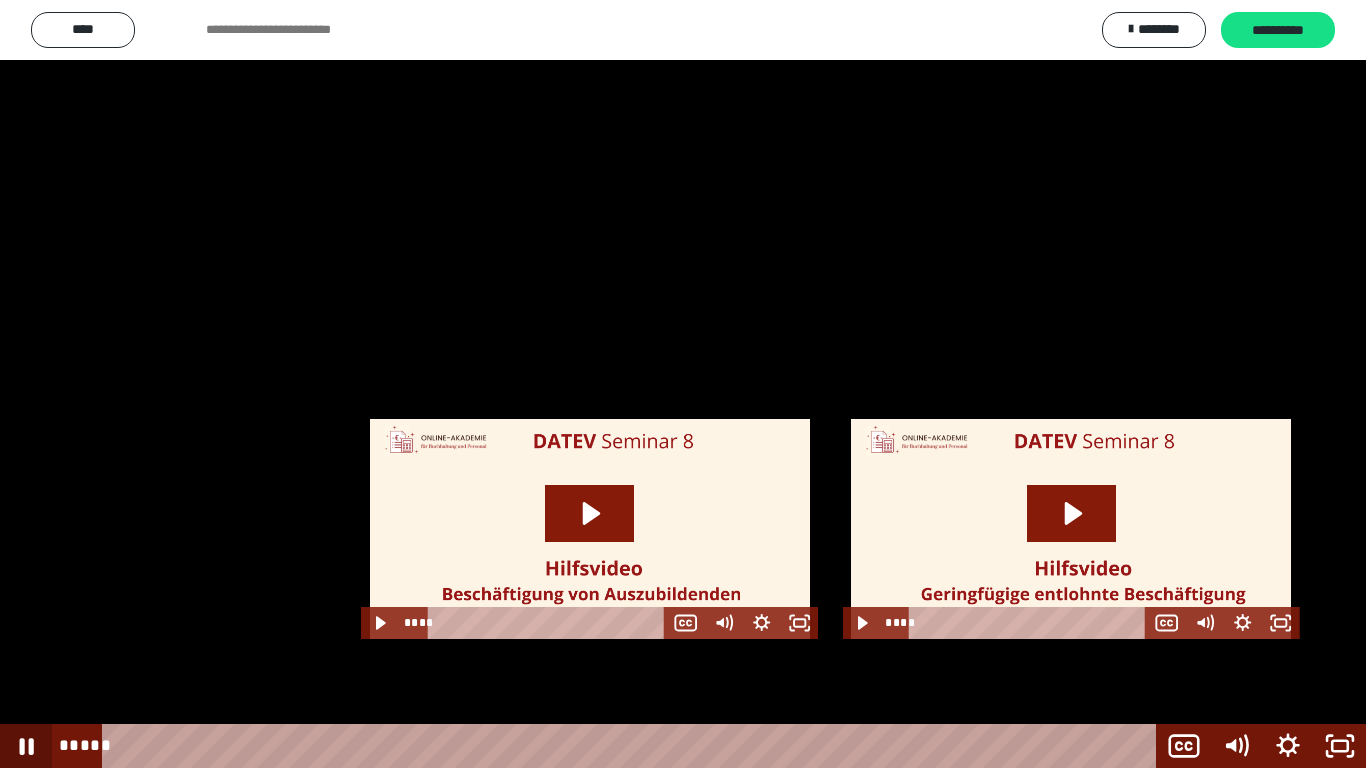 click 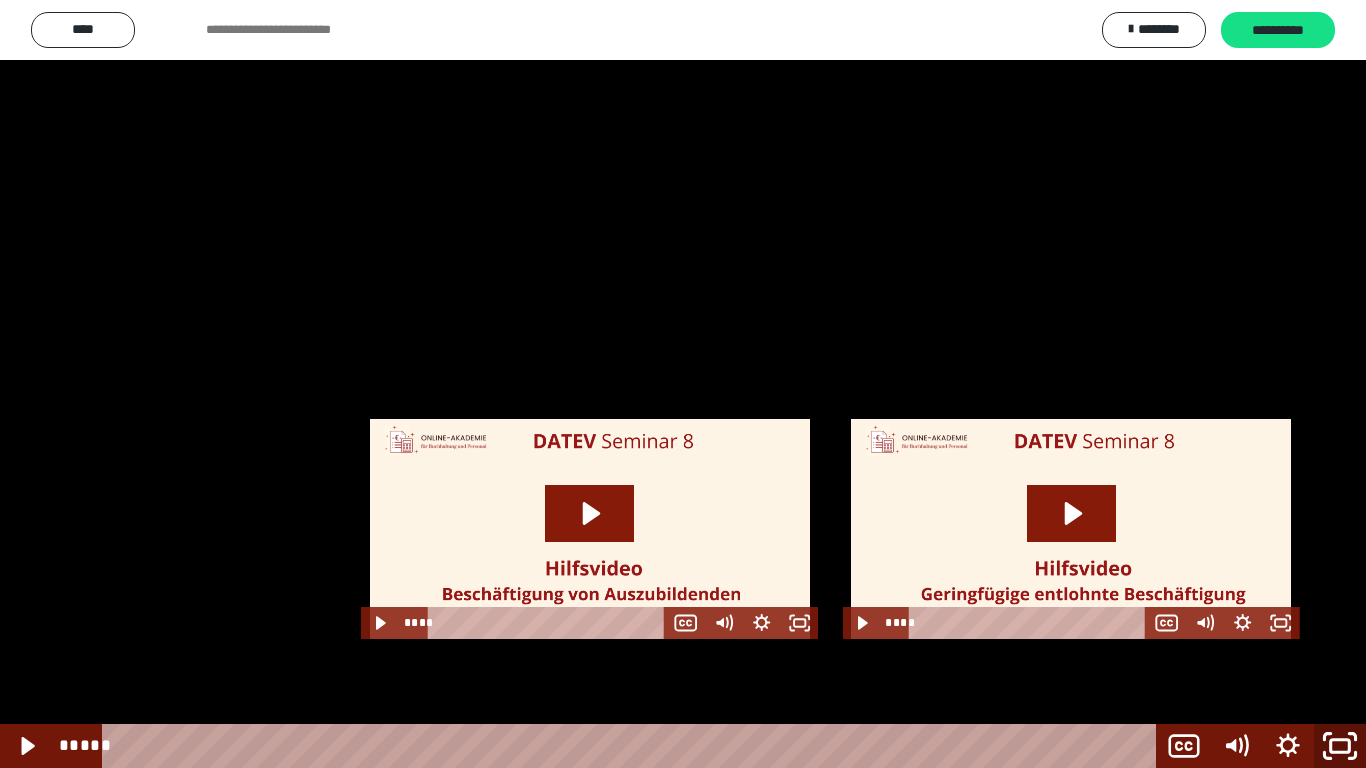 click 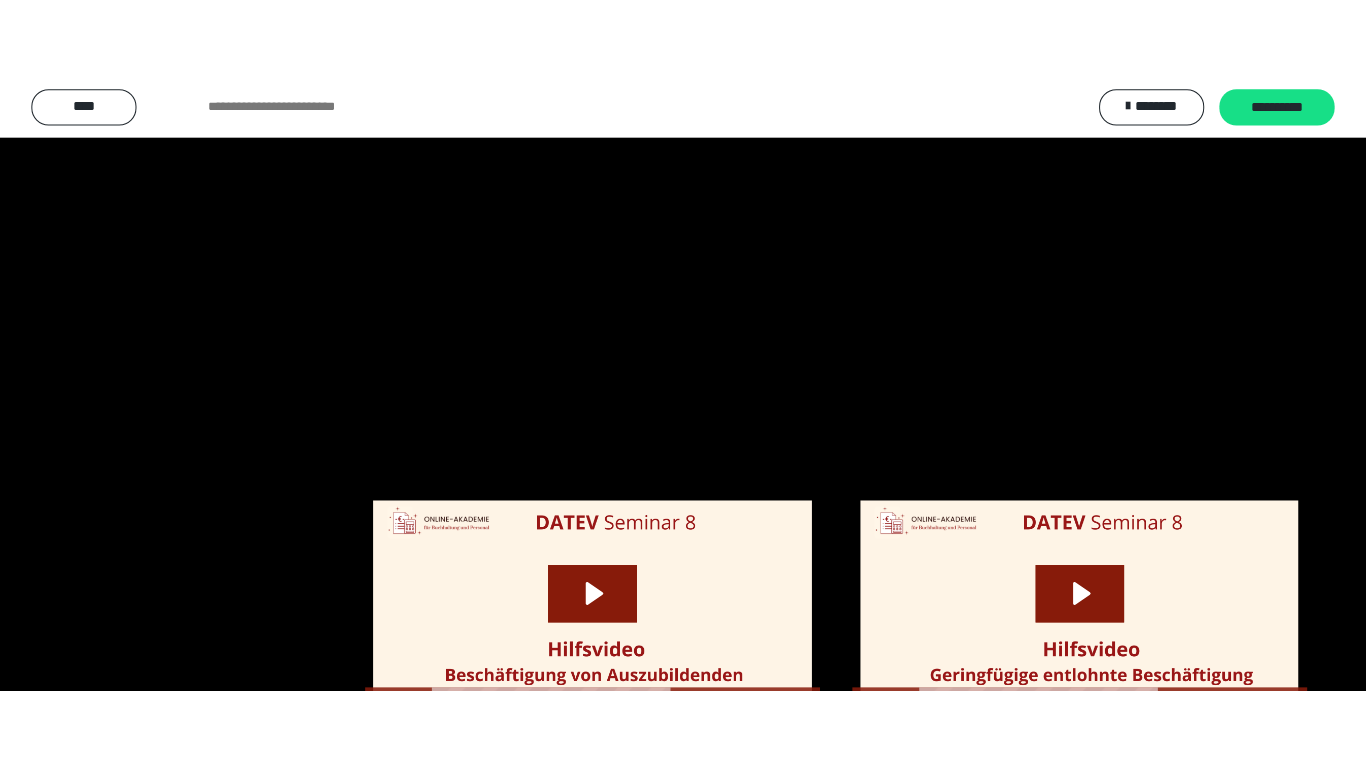 scroll, scrollTop: 2491, scrollLeft: 0, axis: vertical 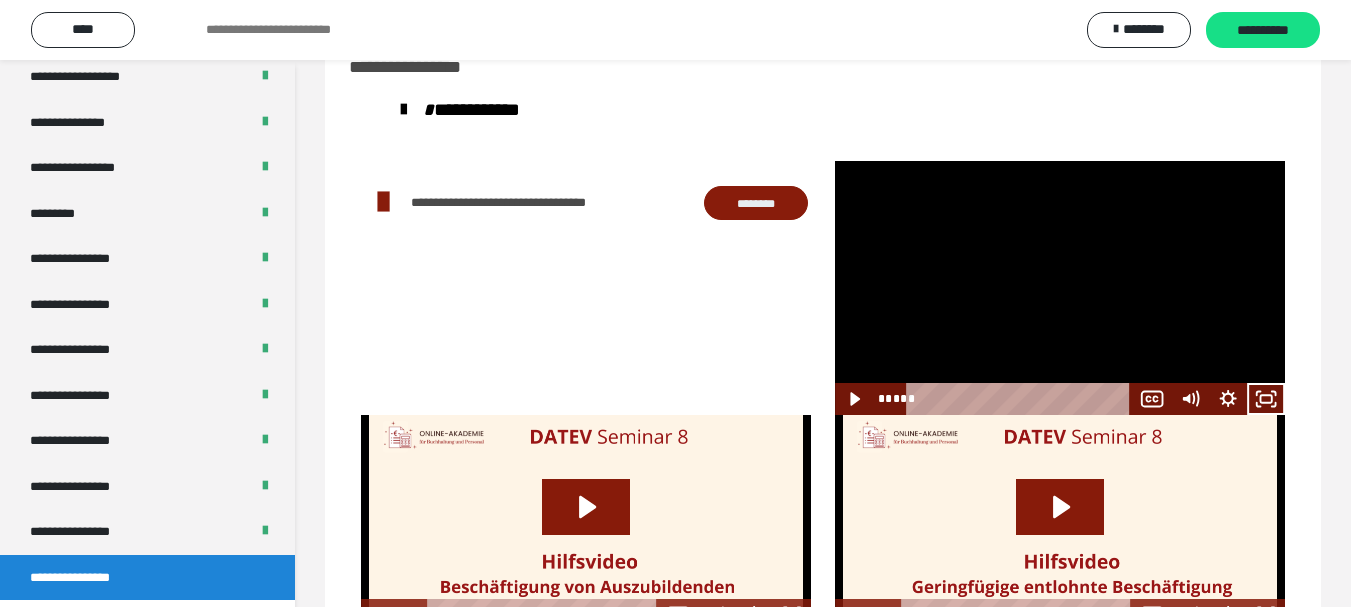 click 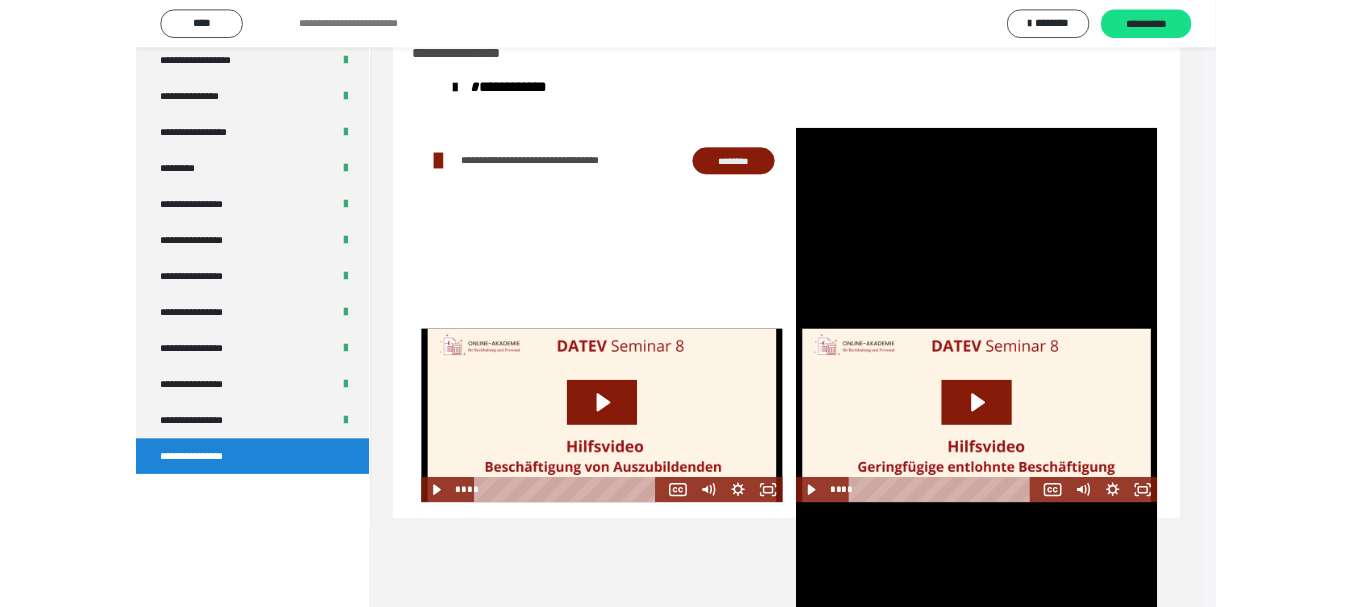 scroll, scrollTop: 2330, scrollLeft: 0, axis: vertical 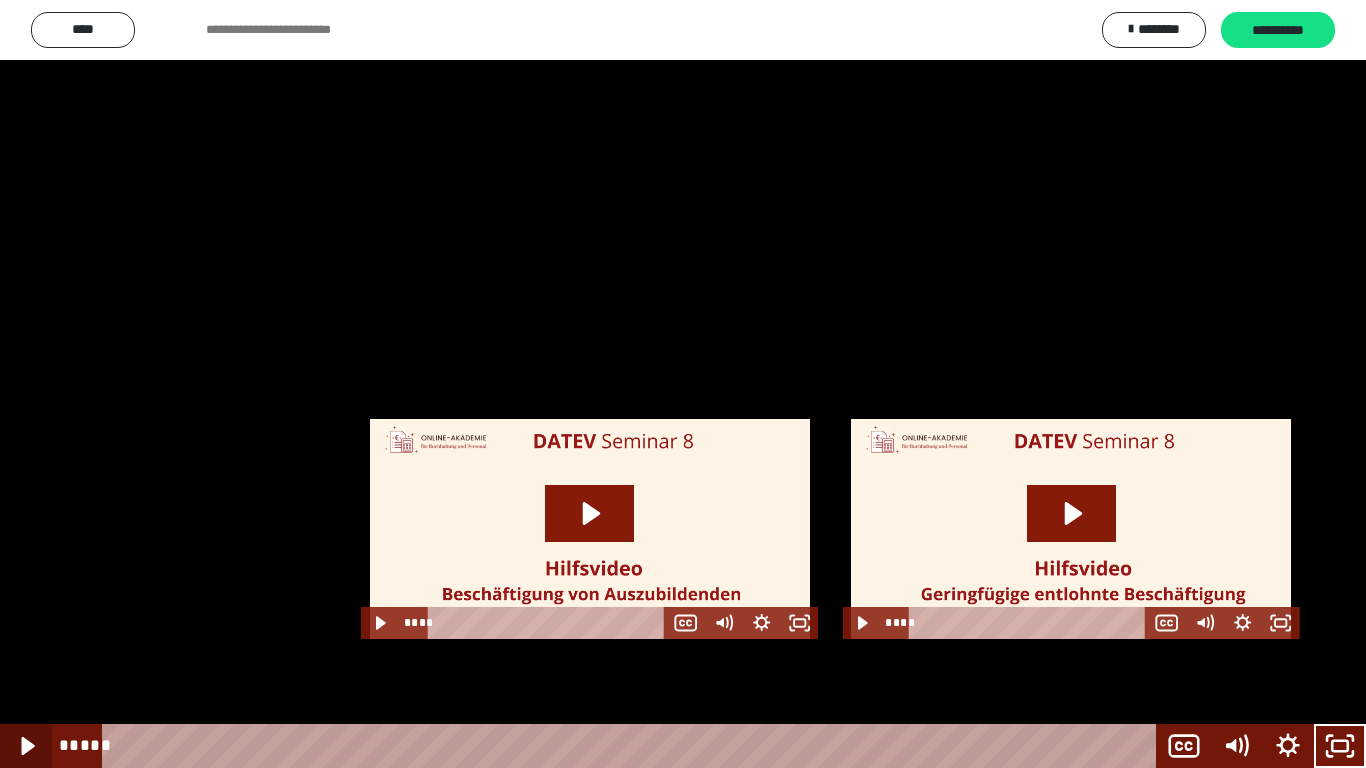 click 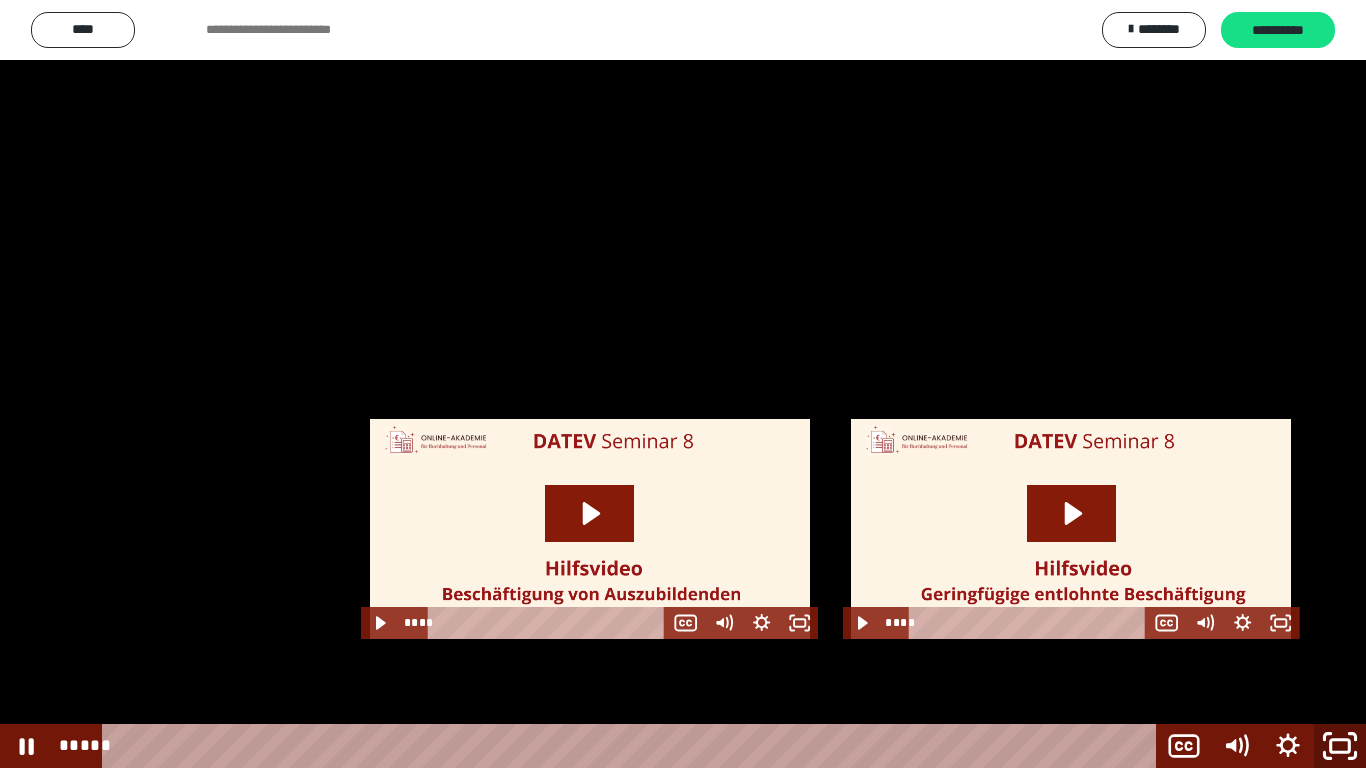 drag, startPoint x: 1343, startPoint y: 743, endPoint x: 1265, endPoint y: 687, distance: 96.02083 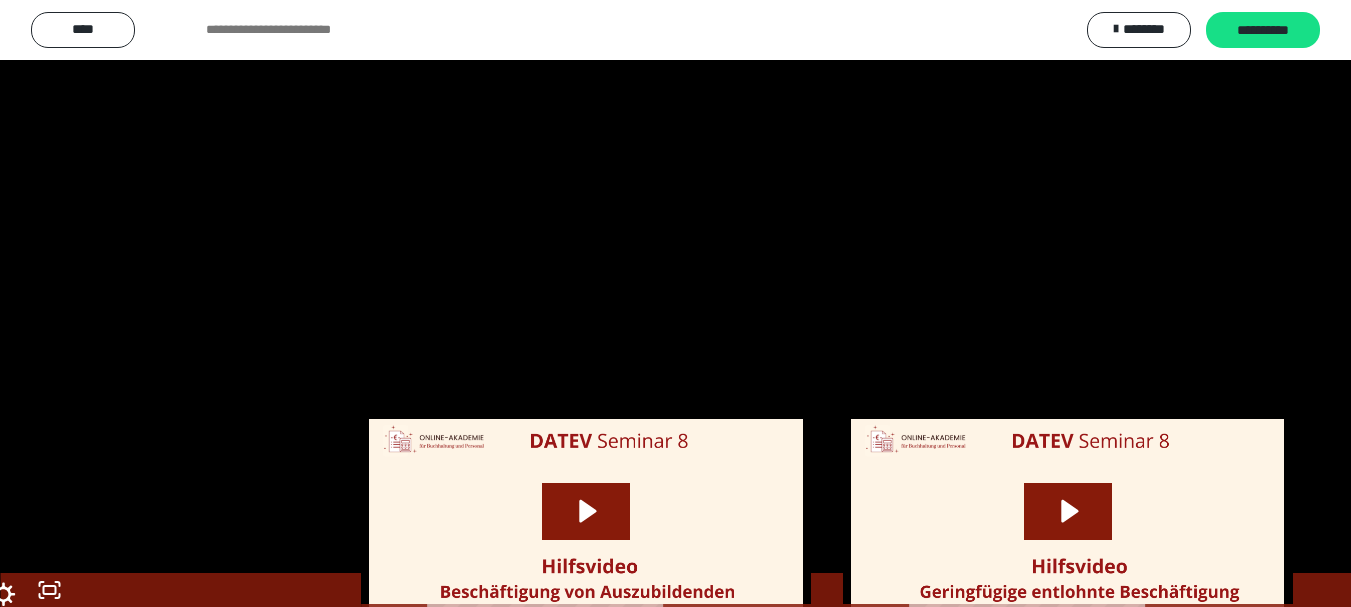 scroll, scrollTop: 2491, scrollLeft: 0, axis: vertical 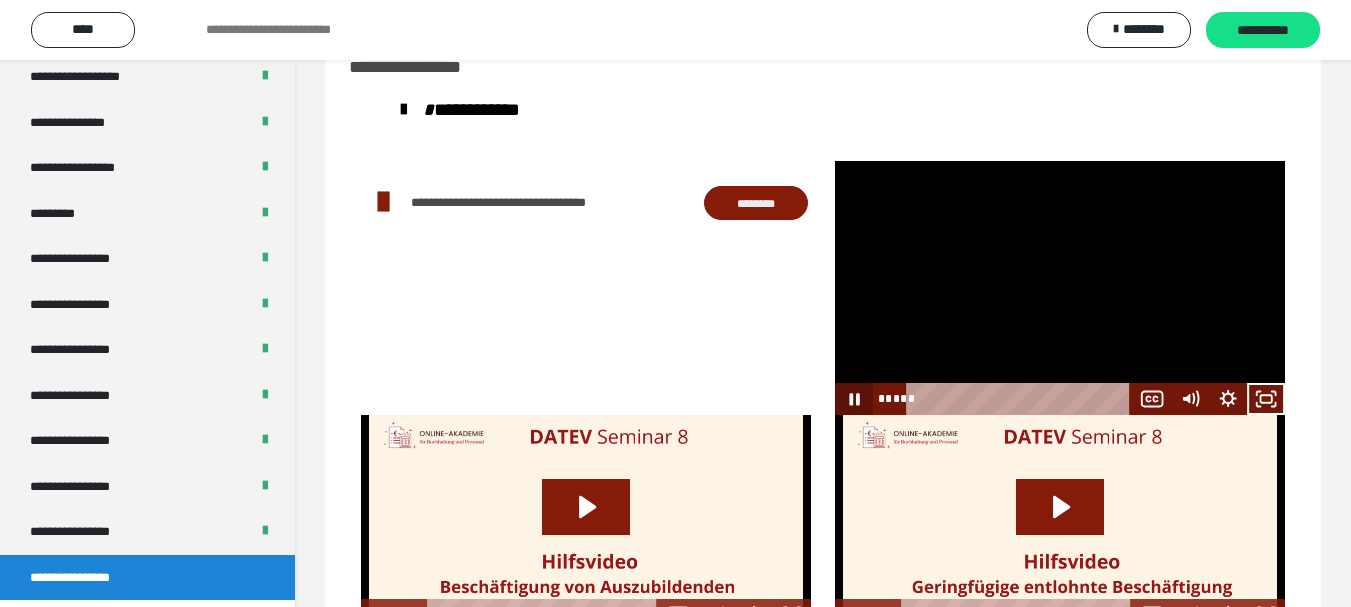 click 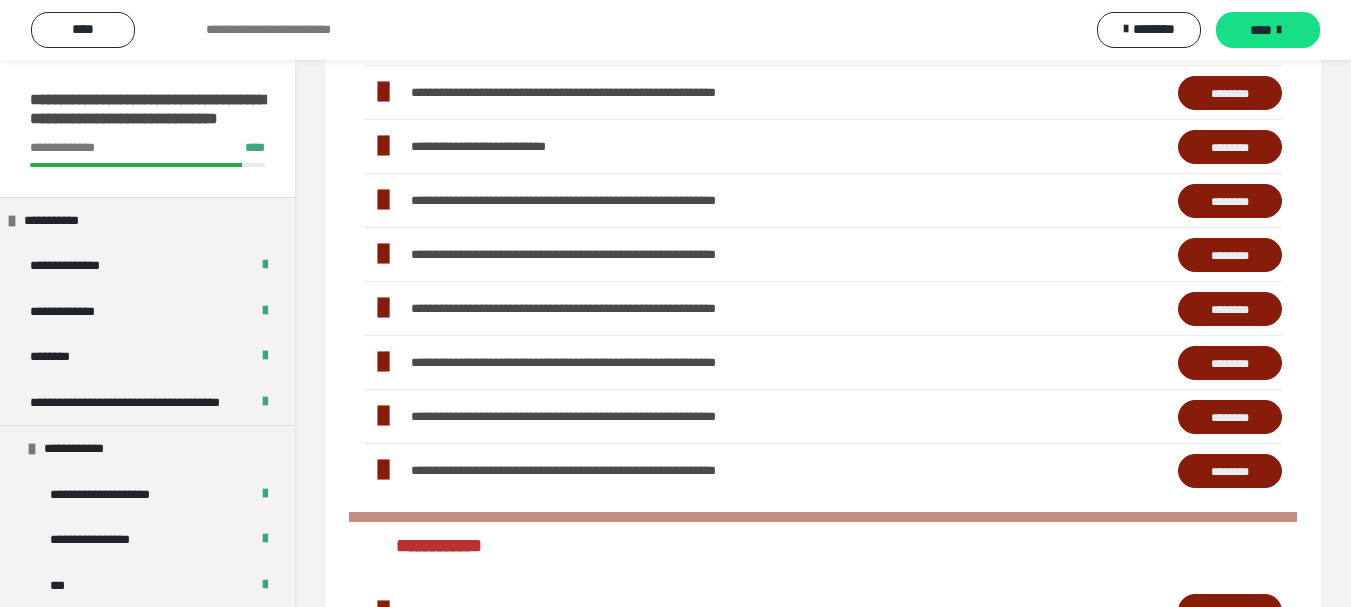 scroll, scrollTop: 0, scrollLeft: 0, axis: both 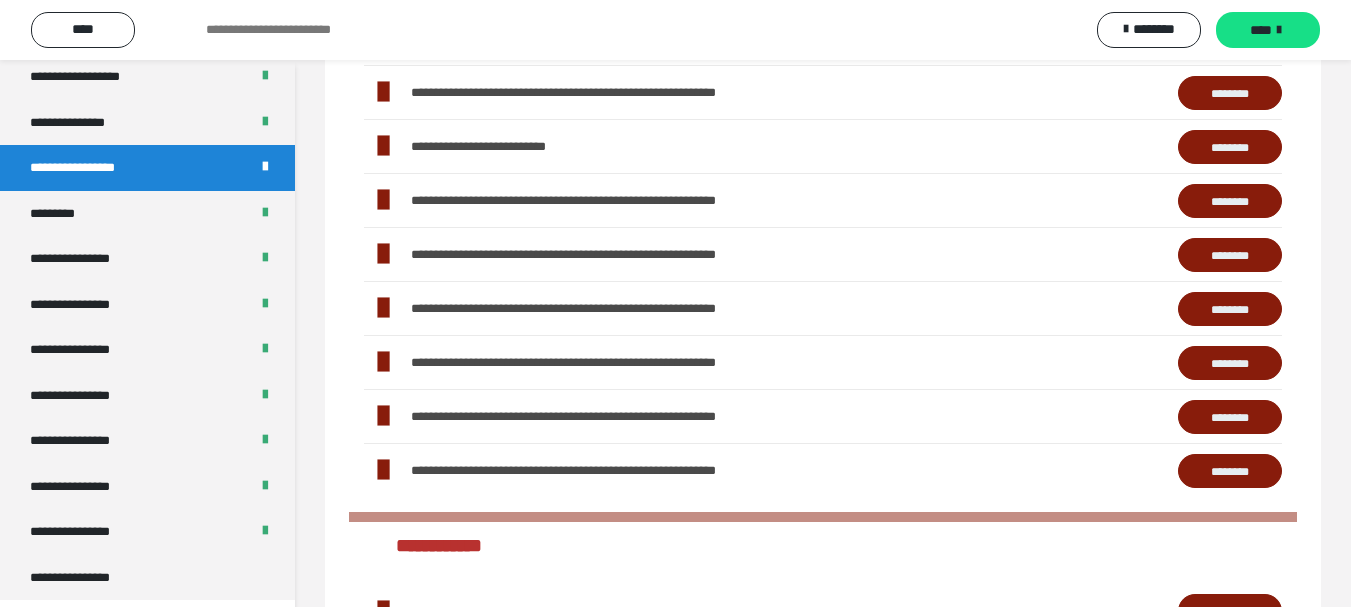 click on "********" at bounding box center (1230, 256) 